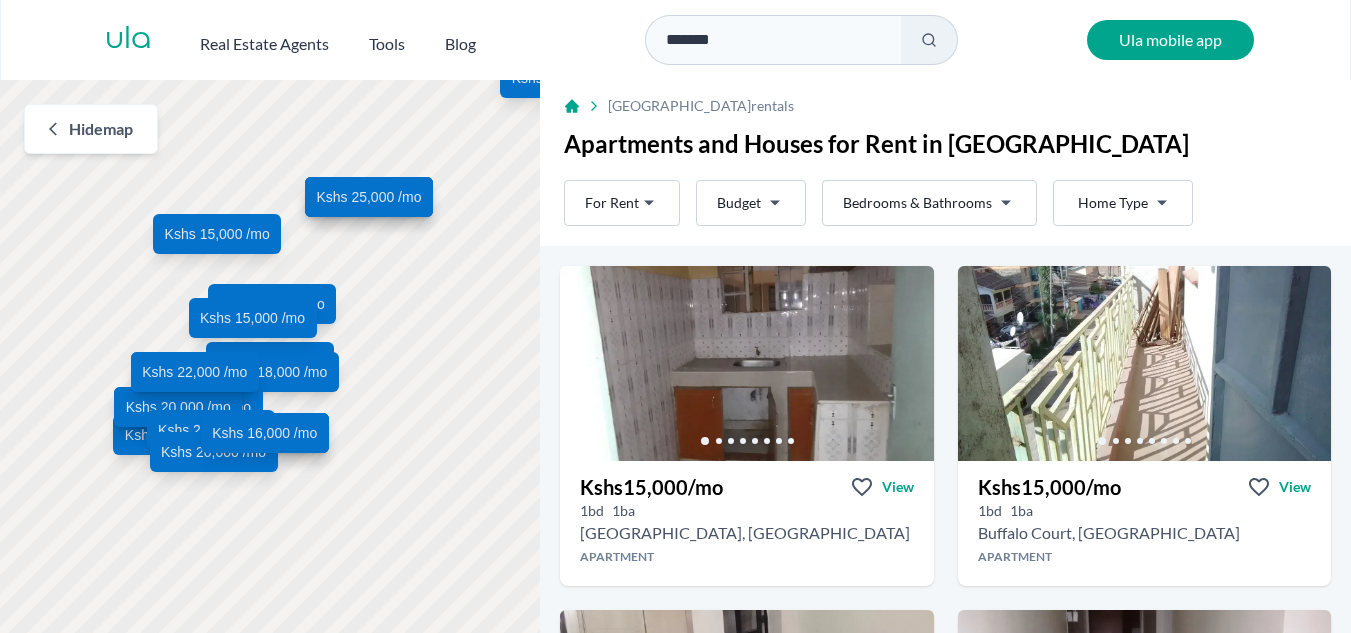 scroll, scrollTop: 10, scrollLeft: 0, axis: vertical 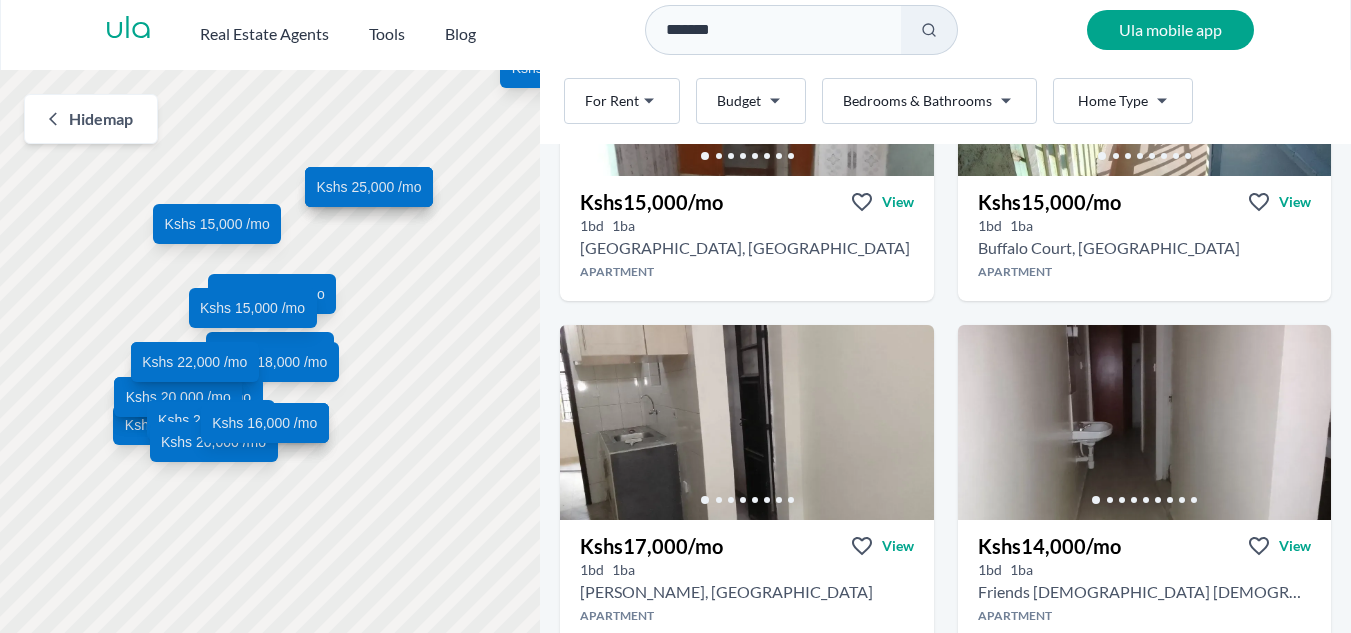 click on "Rent For Rent Budget Bedrooms & Bathrooms   Type   Home Type Rent For Rent Budget   Type   Home Type Filter" at bounding box center (945, 101) 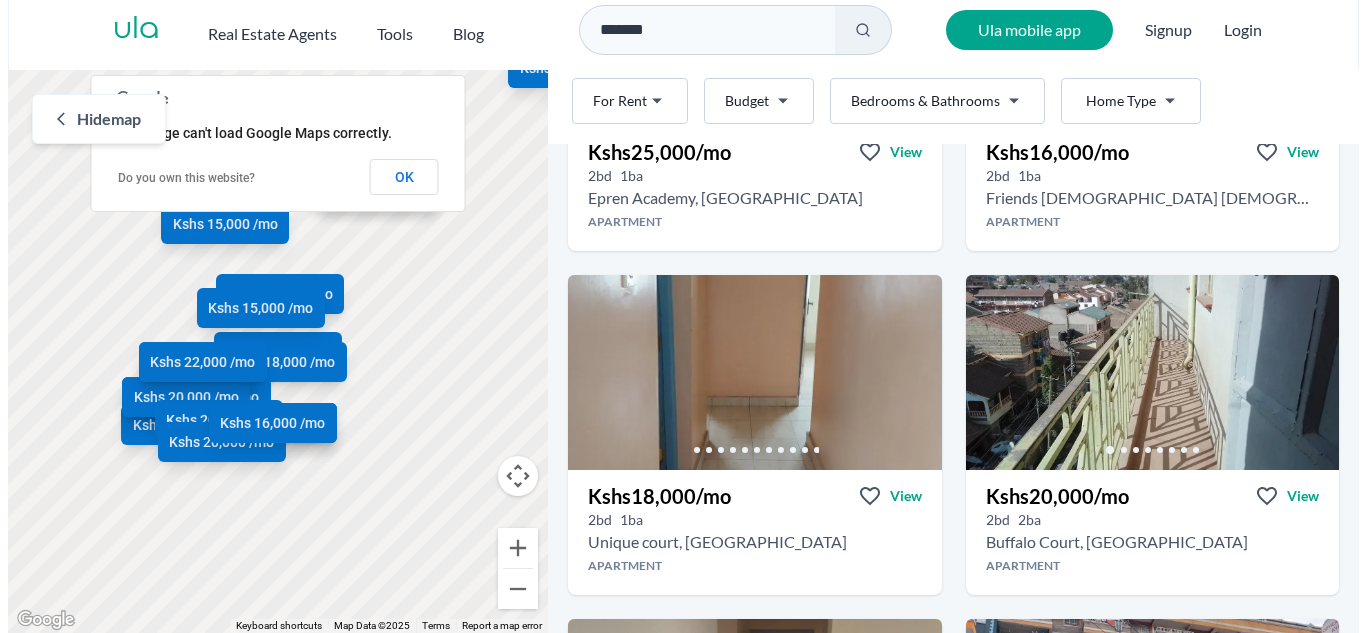 scroll, scrollTop: 4098, scrollLeft: 0, axis: vertical 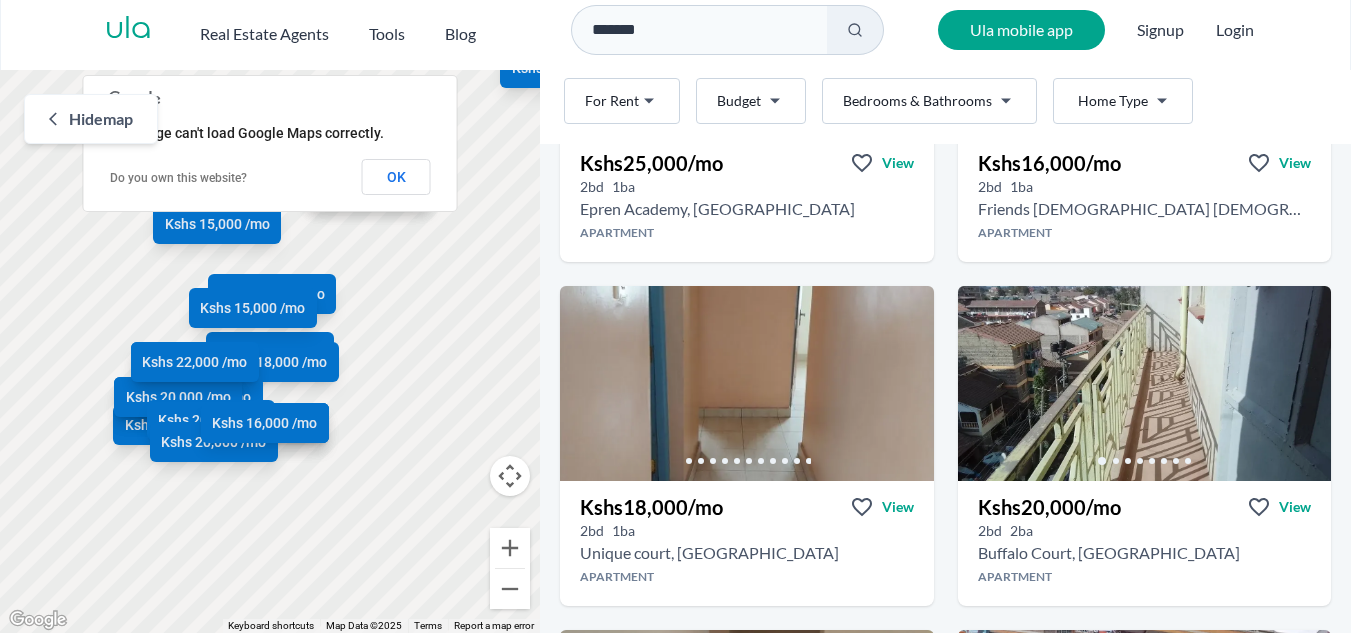 click on "Are you a real estate agent?   Reach more buyers and renters. Sign up Ula Homes App: Easy home search Explore more homes in the app Install ula Real Estate Agents Tools Blog ******* Ula mobile app Signup Login Map Rent For Rent Budget Bedrooms & Bathrooms   Type   Home Type Rent For Rent Budget   Type   Home Type Filter Hide  map   ← Move left → Move right ↑ Move up ↓ Move down + Zoom in - Zoom out Home Jump left by 75% End Jump right by 75% Page Up Jump up by 75% Page Down Jump down by 75% Kshs   15,000 /mo Kshs   15,000 /mo Kshs   17,000 /mo Kshs   14,000 /mo Kshs   15,000 /mo Kshs   18,000 /mo Kshs   12,000 /mo Kshs   19,500 /mo Kshs   16,000 /mo Kshs   15,000 /mo Kshs   13,500 /mo Kshs   13,000 /mo Kshs   20,000 /mo Kshs   16,000 /mo Kshs   28,000 /mo Kshs   20,000 /mo Kshs   20,000 /mo Kshs   20,000 /mo Kshs   20,000 /mo Kshs   20,000 /mo Kshs   20,000 /mo Kshs   20,000 /mo Kshs   25,000 /mo Kshs   16,000 /mo Kshs   18,000 /mo Kshs   20,000 /mo Kshs   22,000 /mo Kshs   25,000 /mo Map Data 100 m" at bounding box center (675, 311) 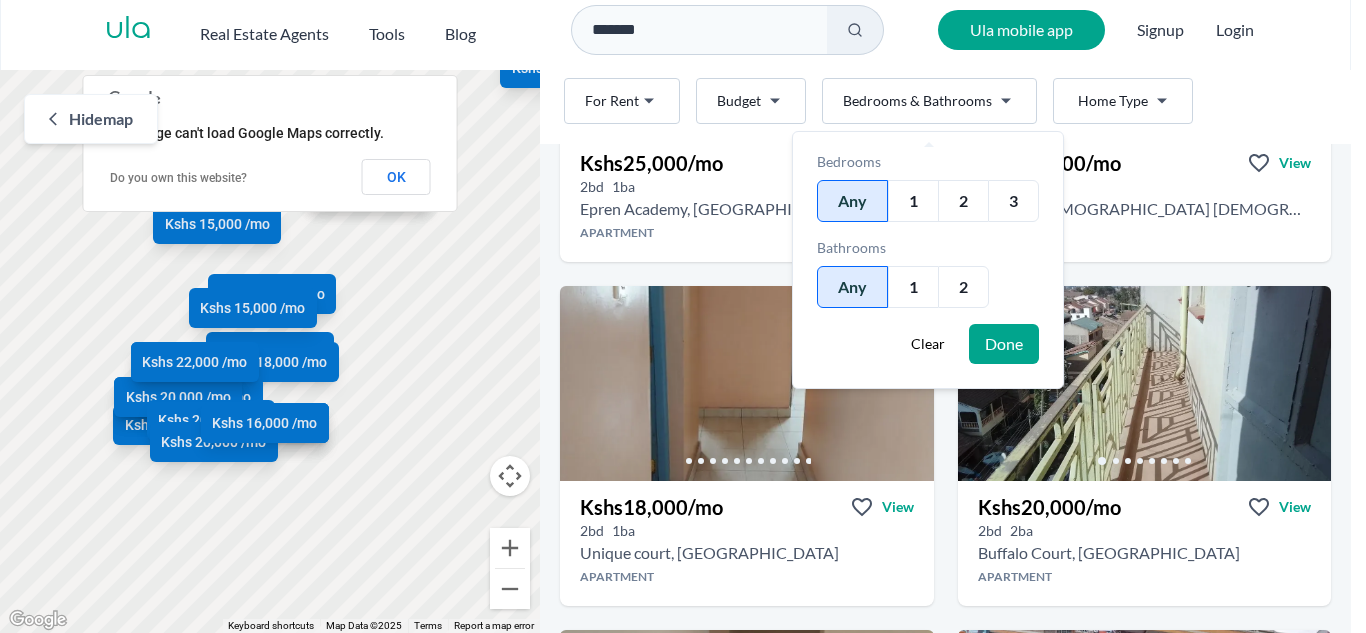 click on "1" at bounding box center [913, 201] 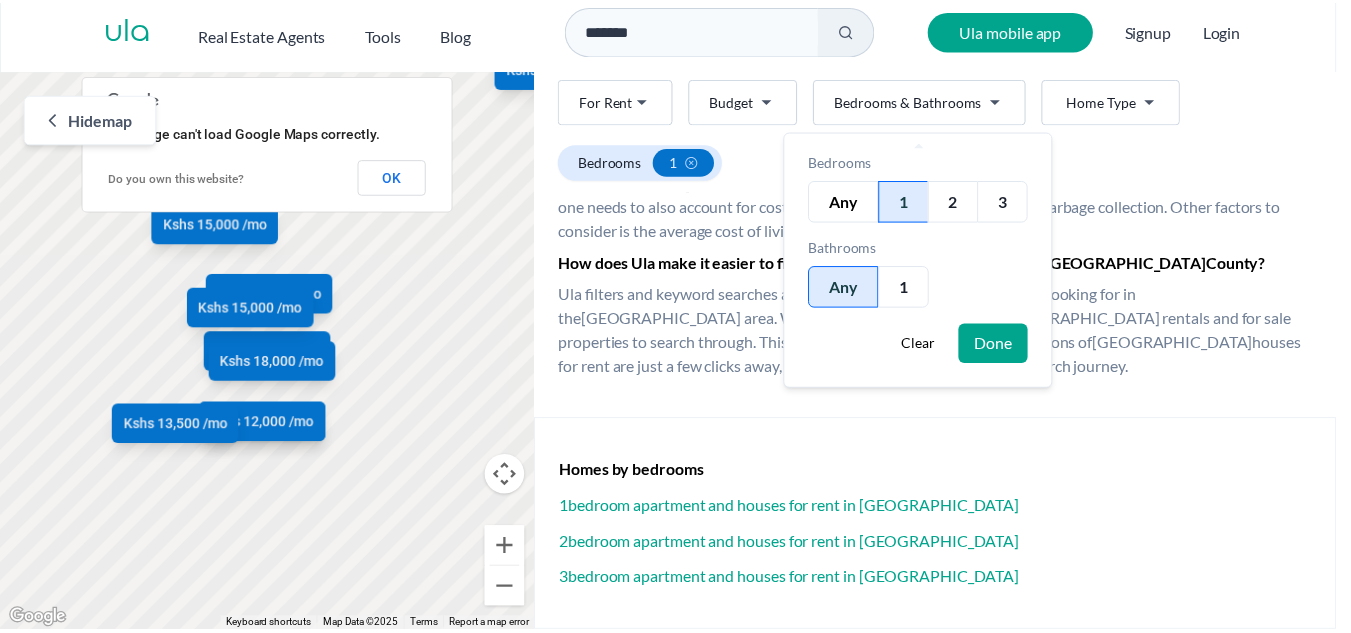 scroll, scrollTop: 2525, scrollLeft: 0, axis: vertical 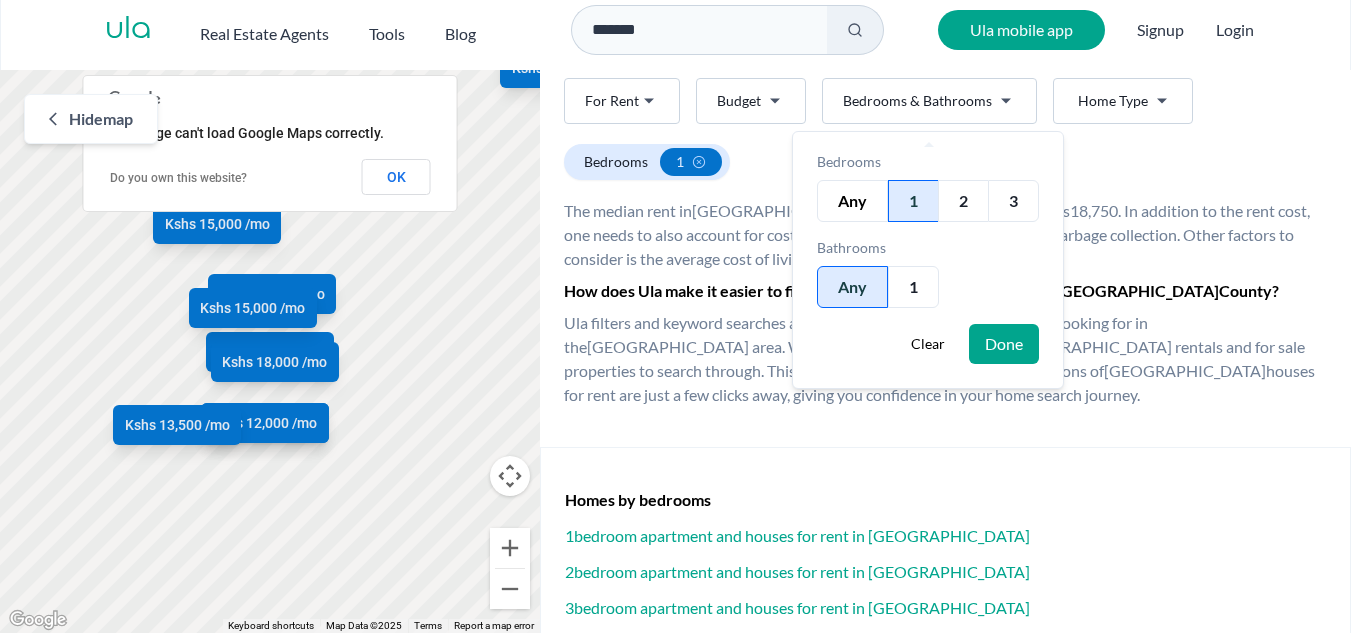 click on "Done" at bounding box center (1004, 344) 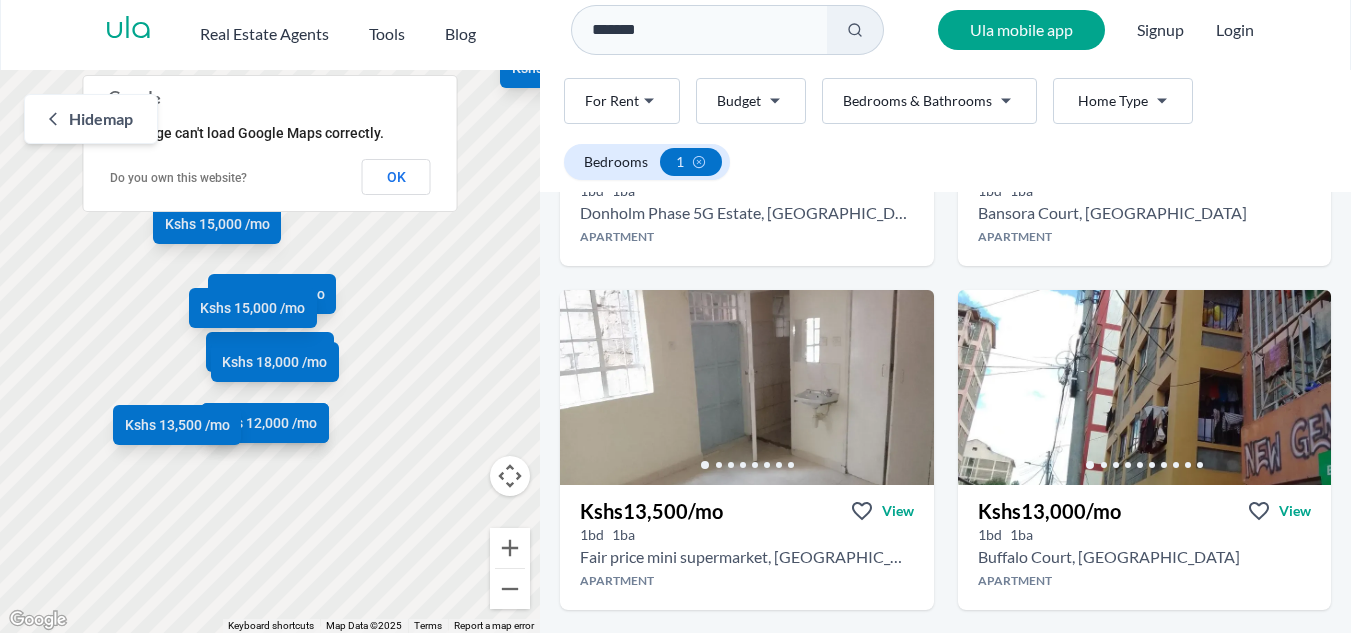 scroll, scrollTop: 1728, scrollLeft: 0, axis: vertical 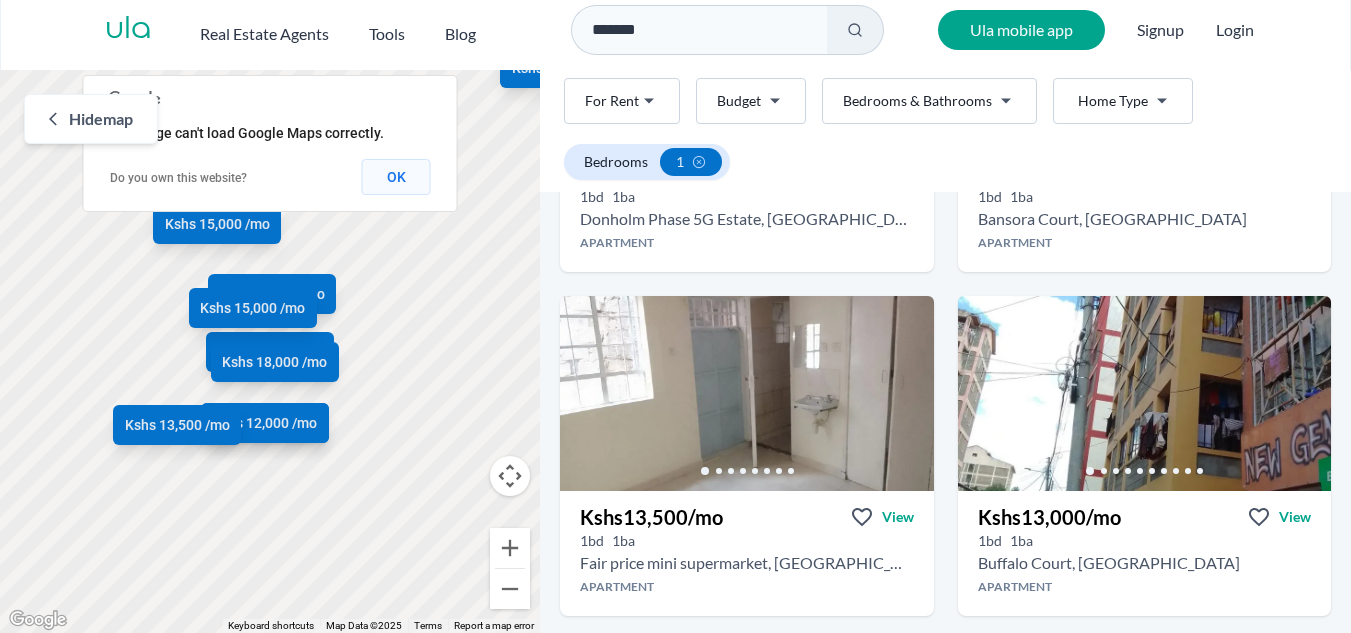 click on "OK" at bounding box center (396, 177) 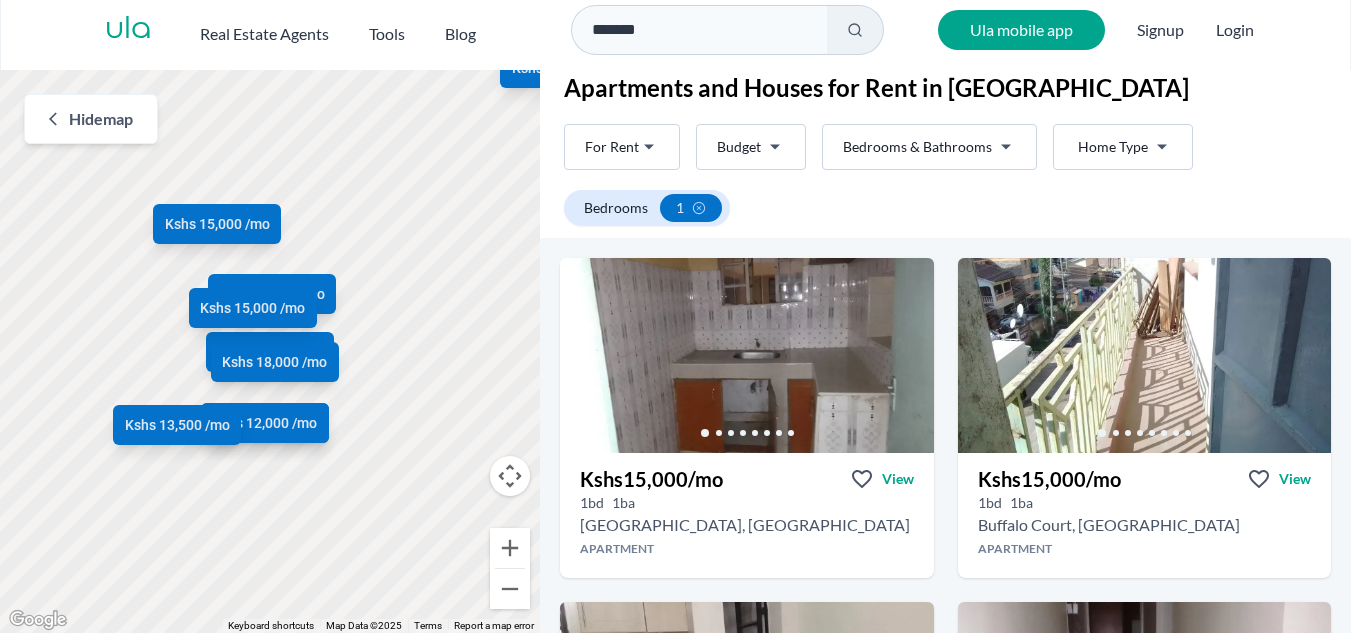 scroll, scrollTop: 0, scrollLeft: 0, axis: both 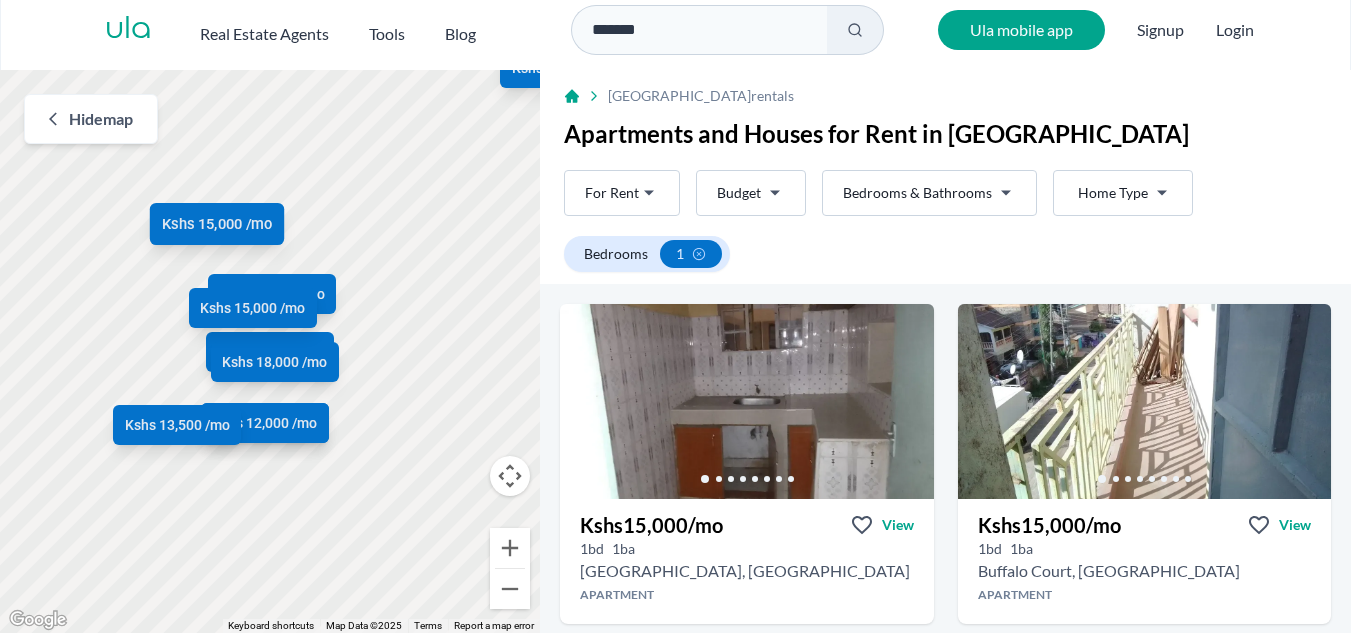 click on "Kshs   15,000 /mo" at bounding box center (217, 223) 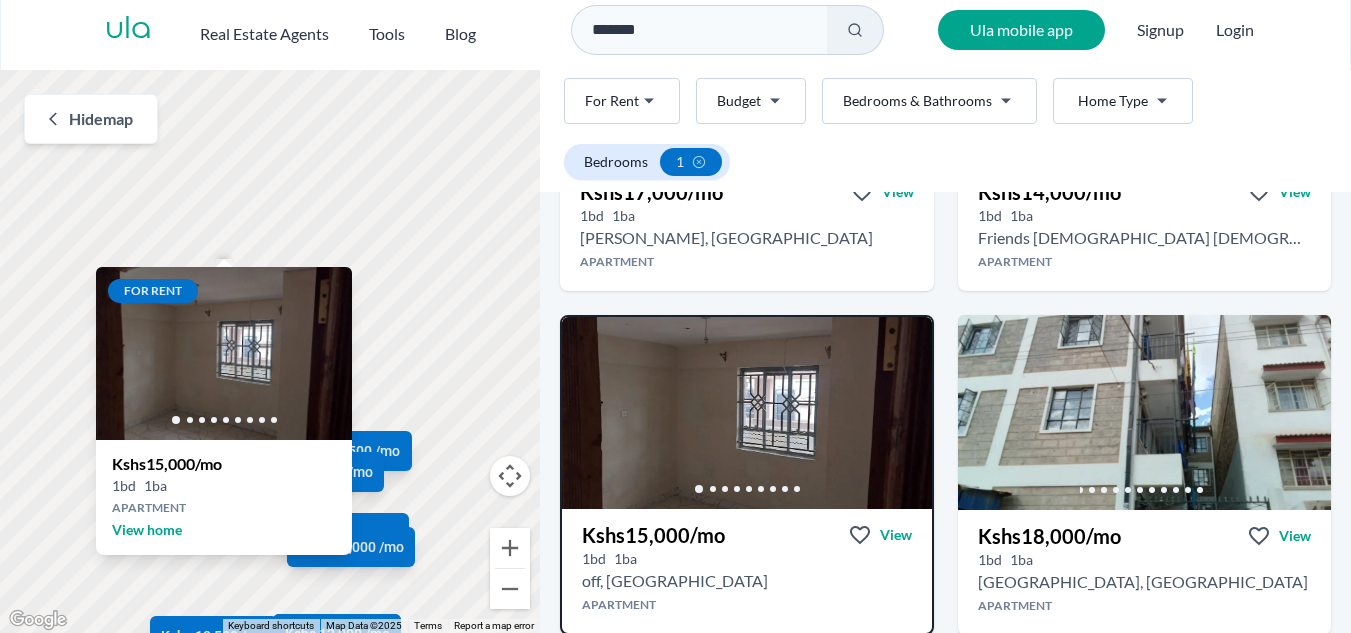 scroll, scrollTop: 679, scrollLeft: 0, axis: vertical 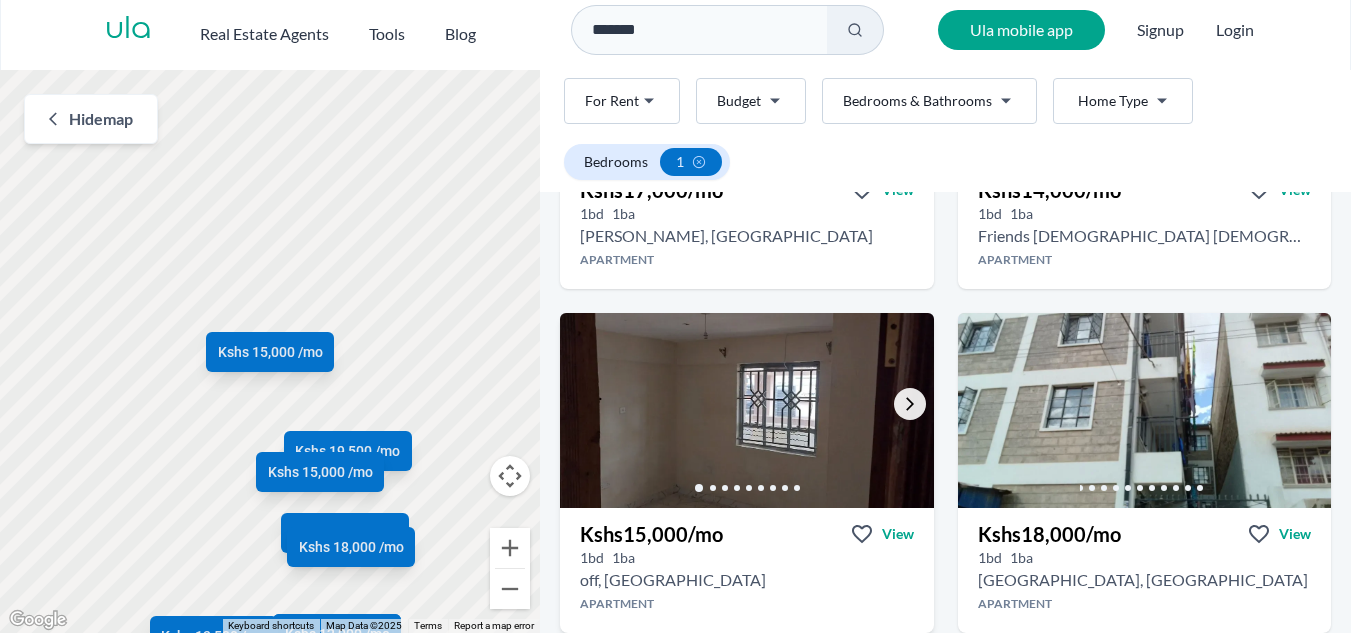 click 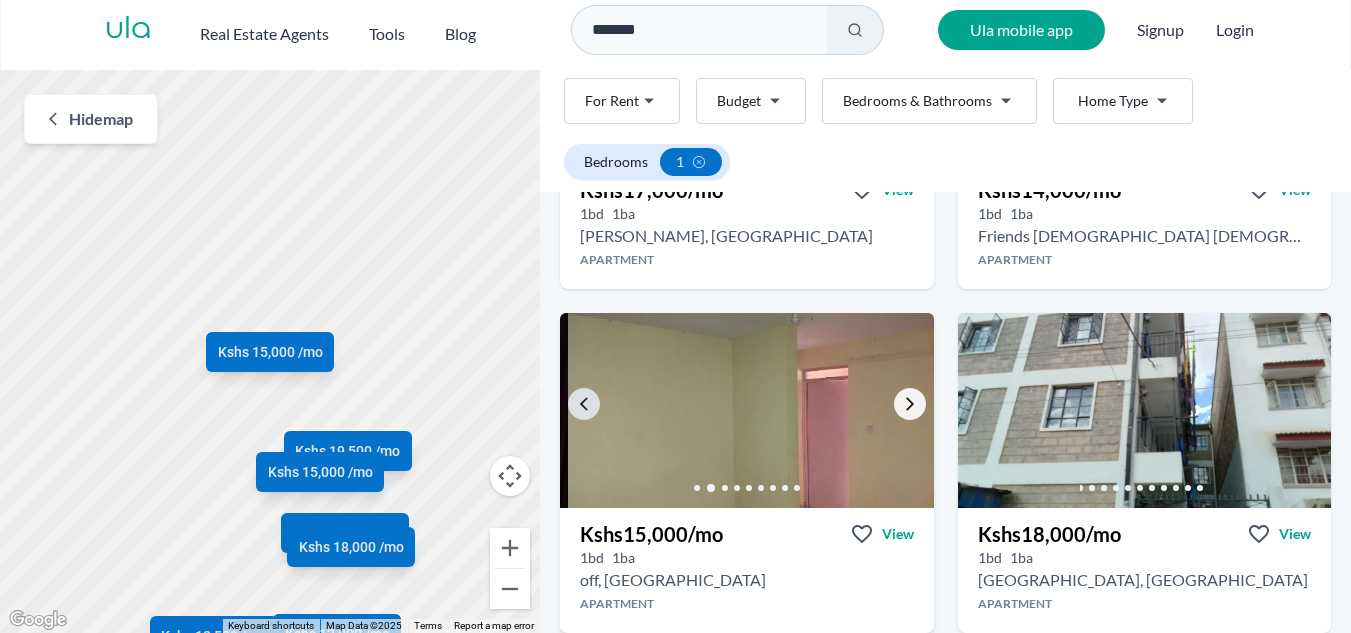 click 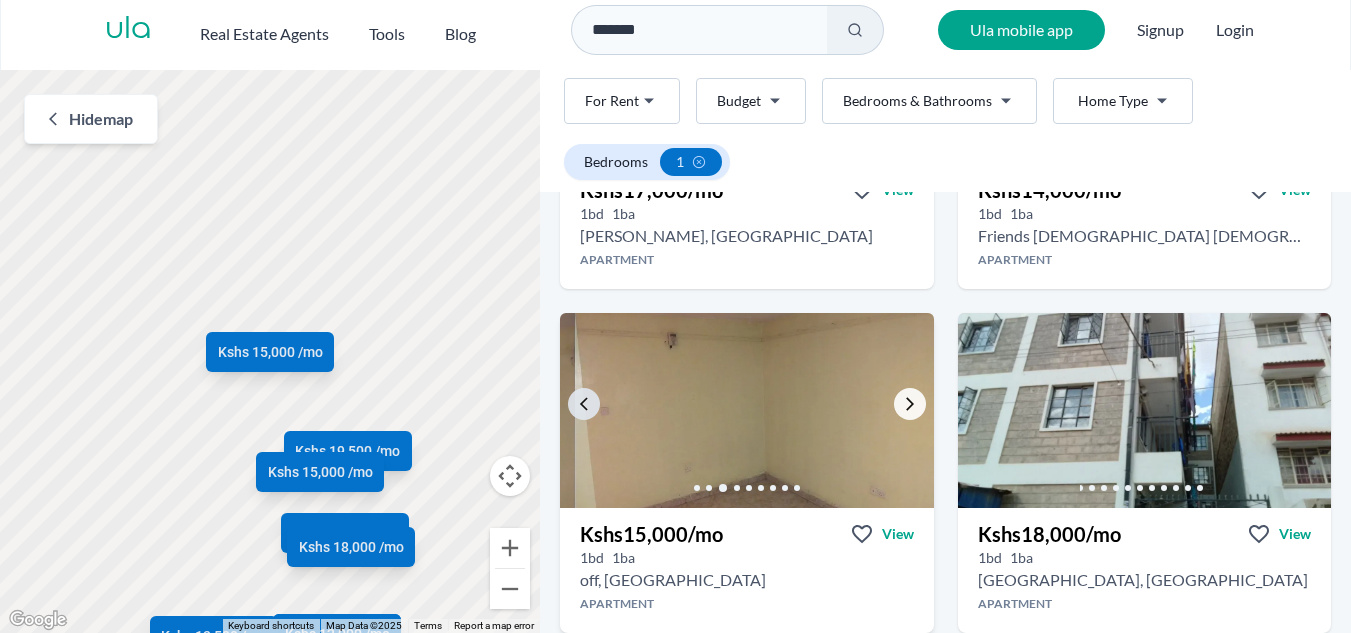 click 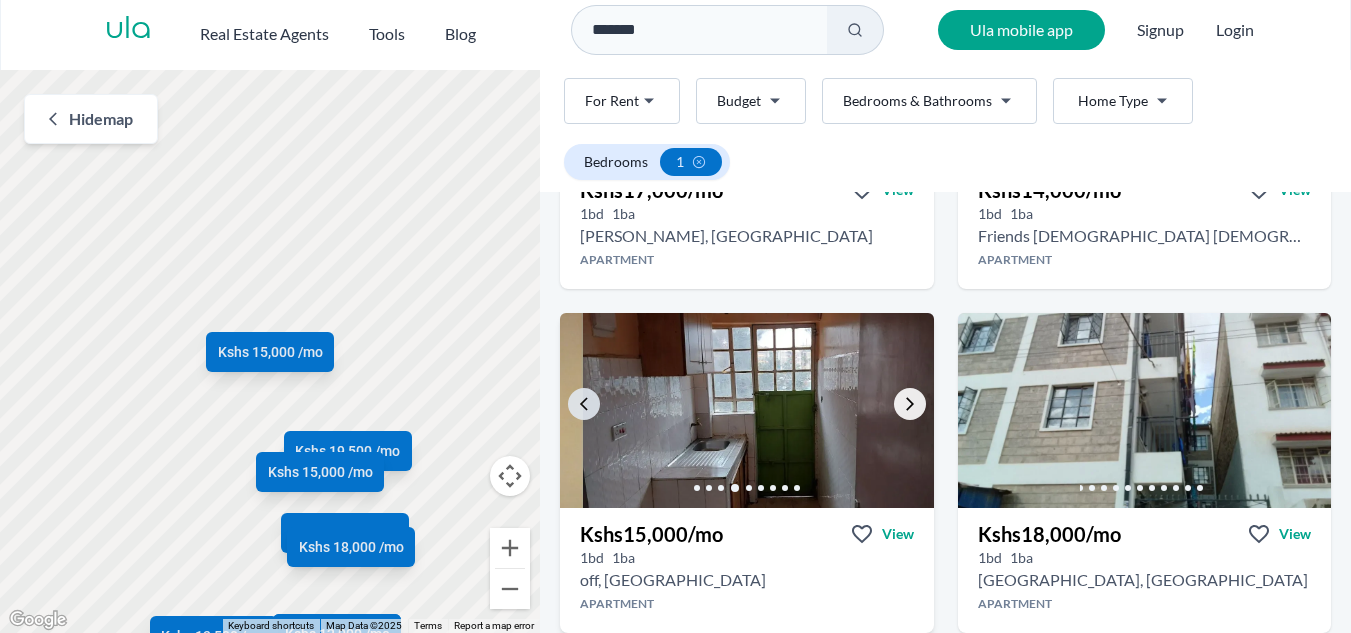 click 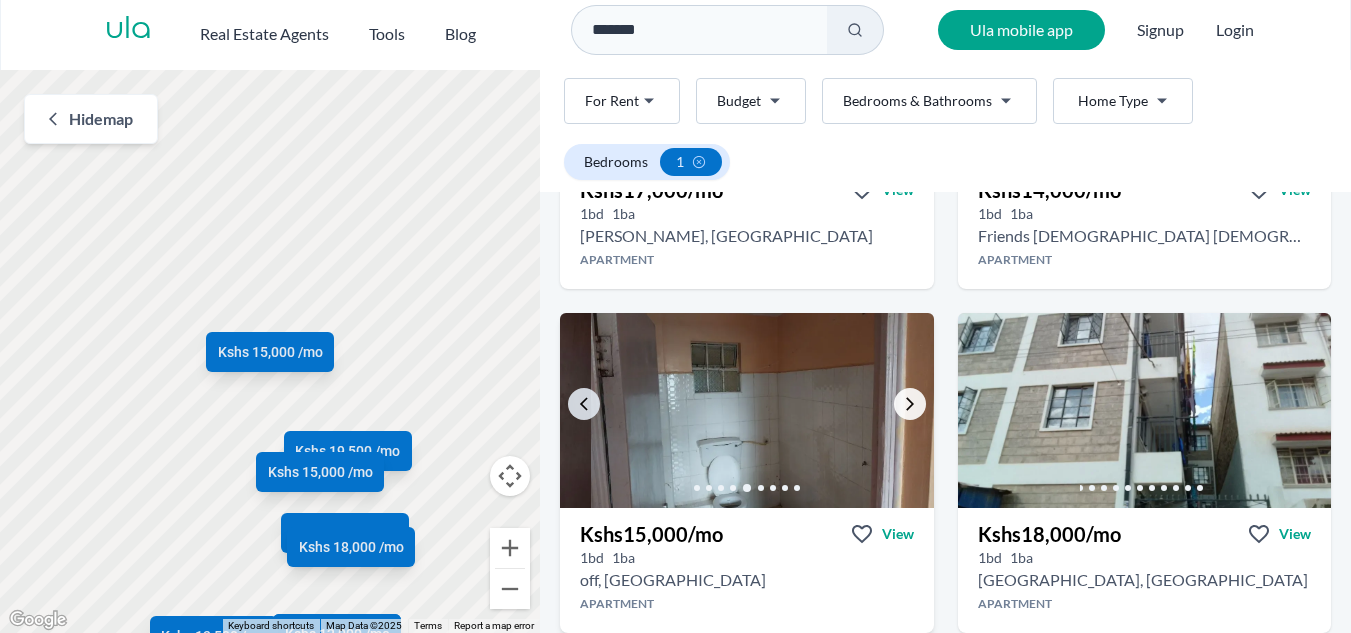 click 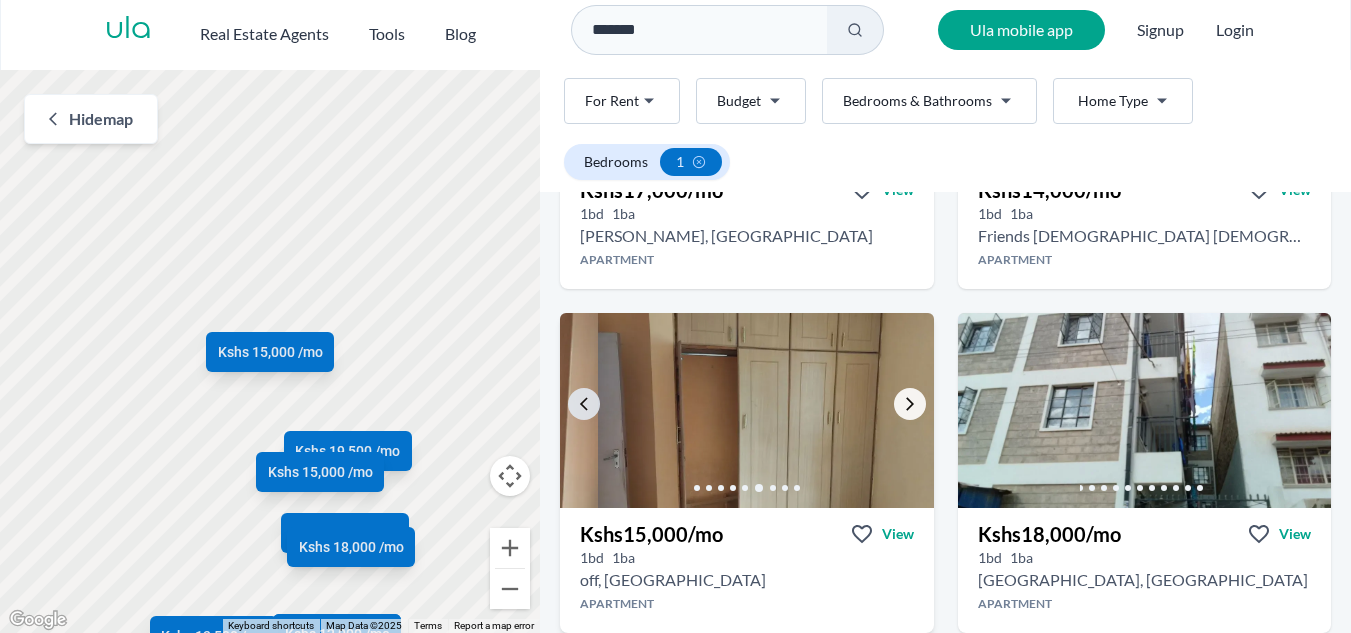 click 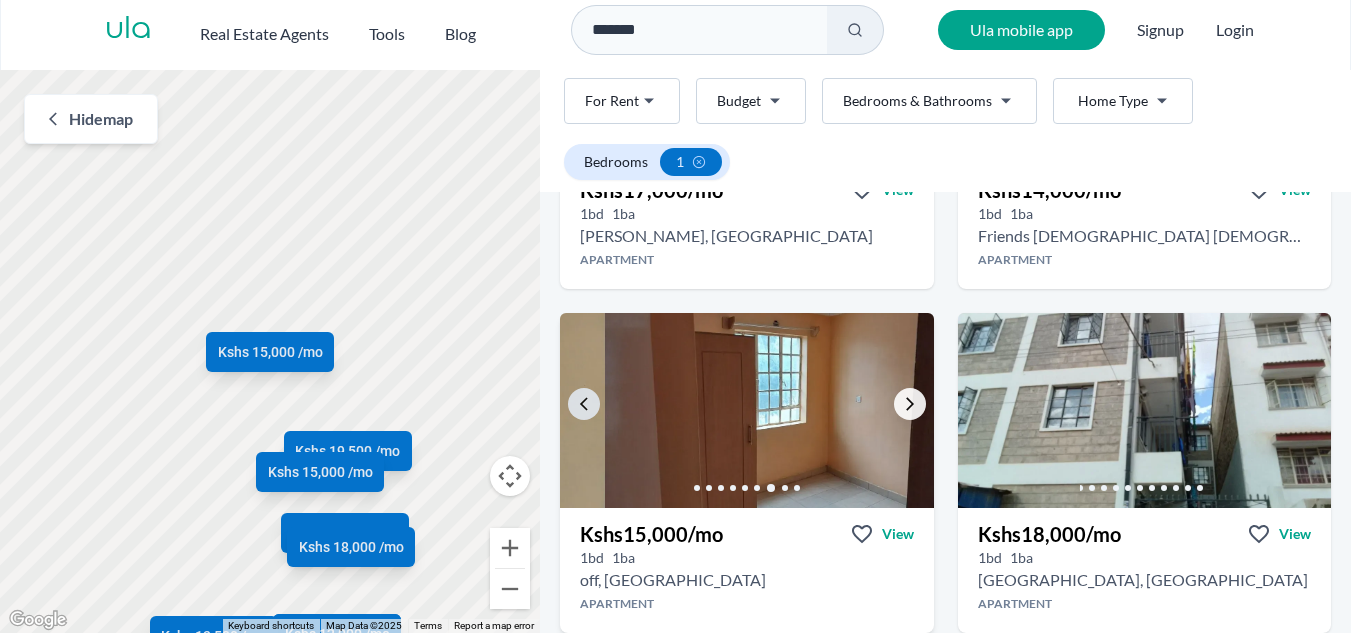 click 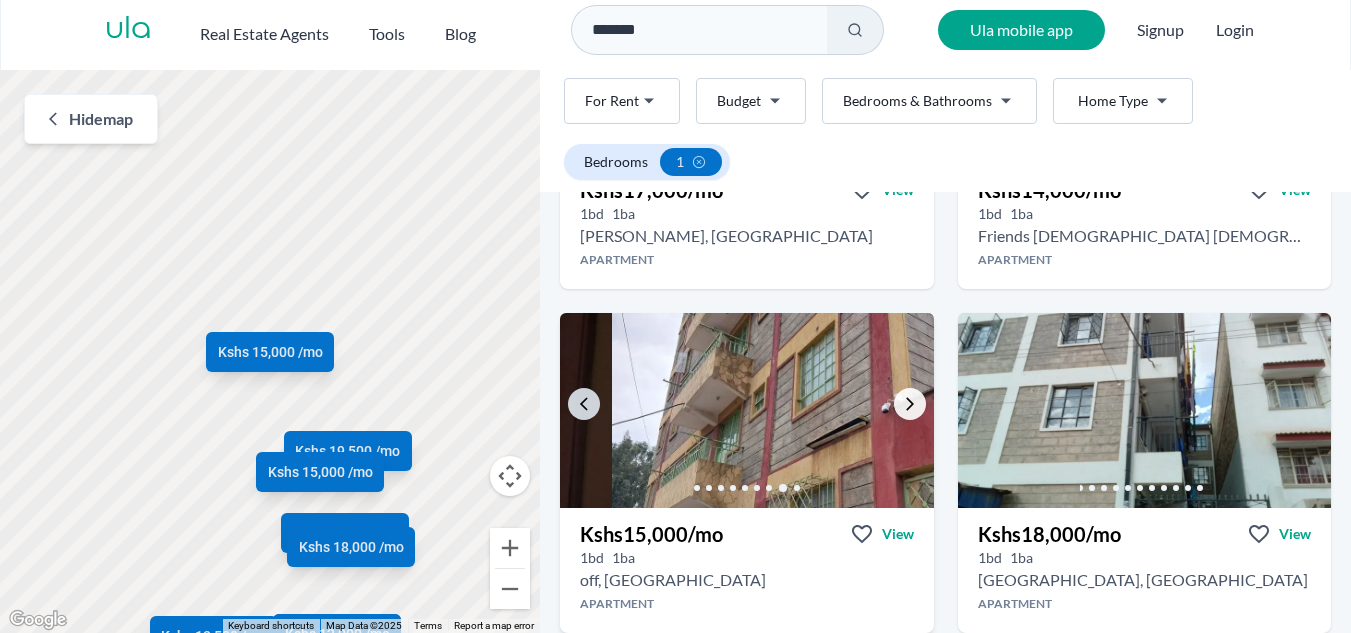 click 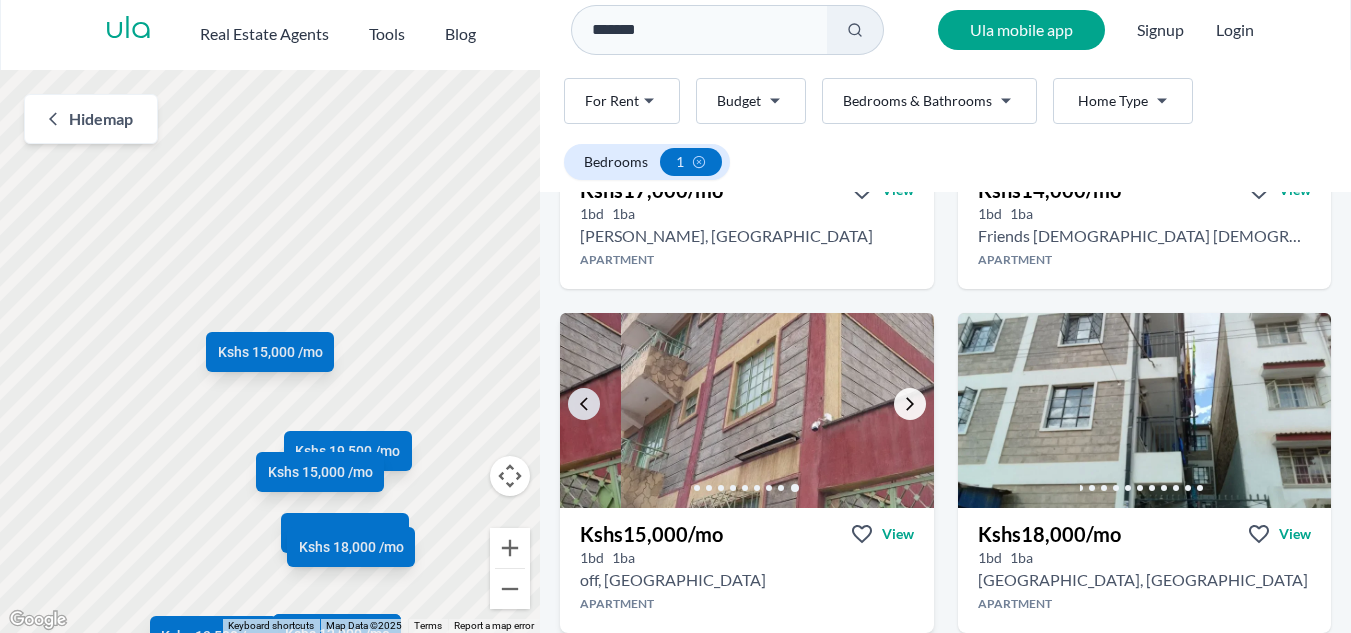 click 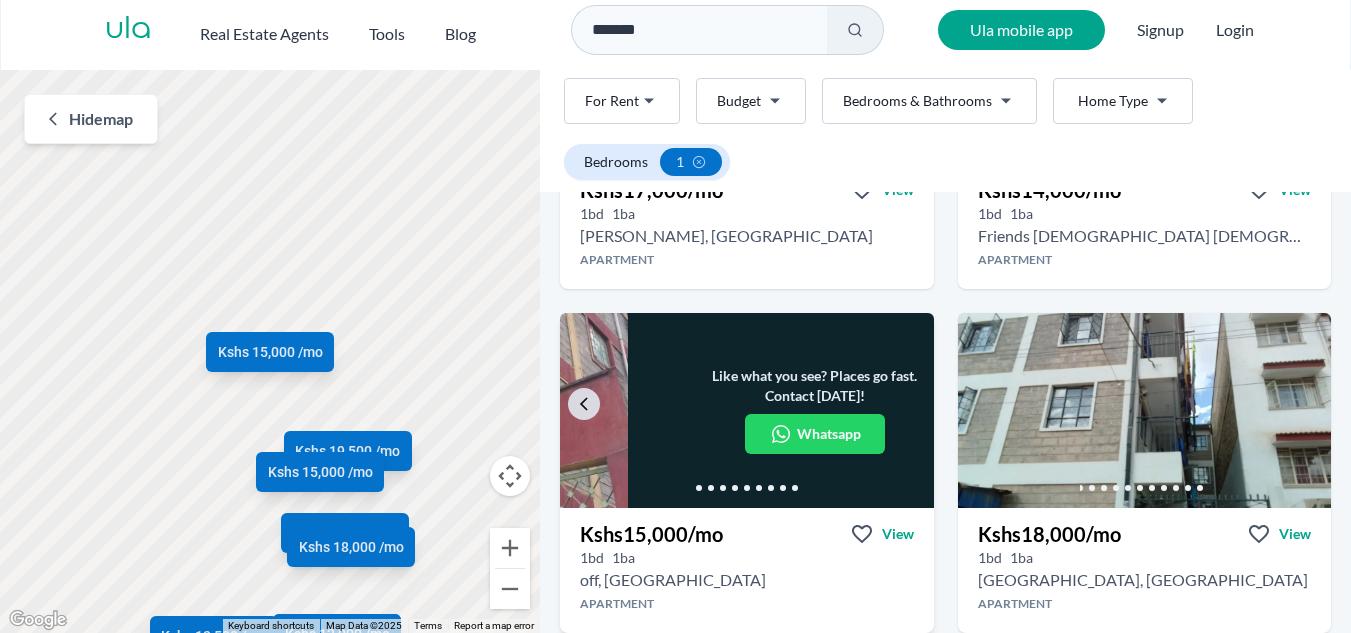 click on "Whatsapp" at bounding box center (829, 434) 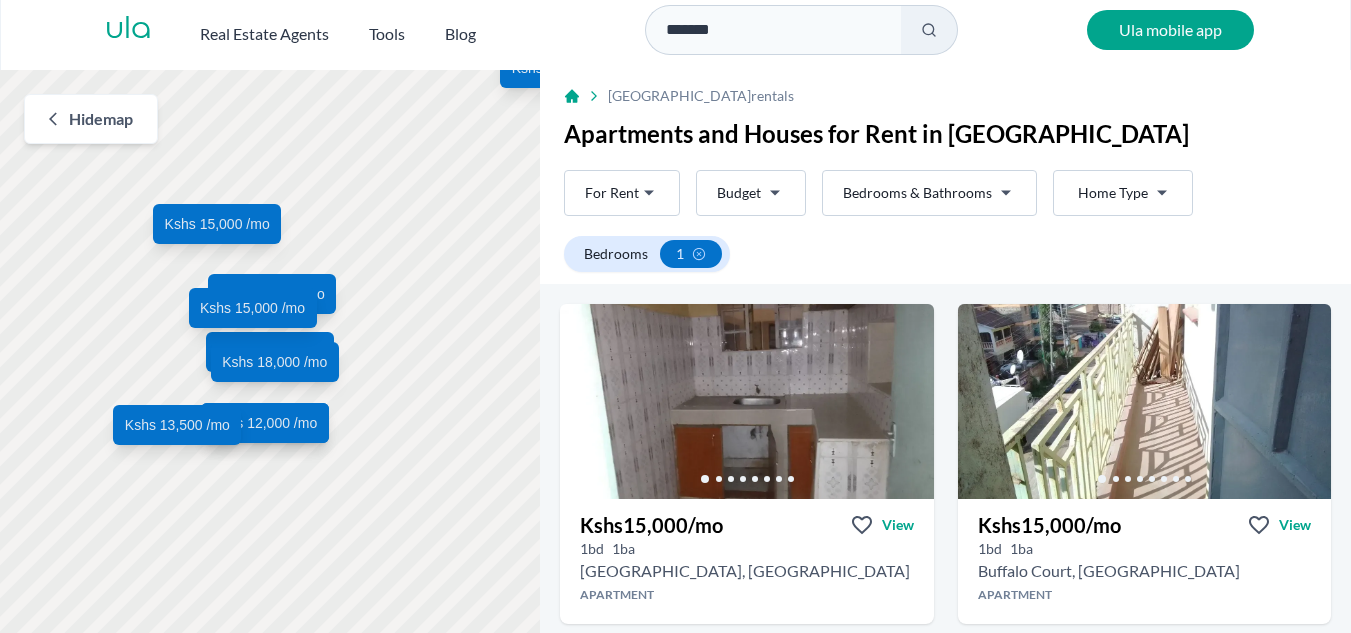 scroll, scrollTop: 10, scrollLeft: 0, axis: vertical 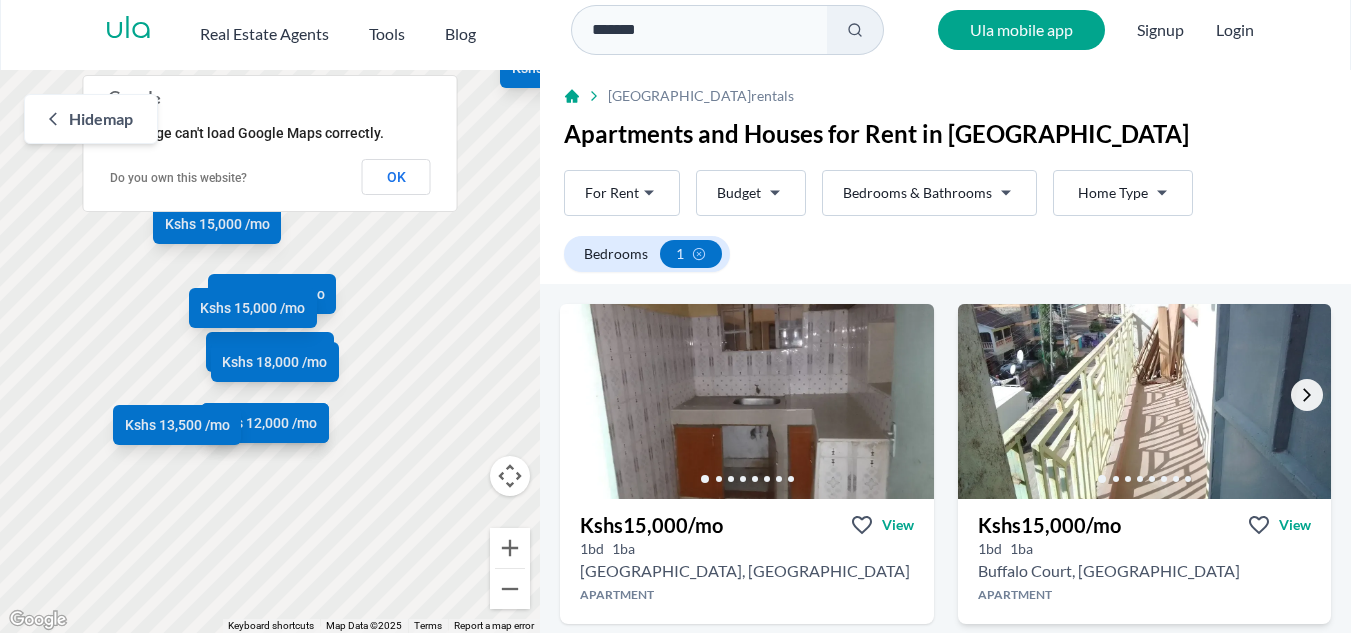 click 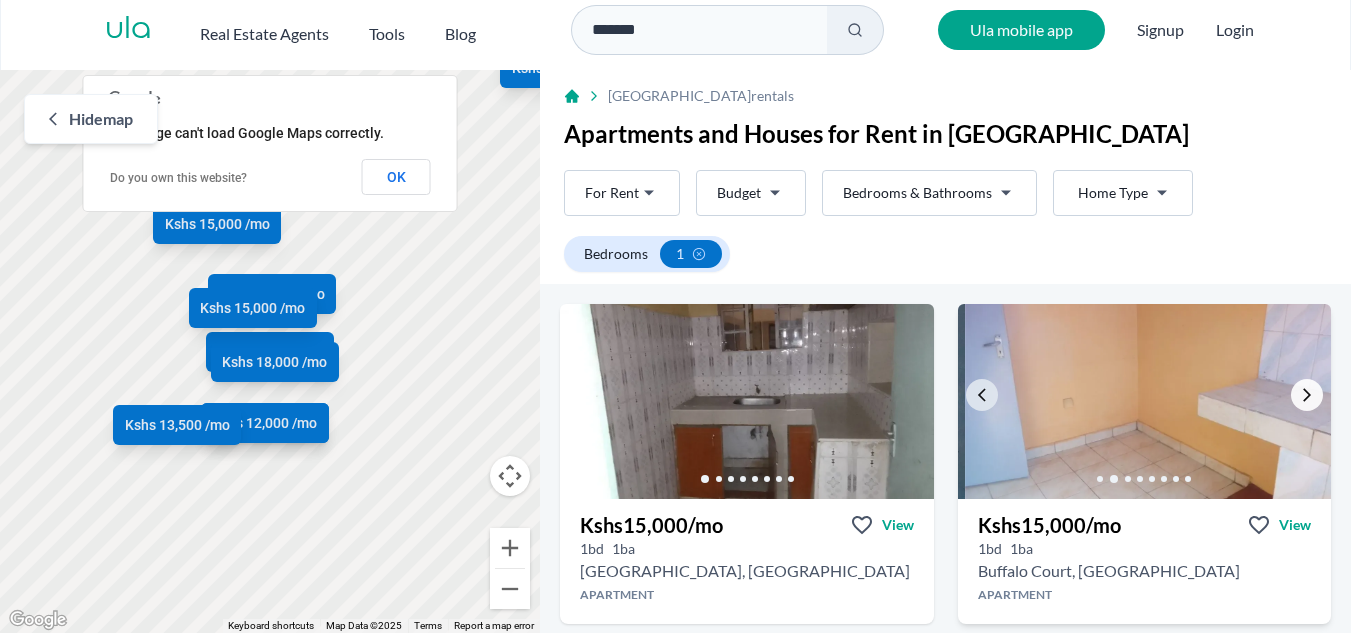 click 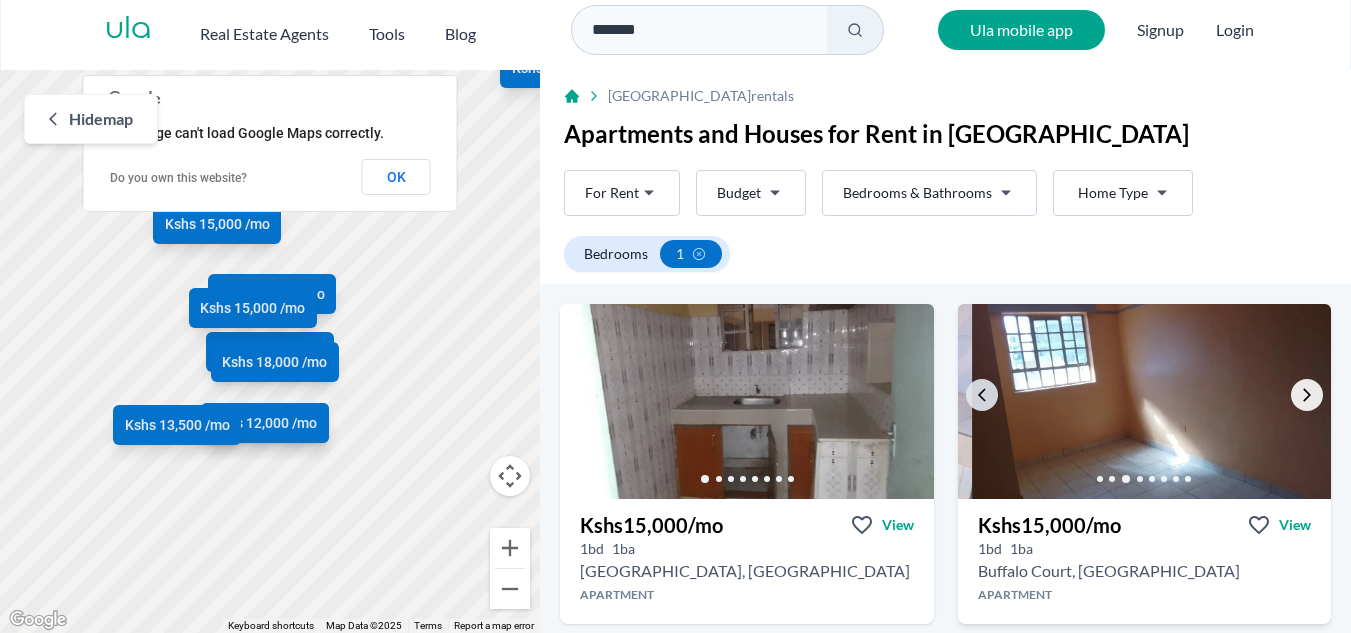 click 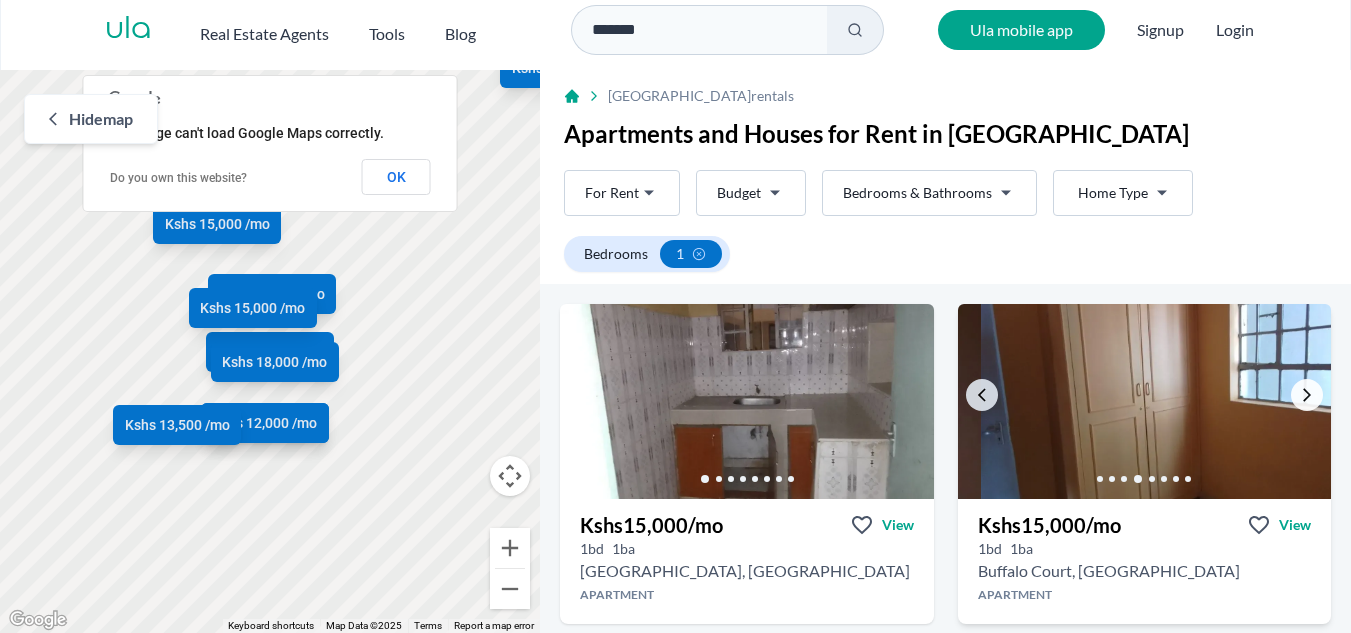 click 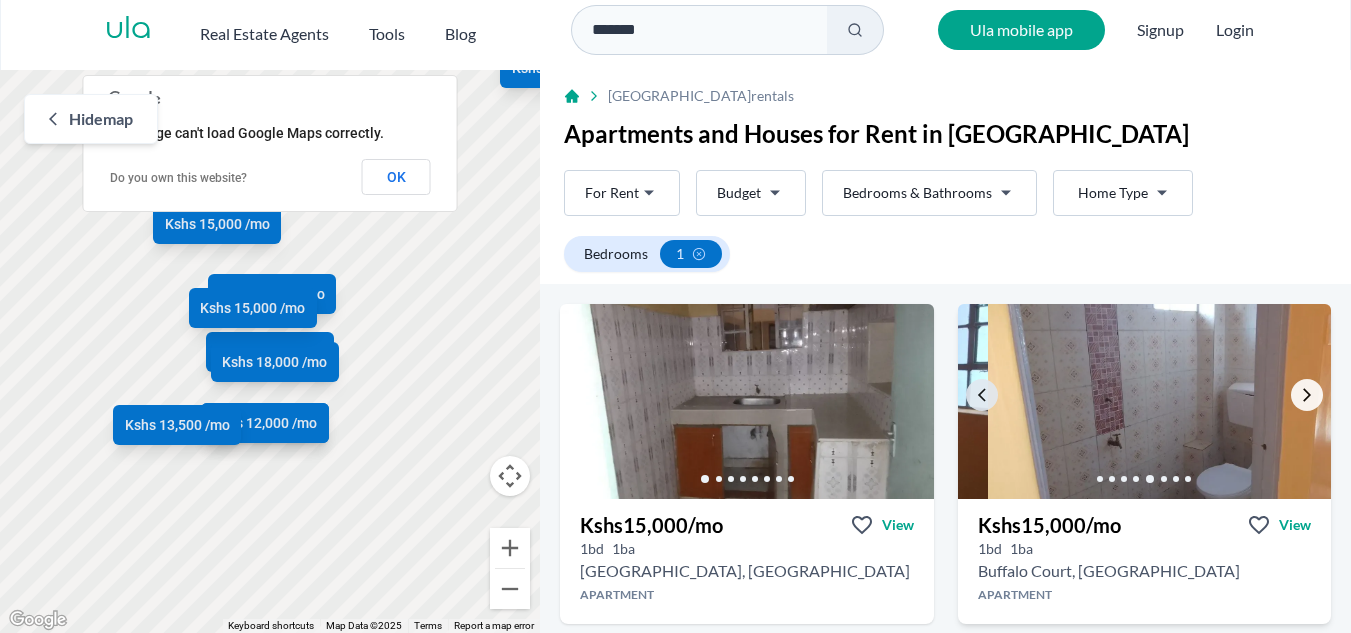 click 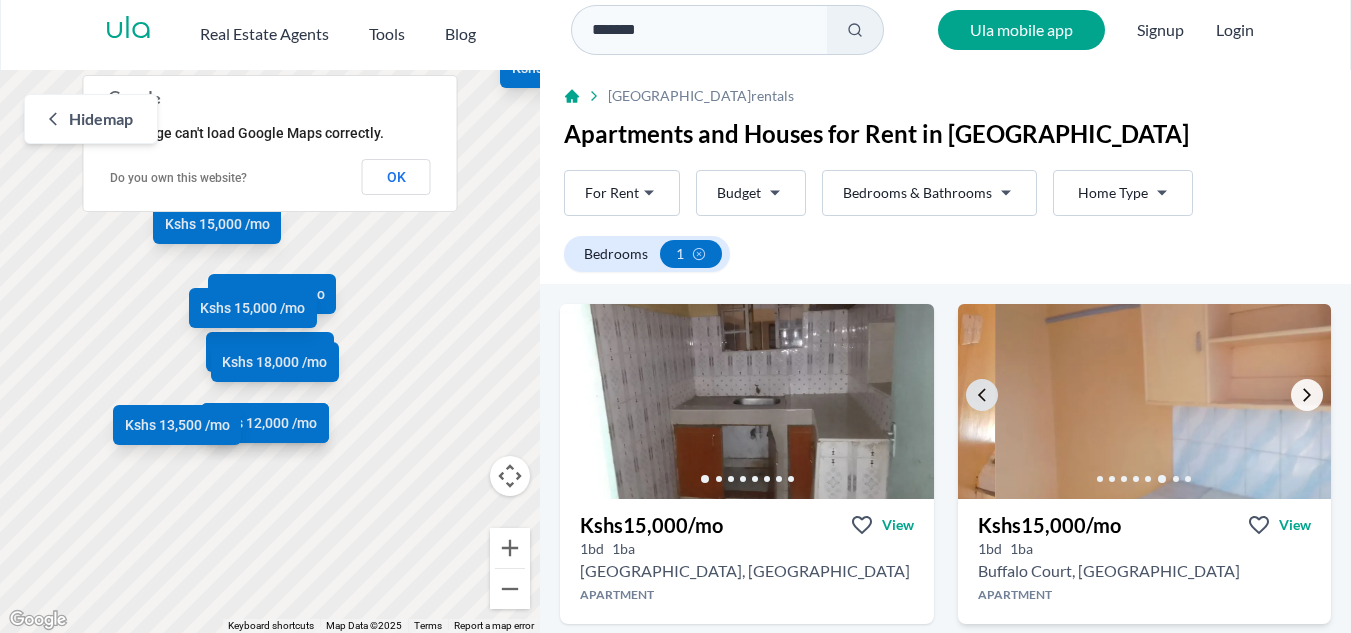 click 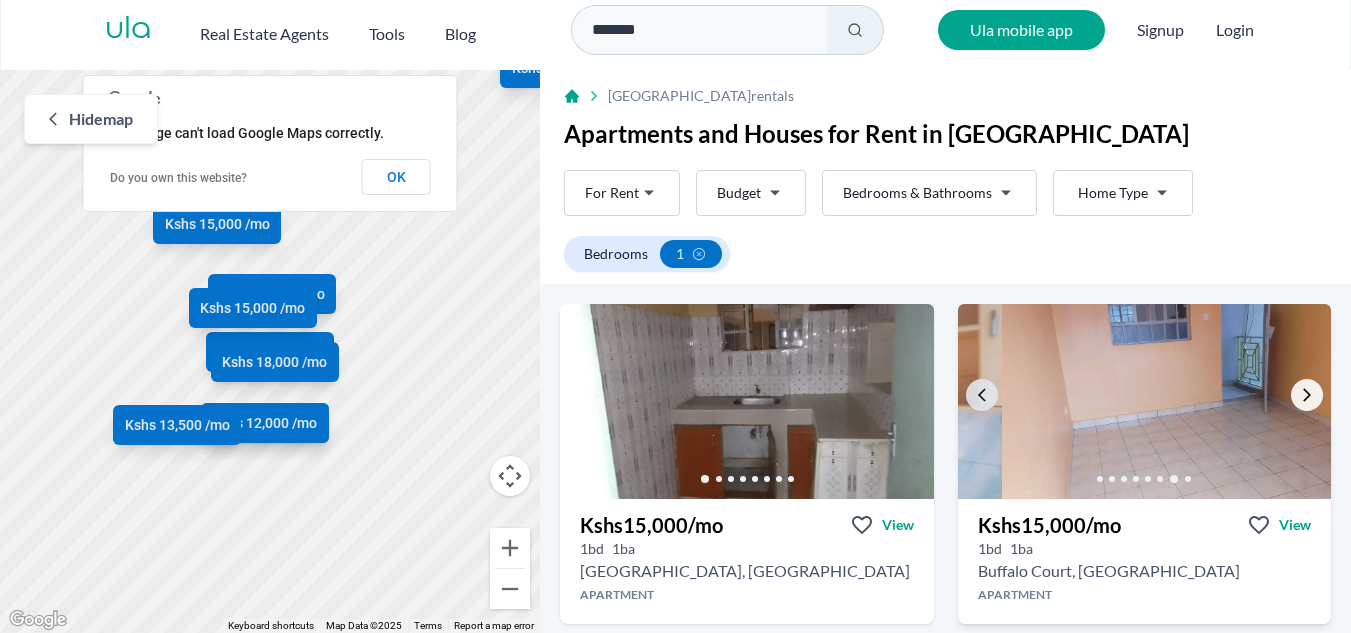 click 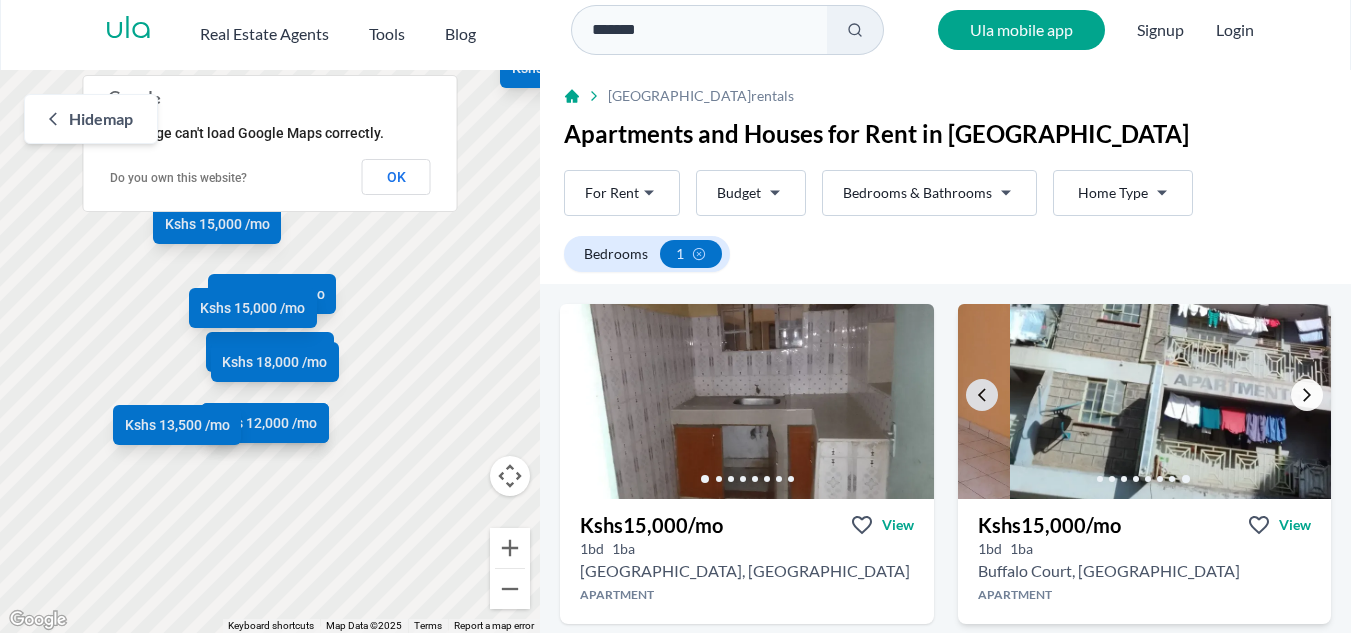 click 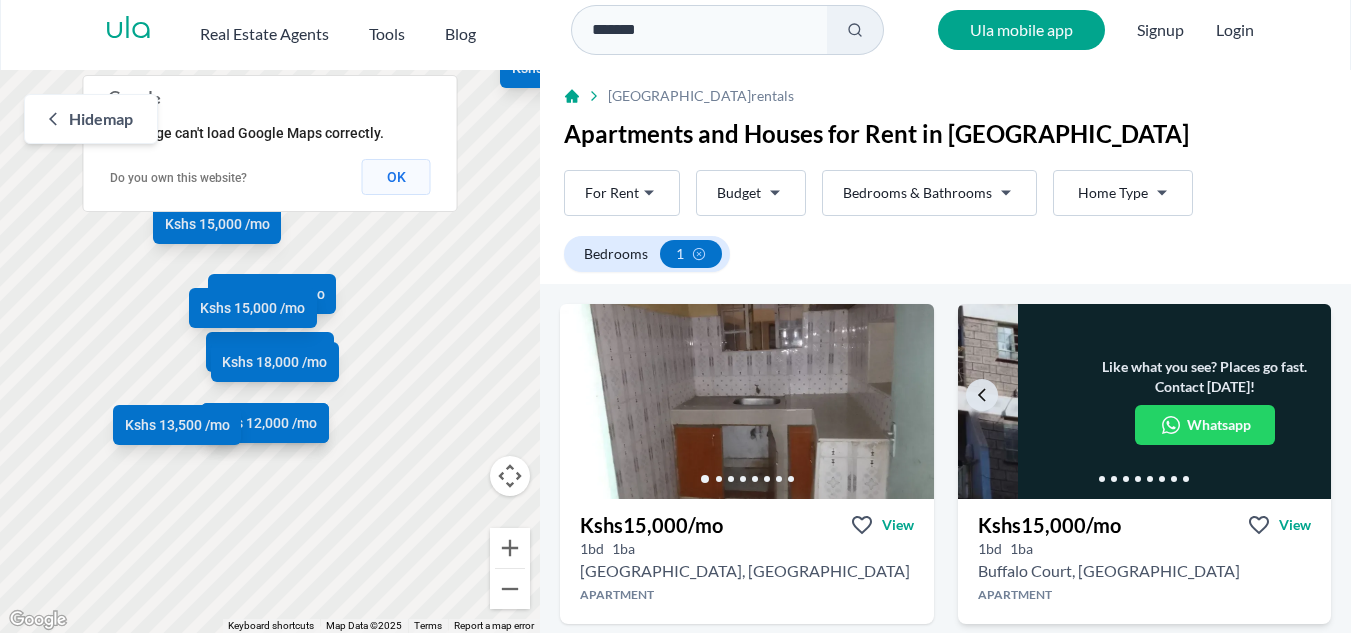 click on "OK" at bounding box center [396, 177] 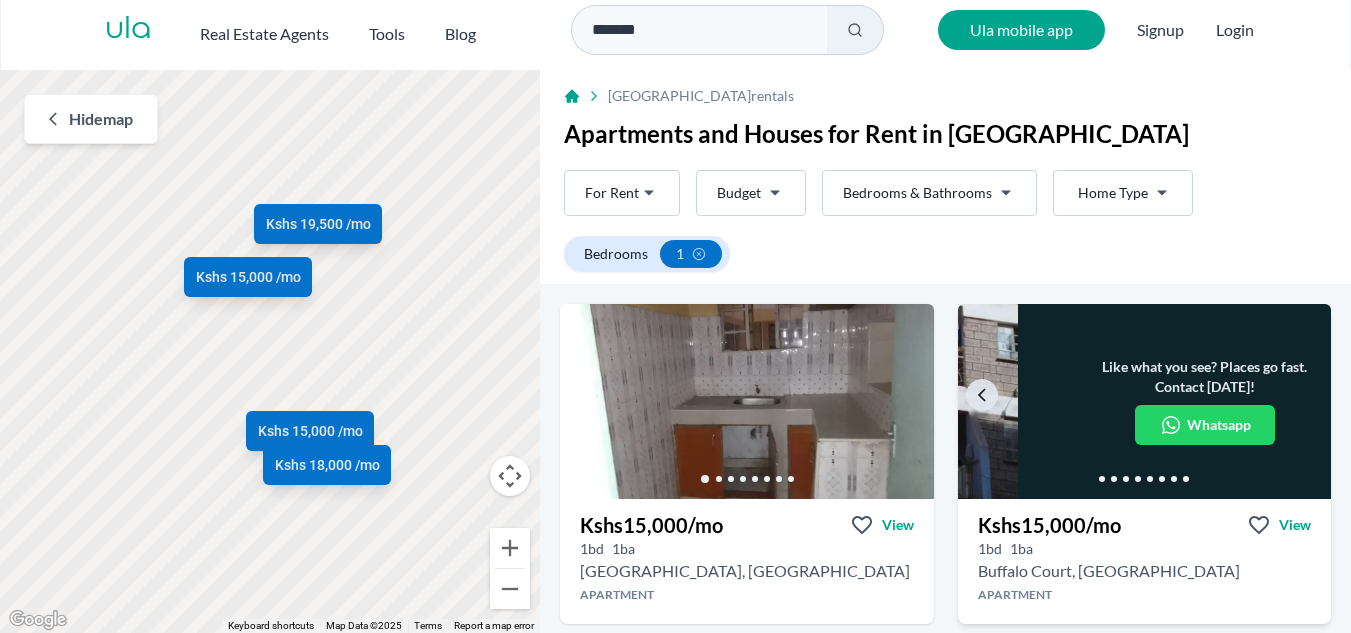 drag, startPoint x: 320, startPoint y: 311, endPoint x: 536, endPoint y: 190, distance: 247.5823 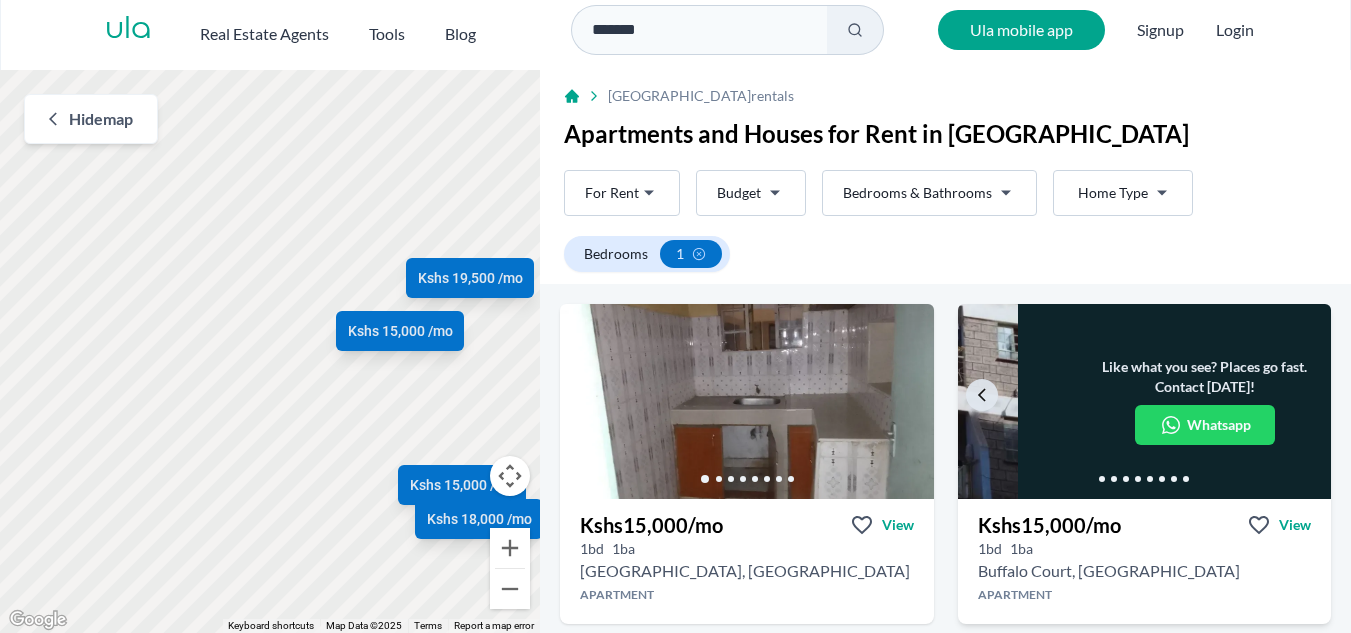 drag, startPoint x: 160, startPoint y: 320, endPoint x: 319, endPoint y: 374, distance: 167.91962 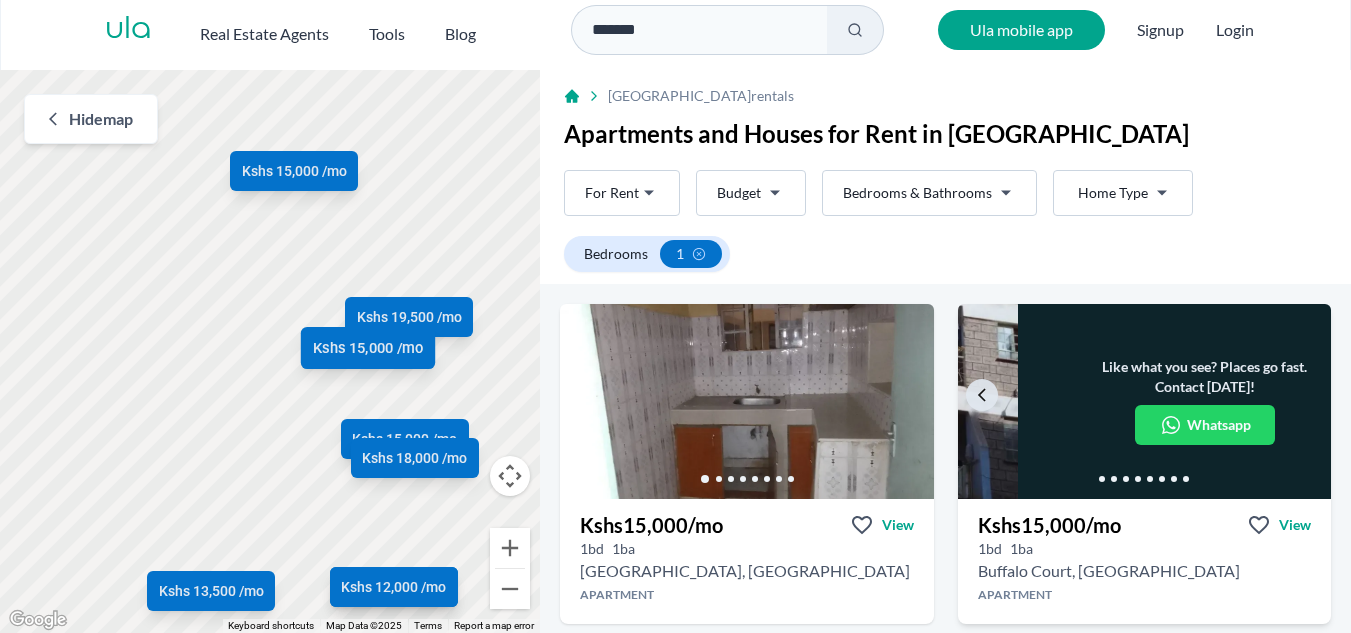 click on "Kshs   15,000 /mo" at bounding box center (368, 347) 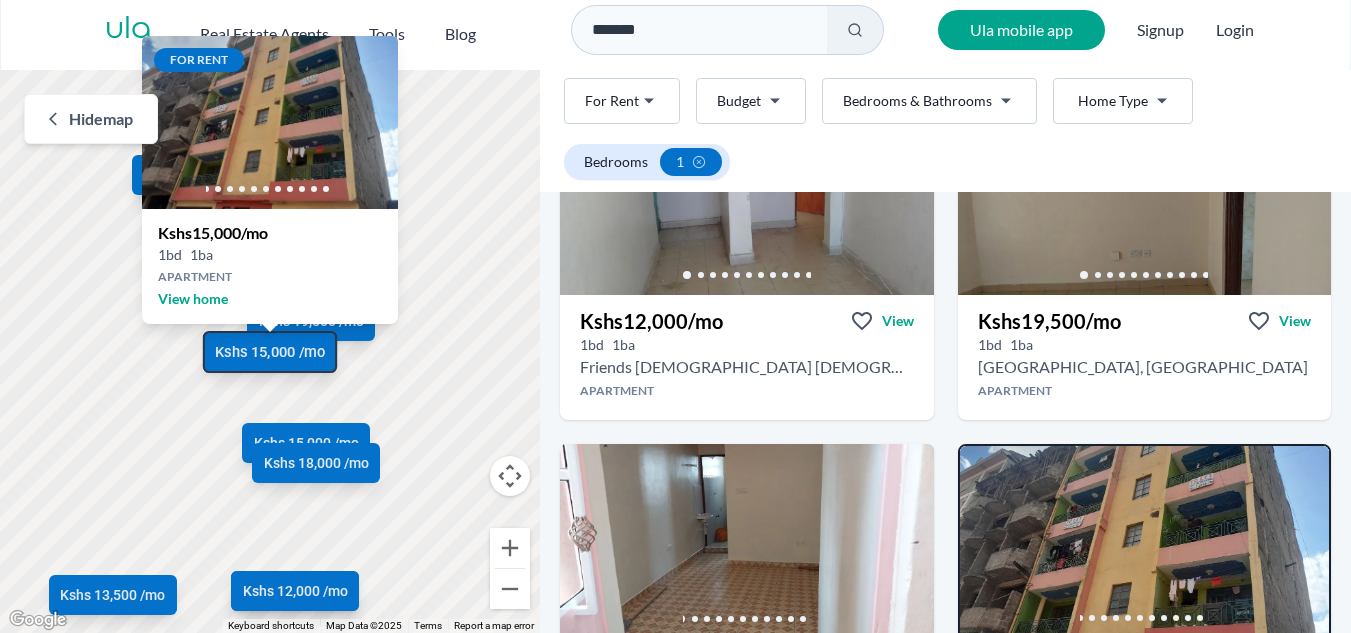 scroll, scrollTop: 1367, scrollLeft: 0, axis: vertical 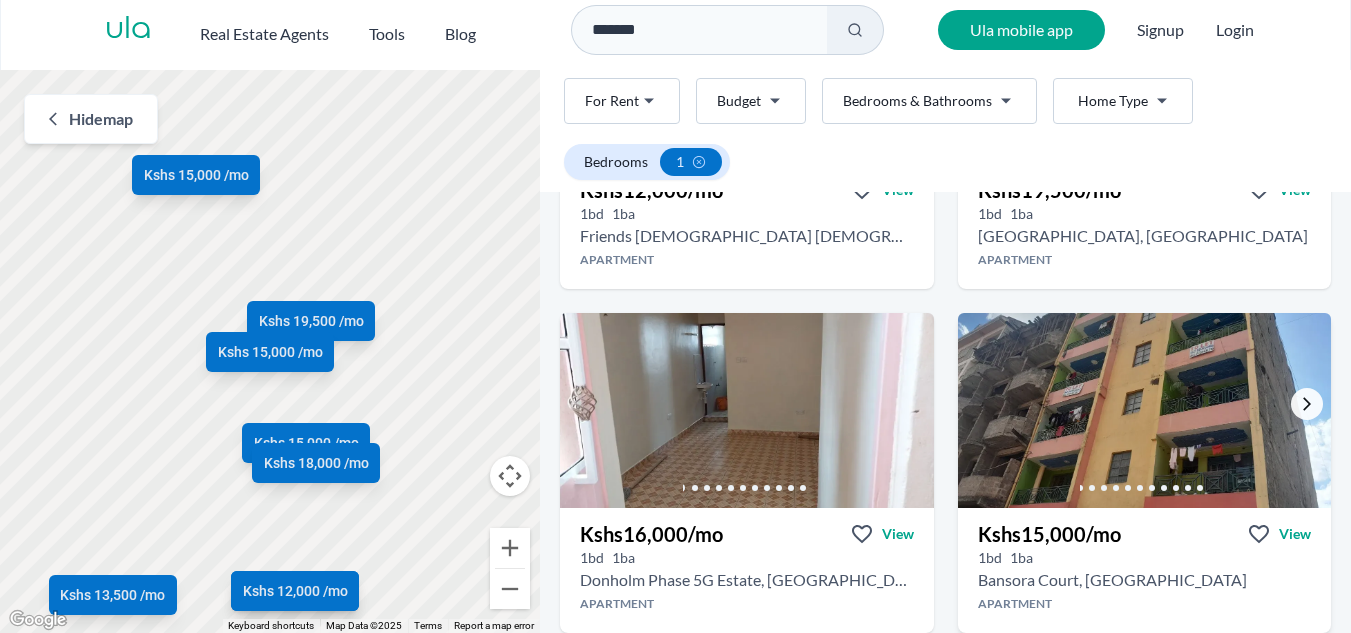 click 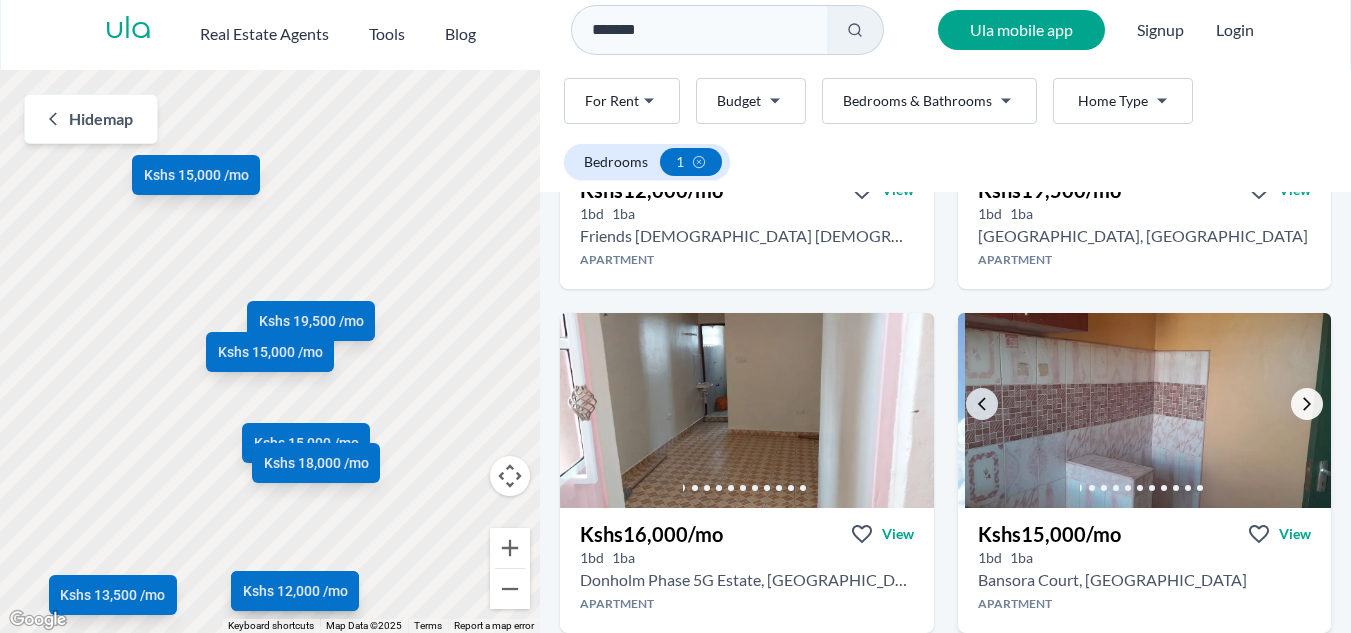 click 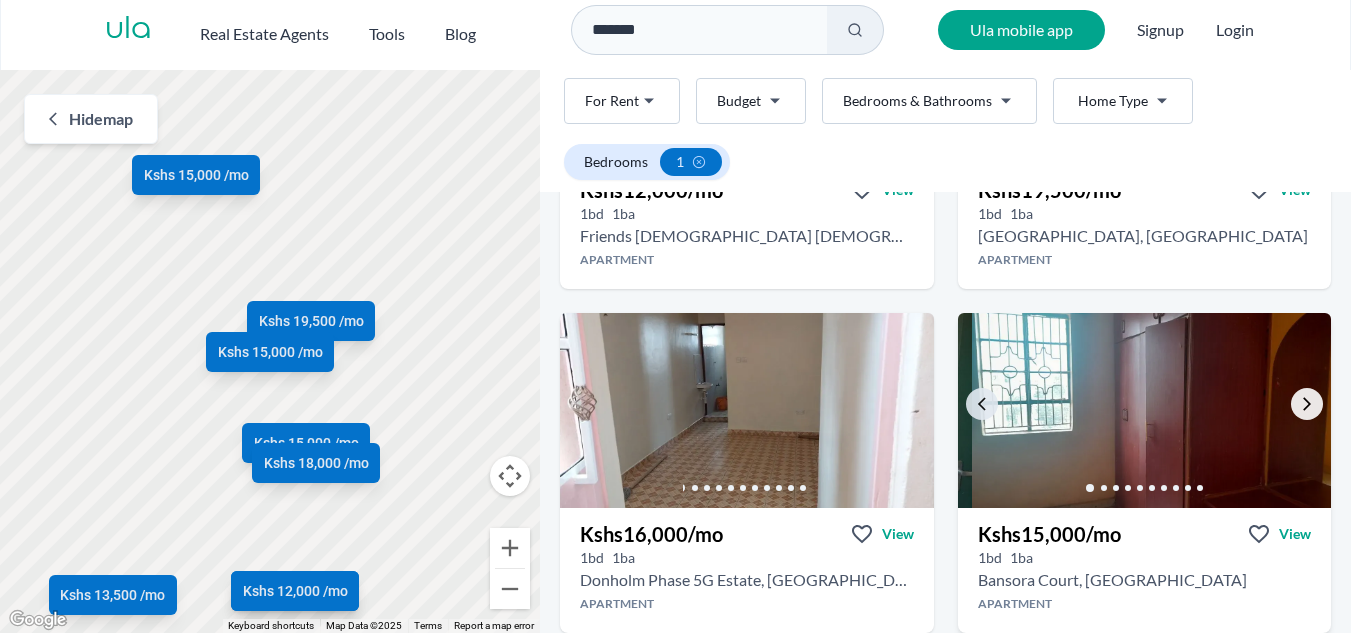 click 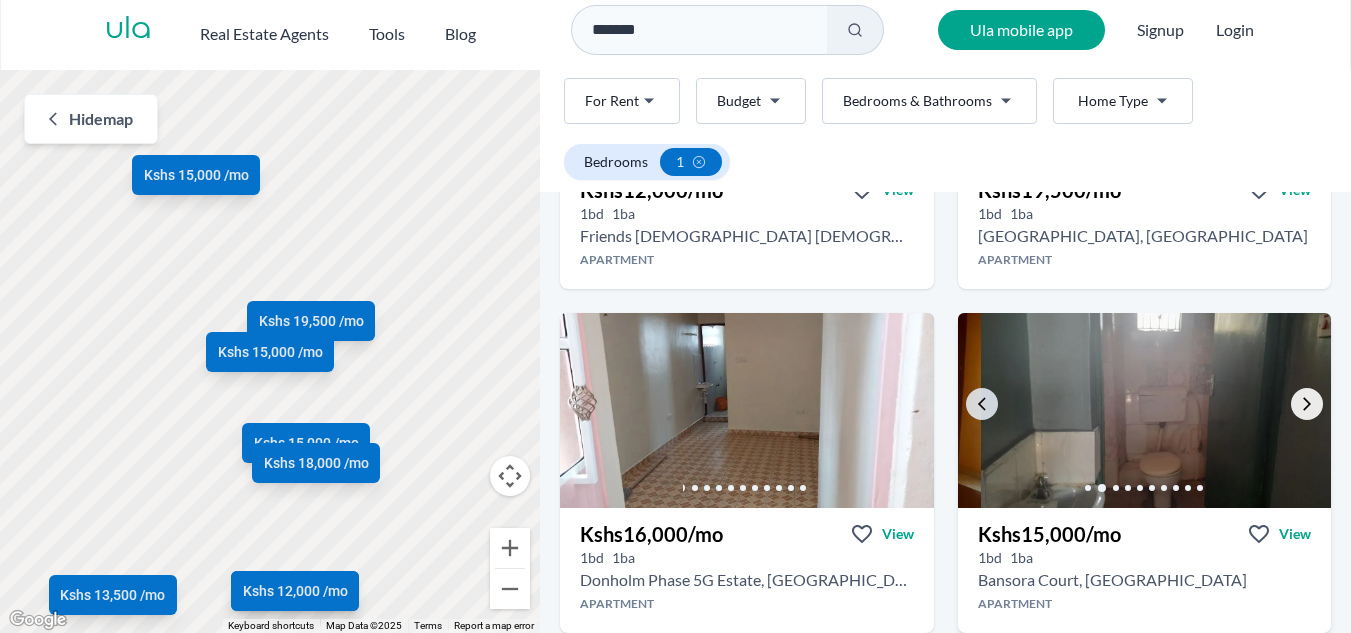 click 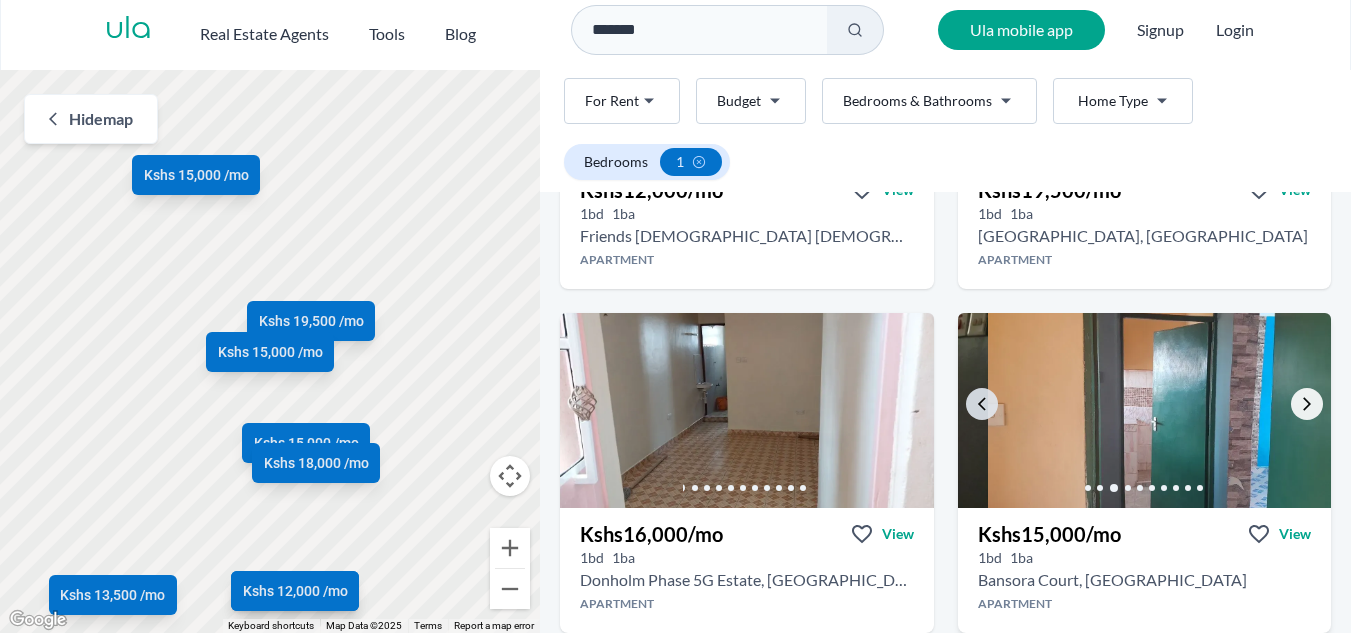 click 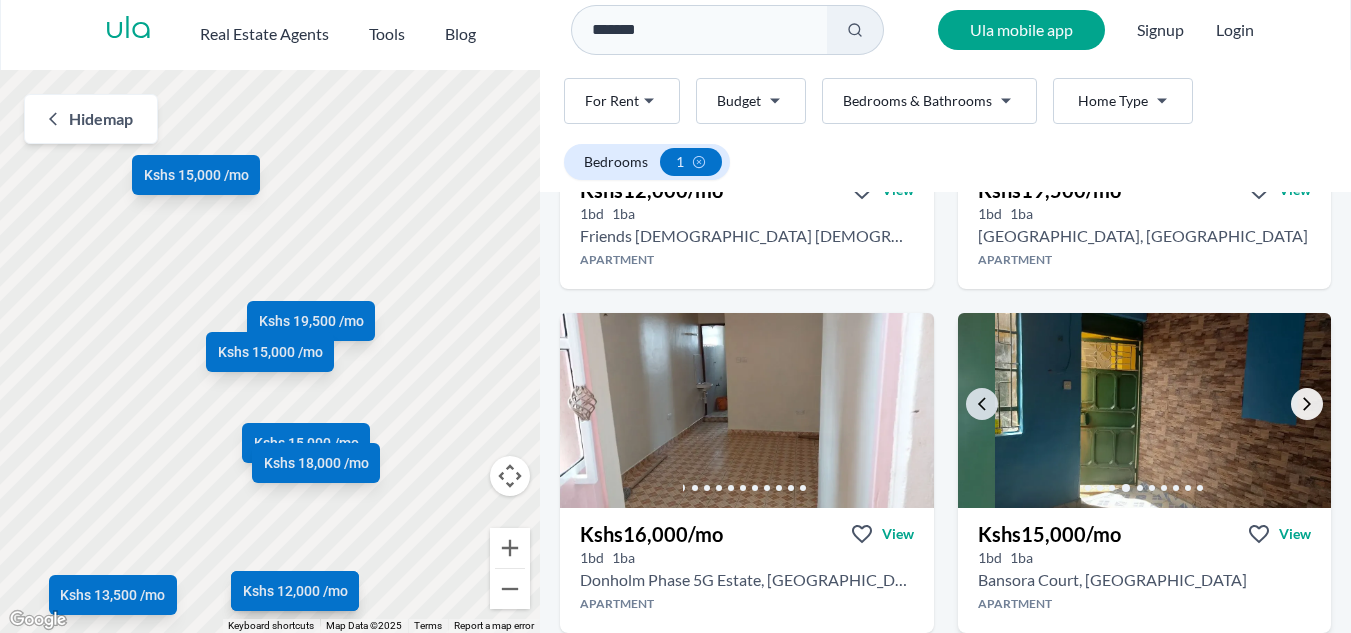 click 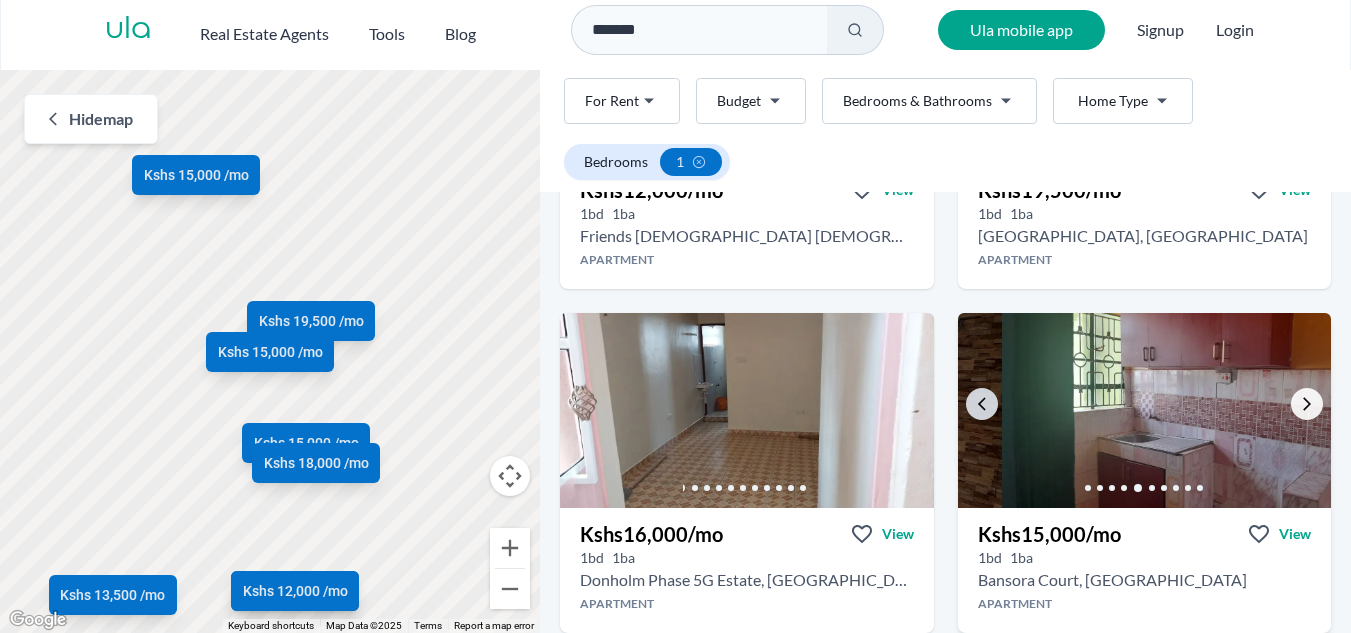 click 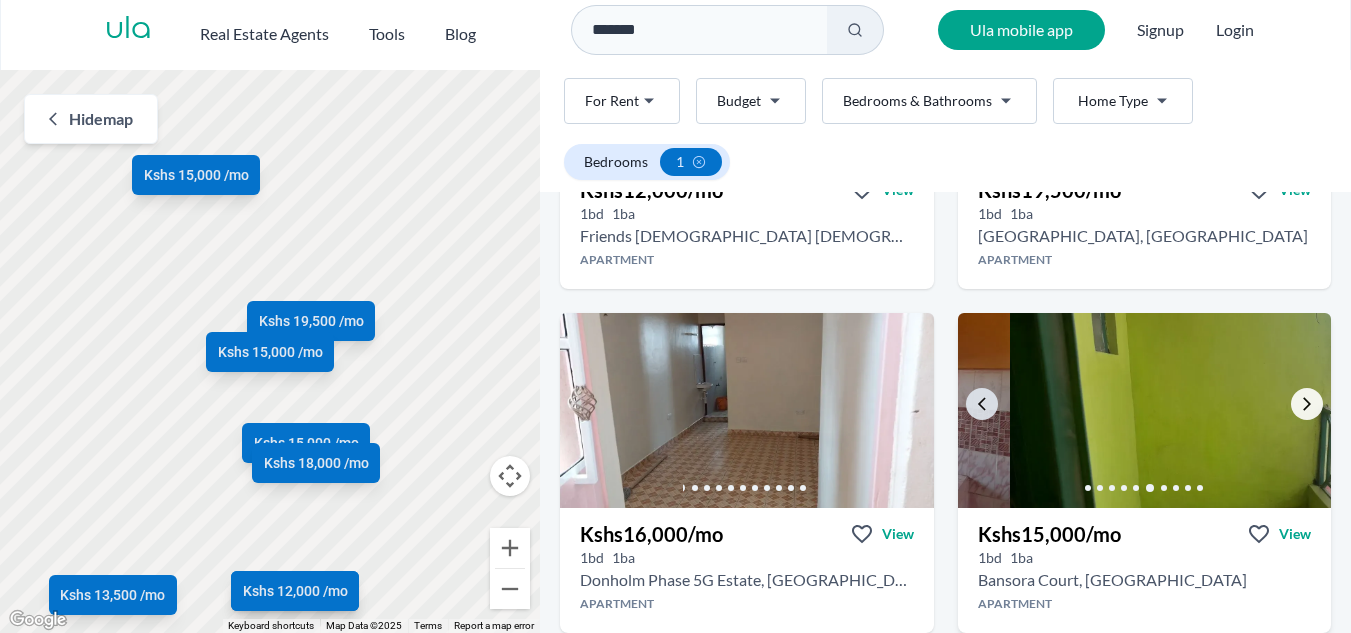 click 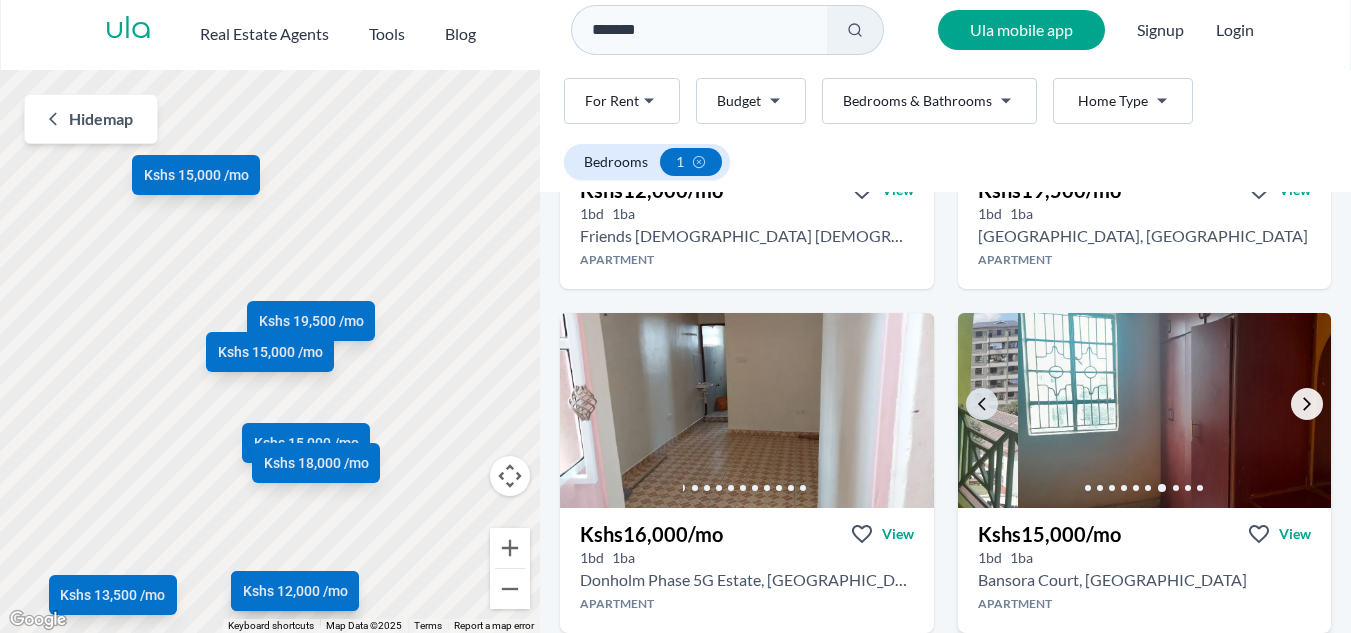 click 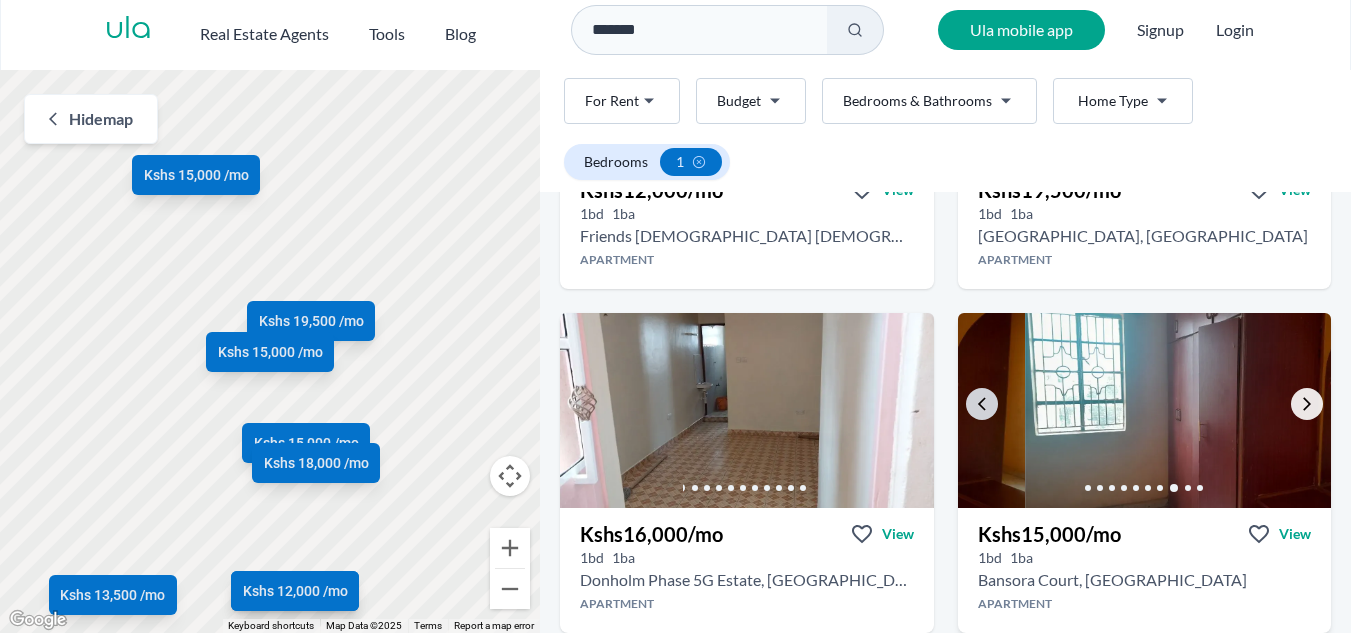 click 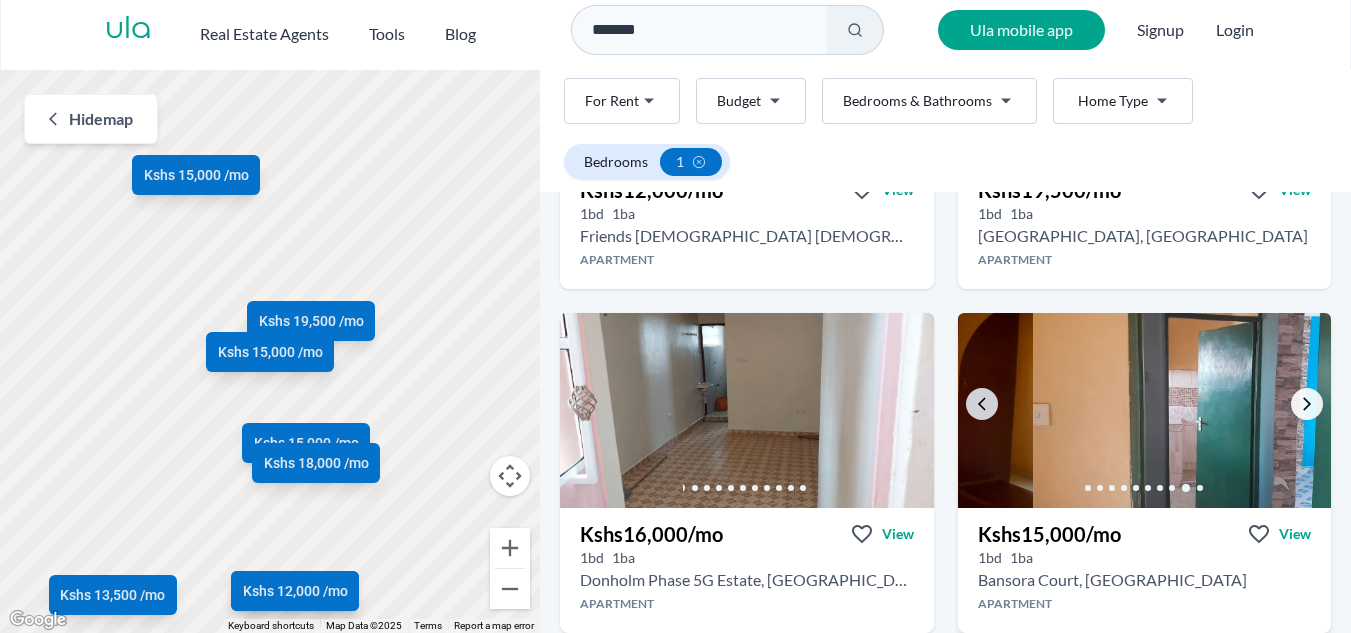 click 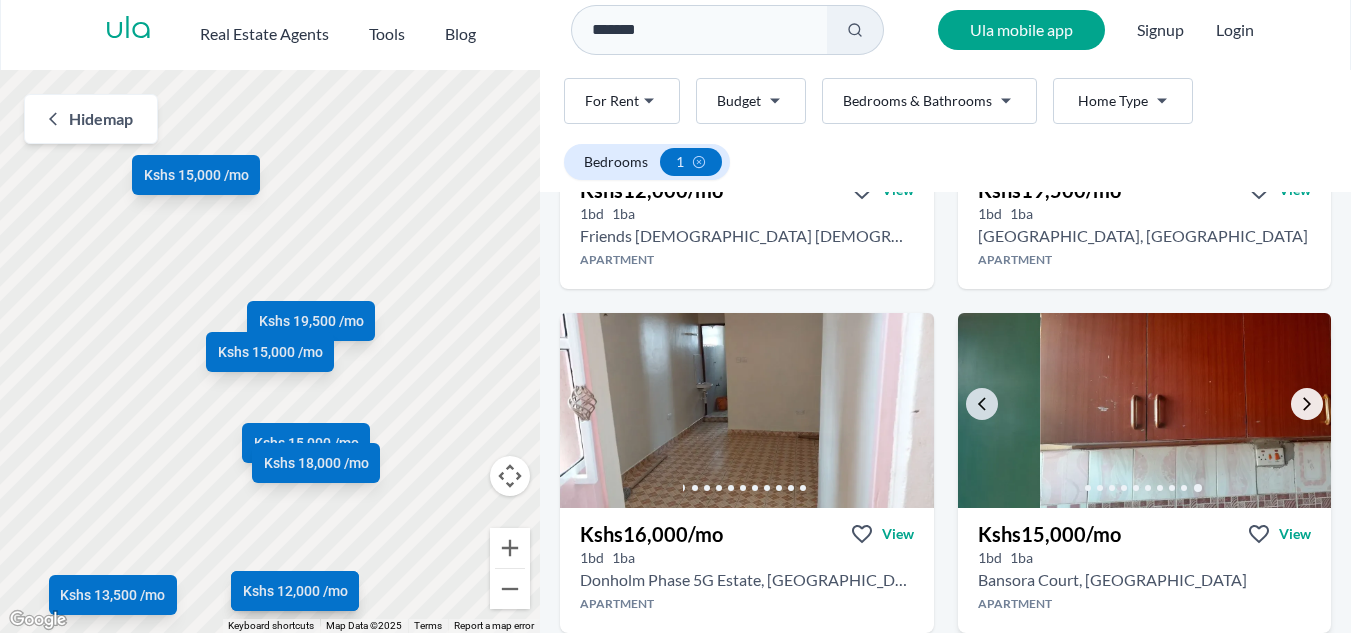 click 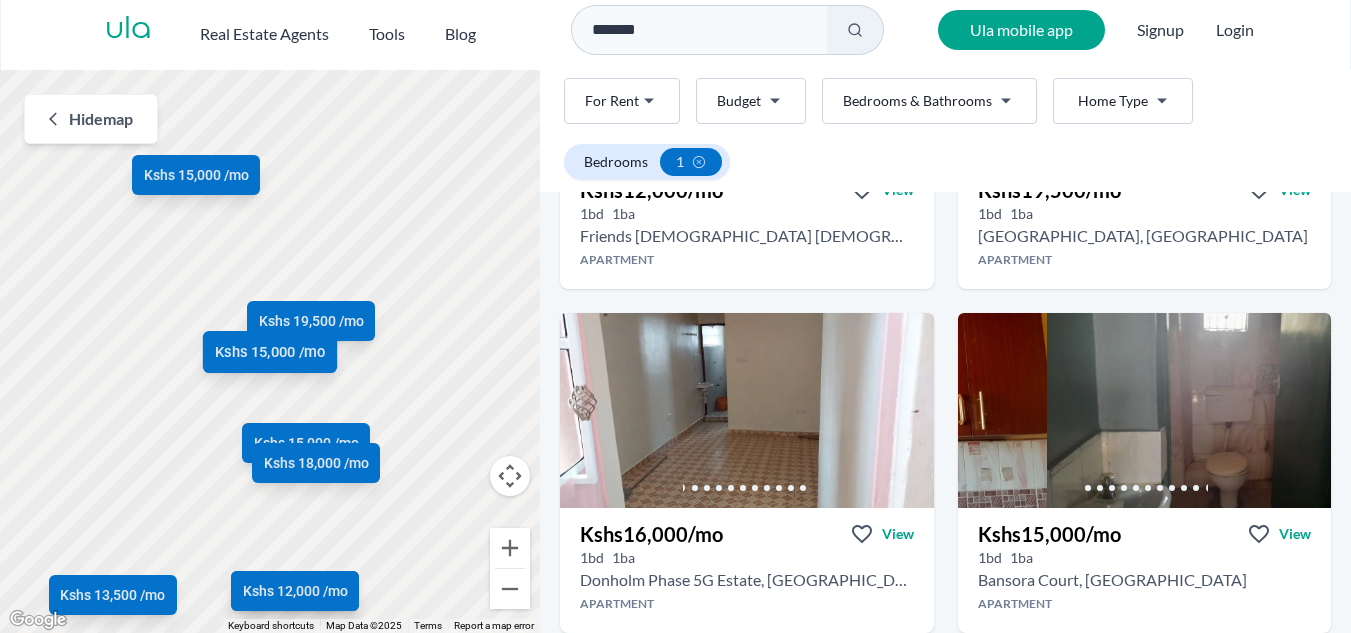 click on "Kshs   15,000 /mo" at bounding box center [270, 351] 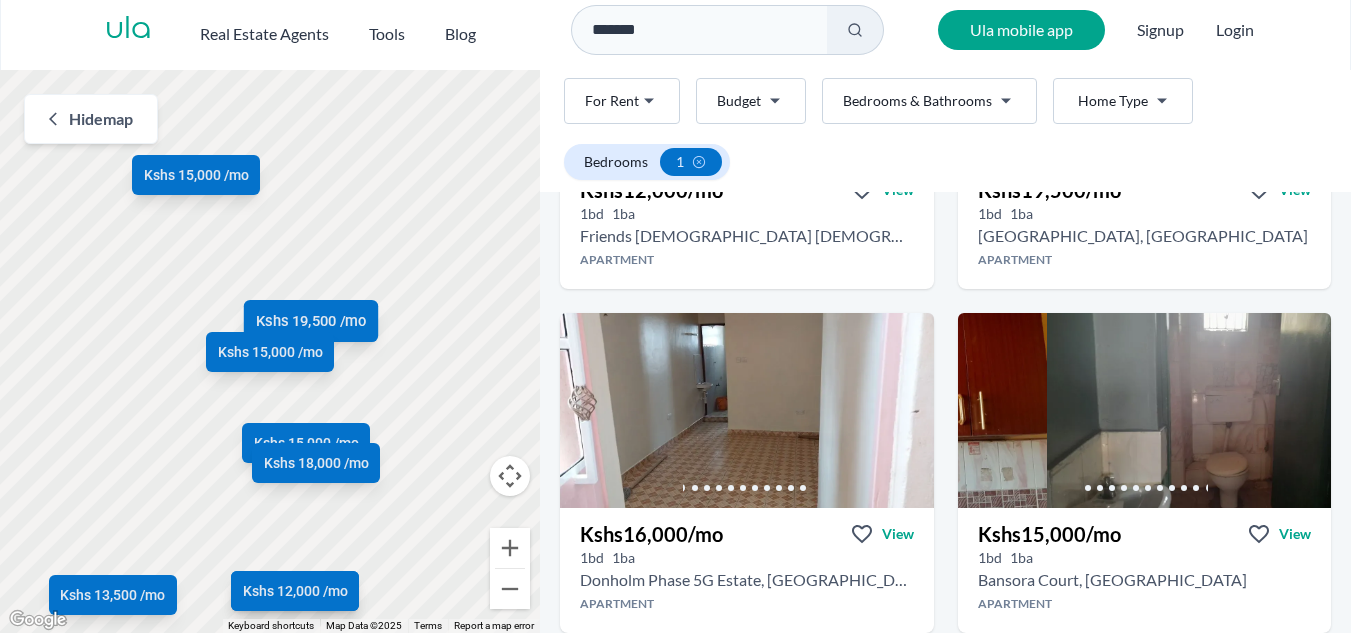 click on "Kshs   19,500 /mo" at bounding box center (311, 320) 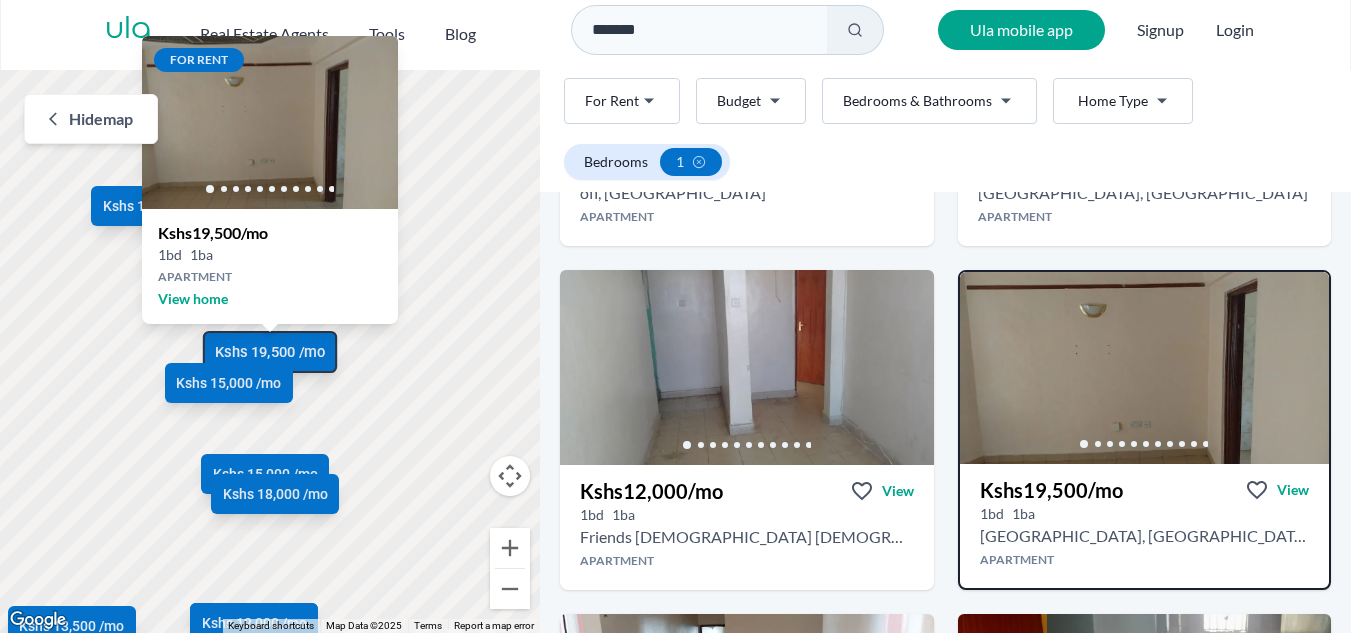 scroll, scrollTop: 1023, scrollLeft: 0, axis: vertical 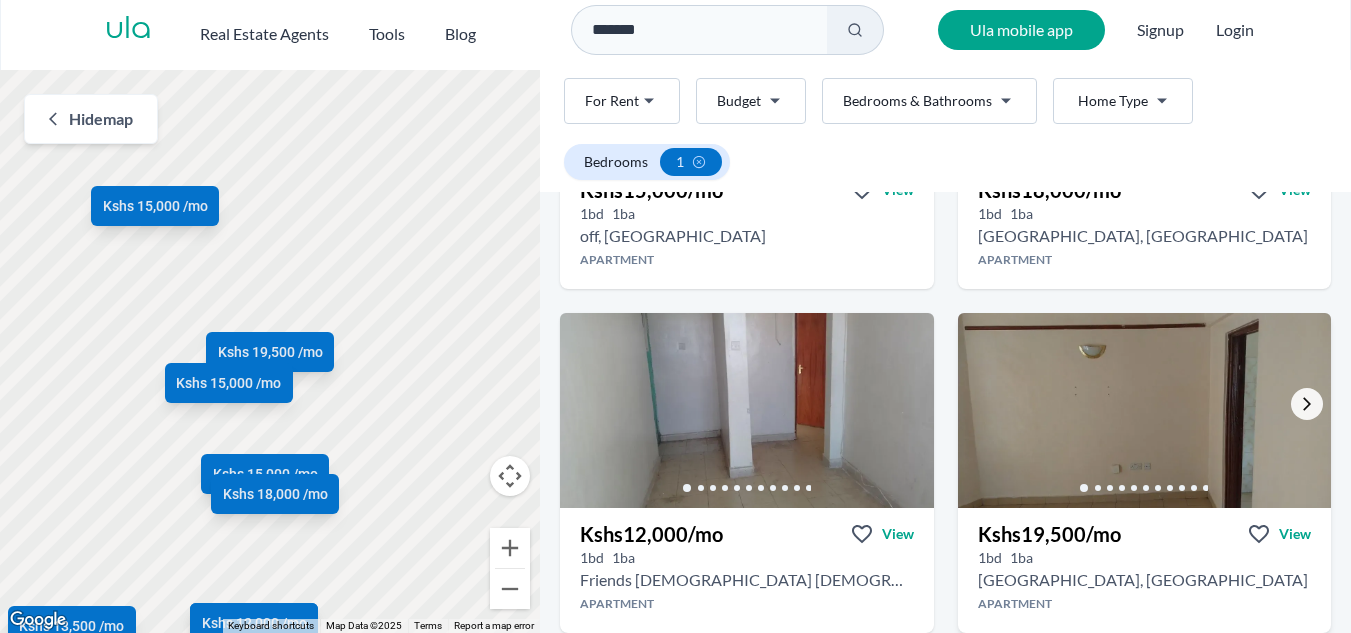 click 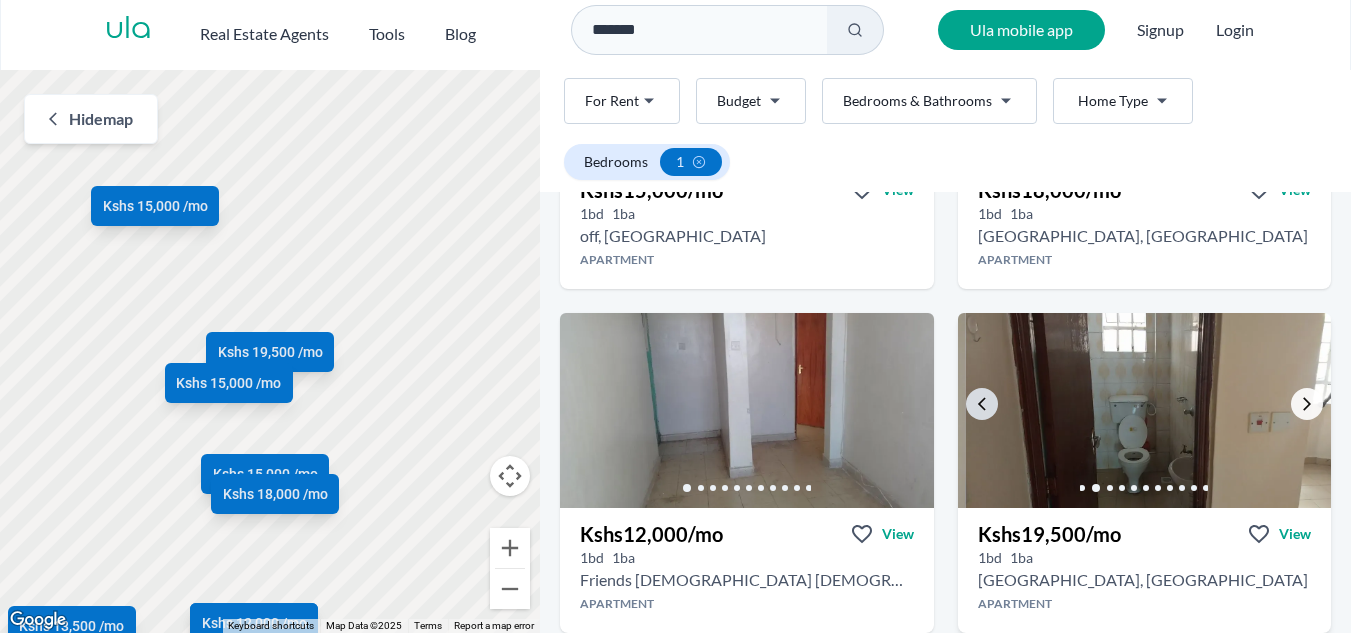 click 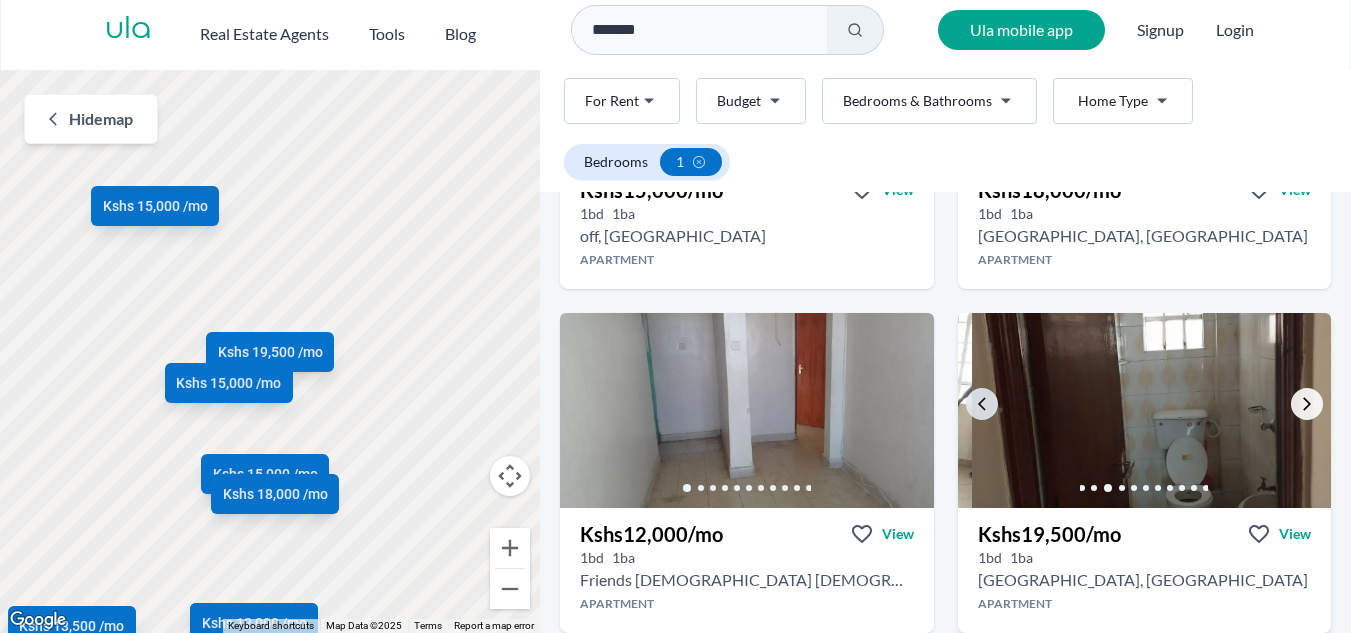 click 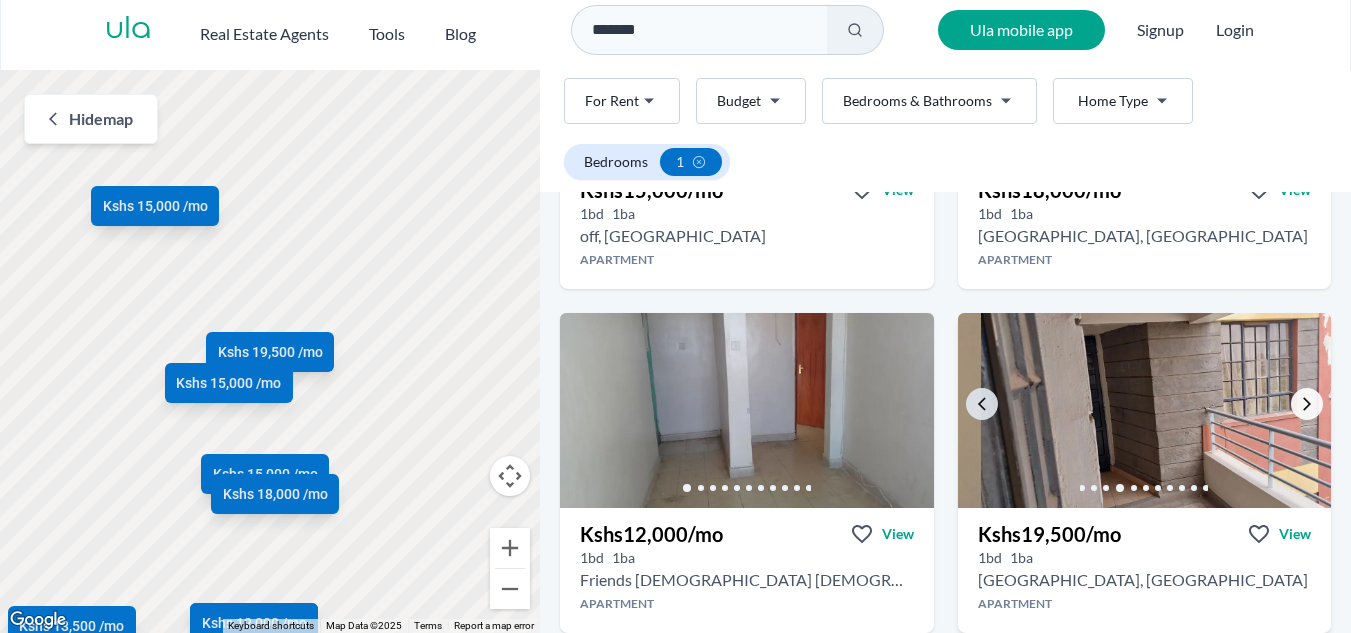 click 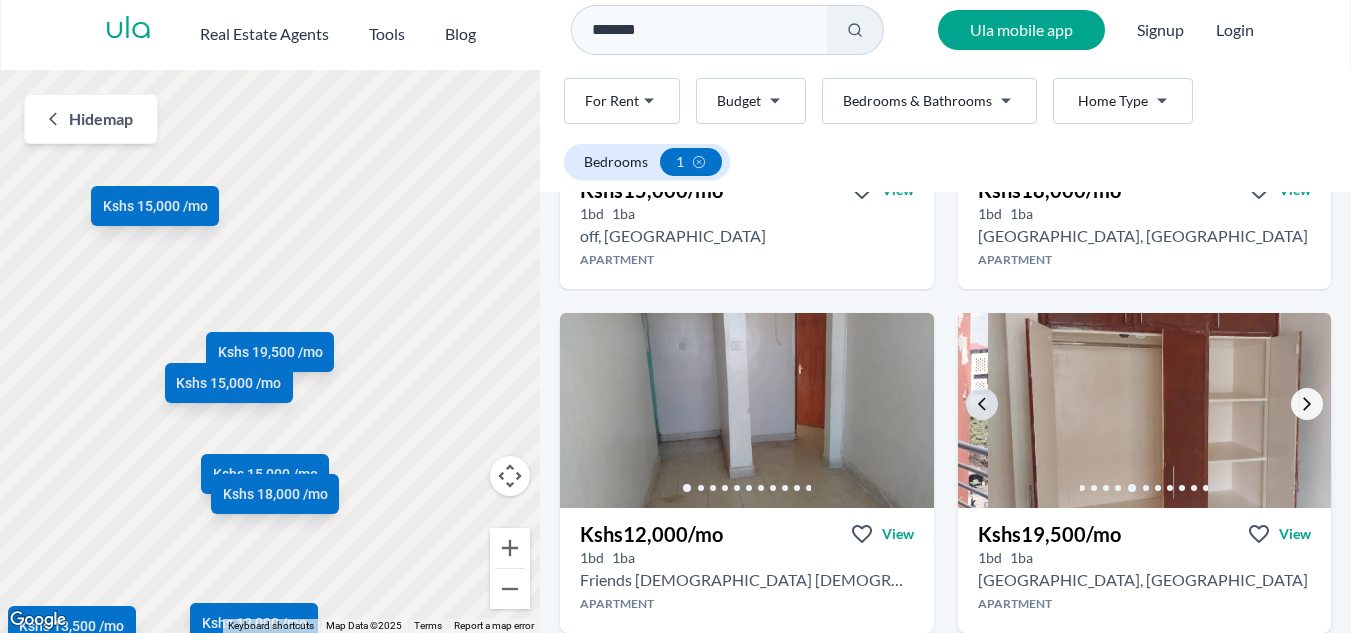 click 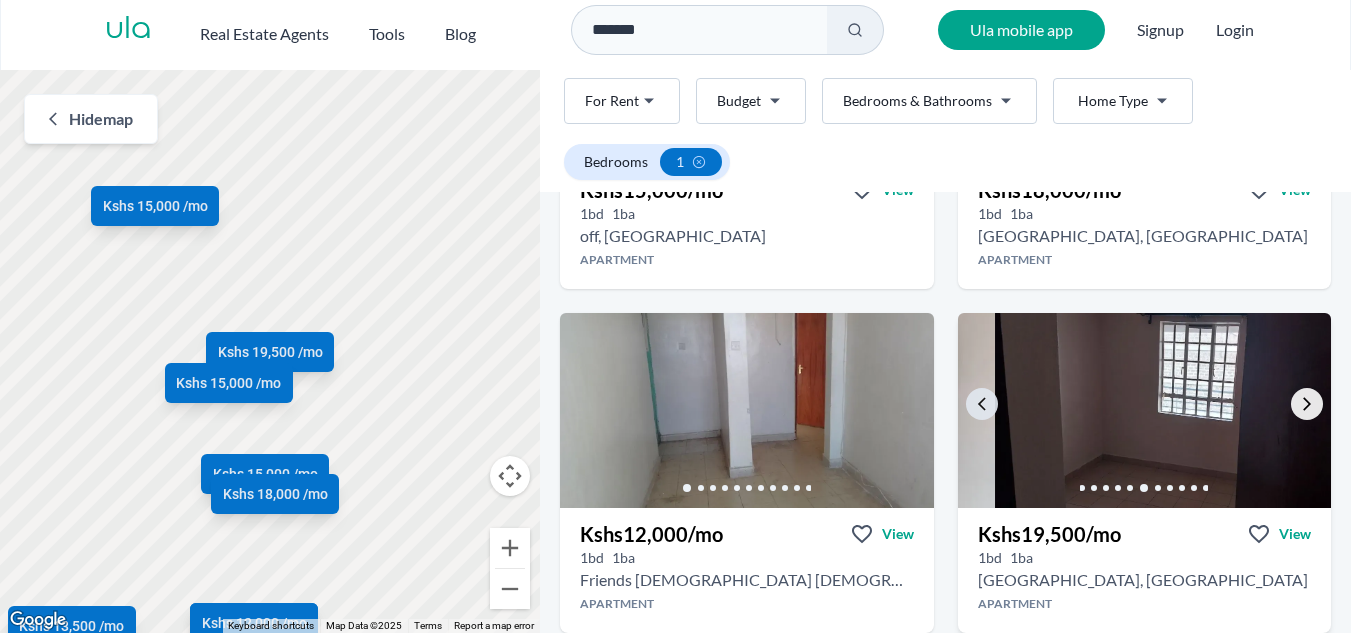 click 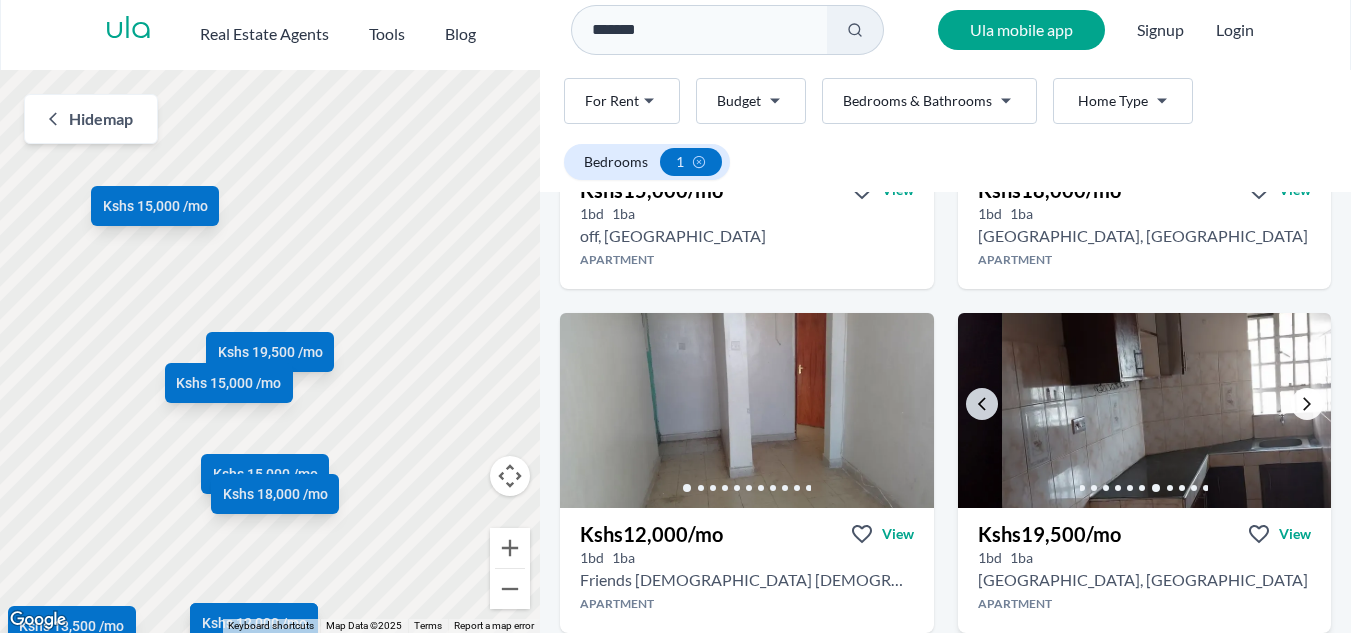 click 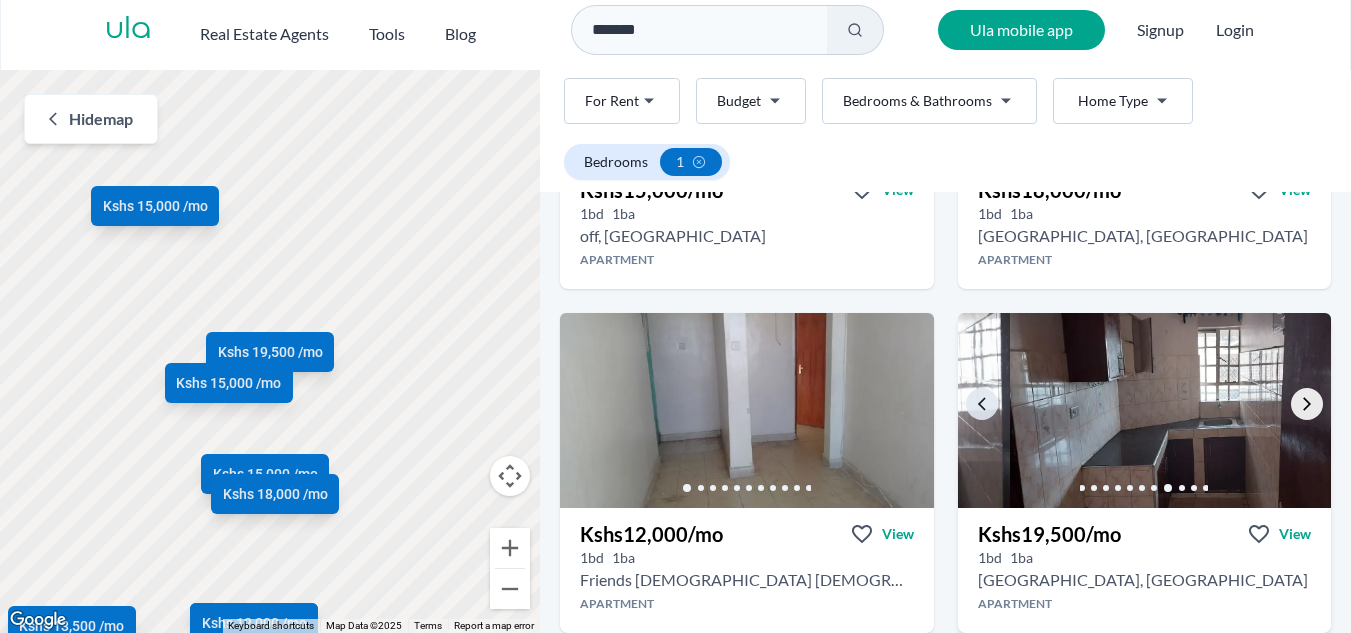 click 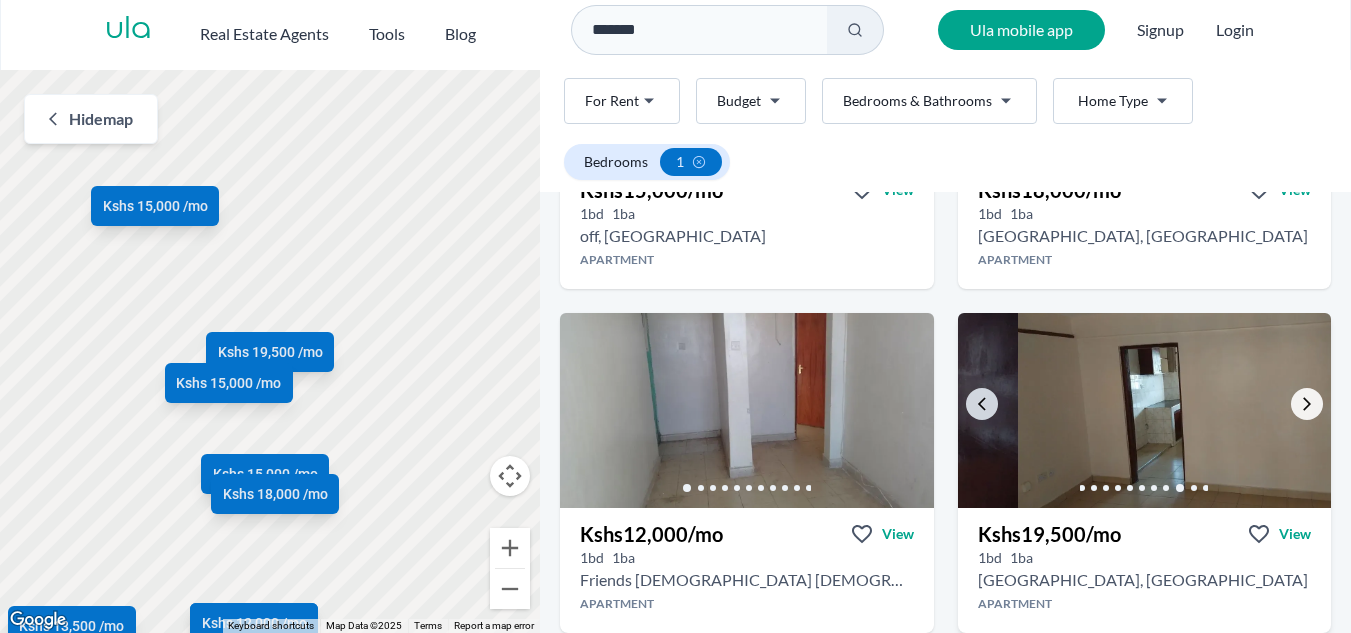 click 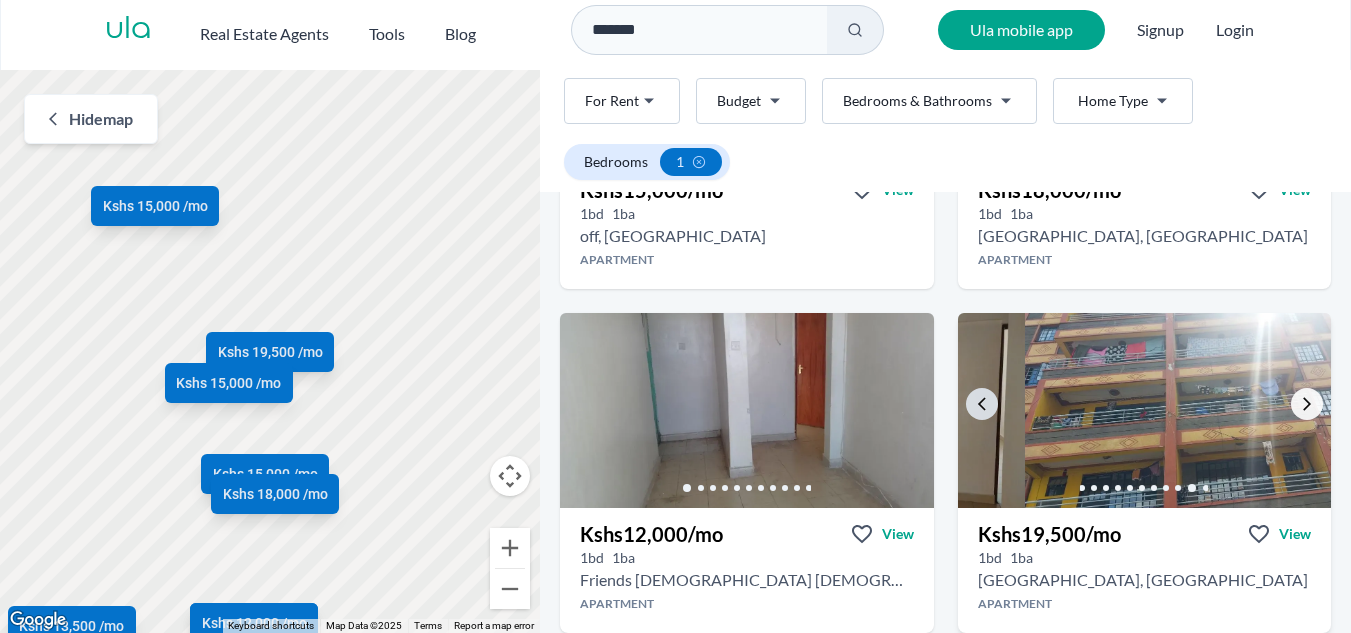 click 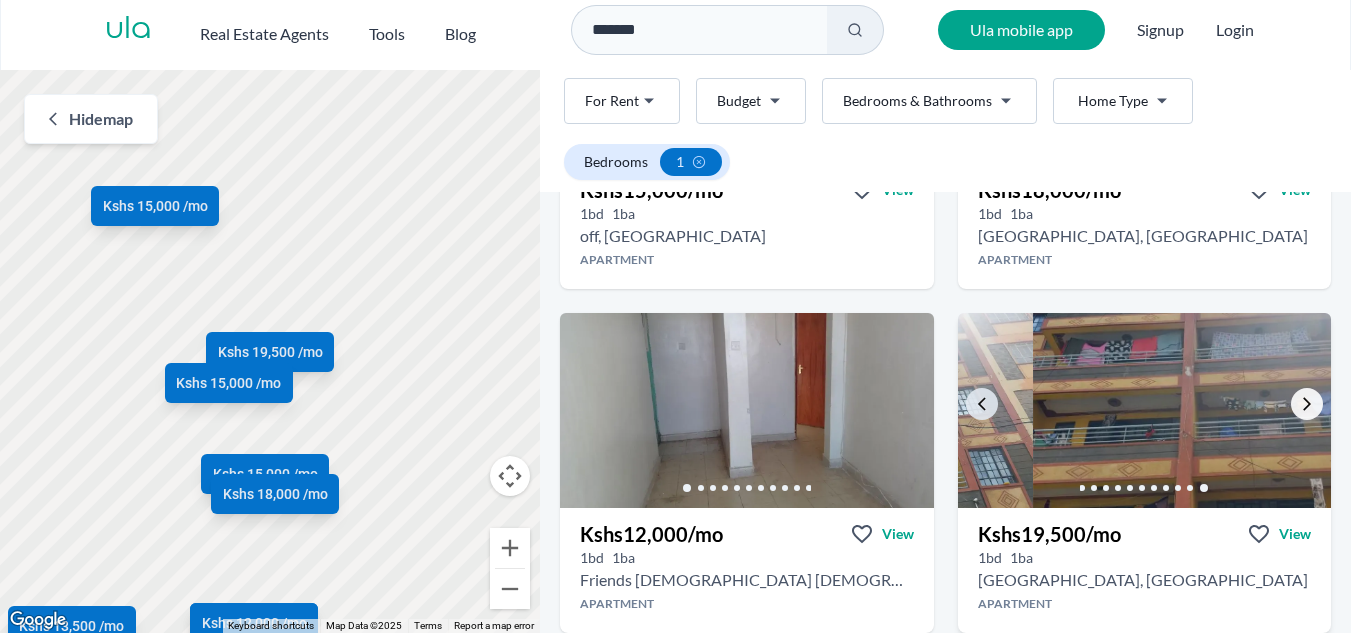 click 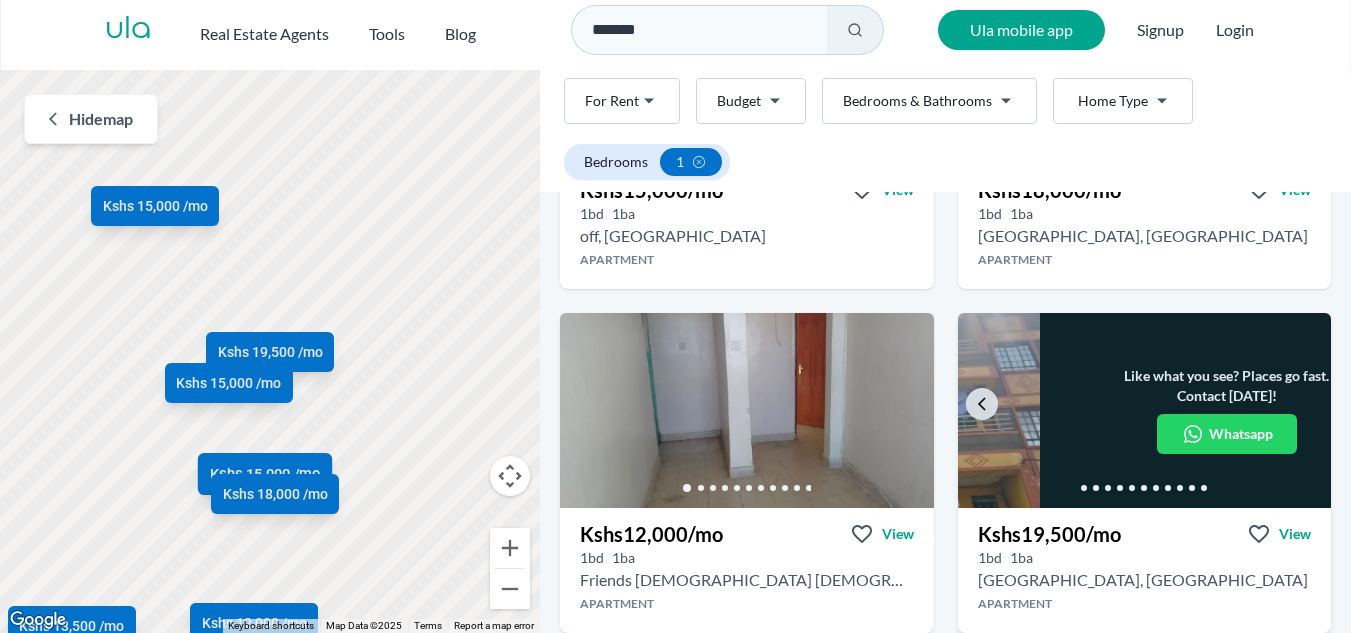 click on "Kshs   15,000 /mo" at bounding box center [265, 473] 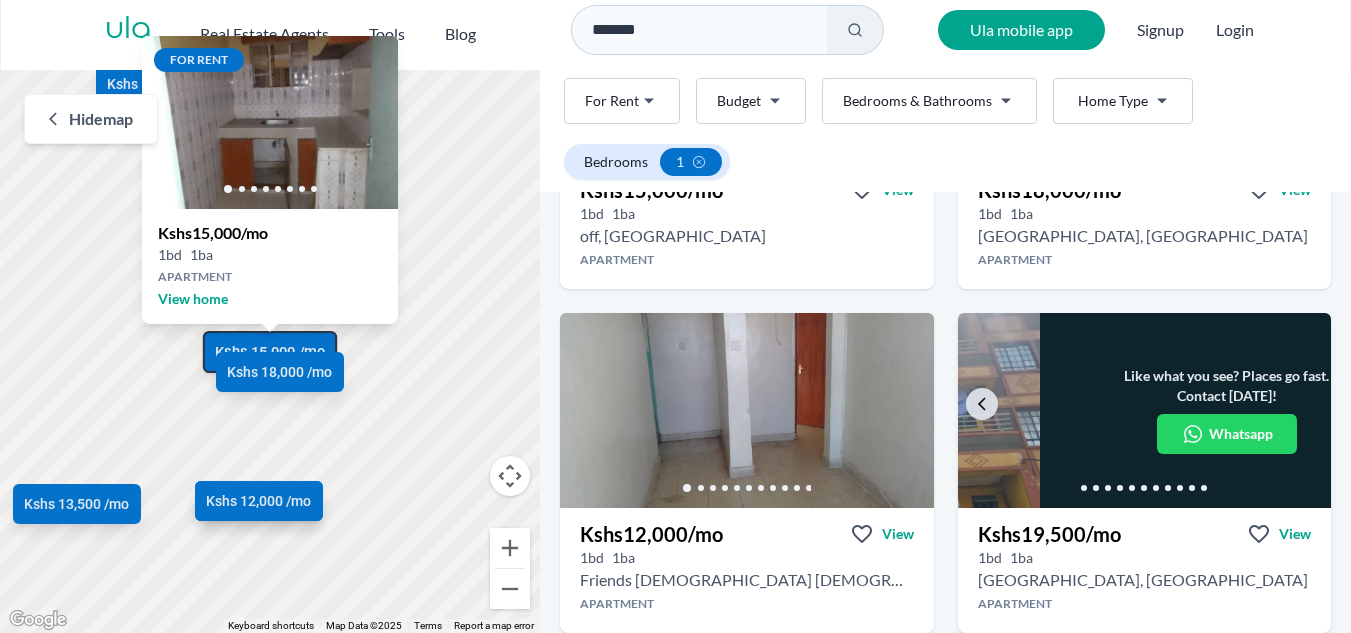 scroll, scrollTop: 1, scrollLeft: 0, axis: vertical 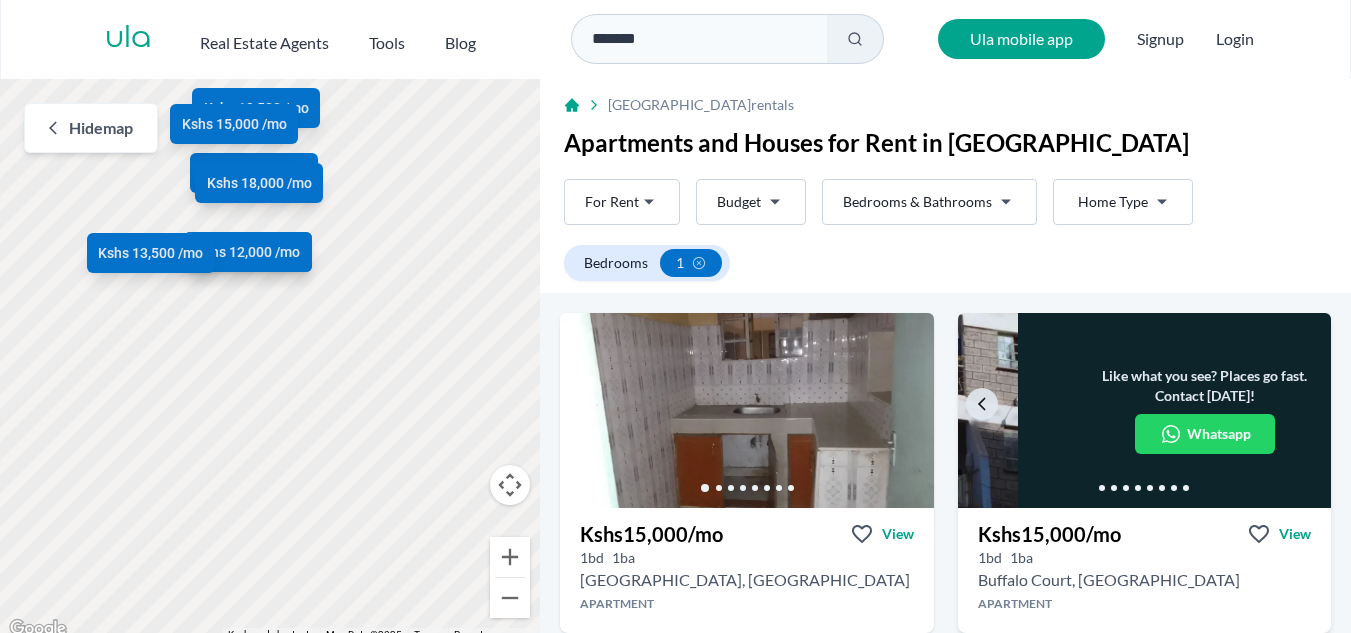 drag, startPoint x: 356, startPoint y: 536, endPoint x: 257, endPoint y: 325, distance: 233.0708 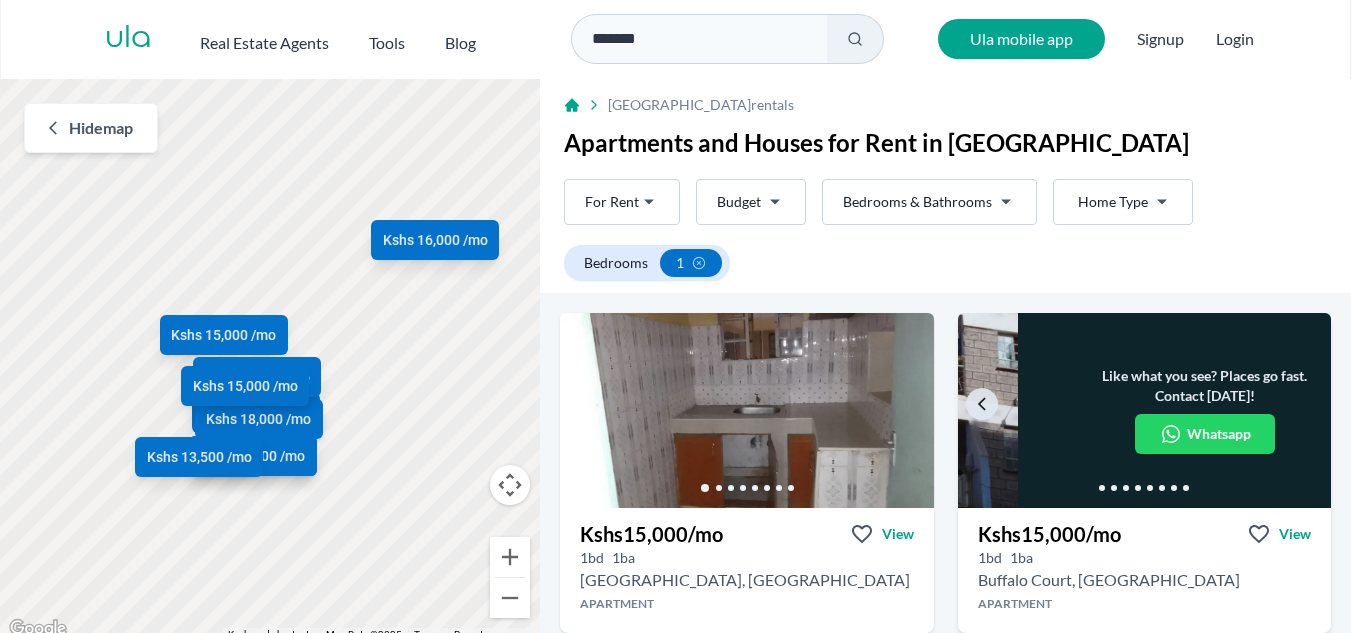 drag, startPoint x: 376, startPoint y: 292, endPoint x: 383, endPoint y: 478, distance: 186.13167 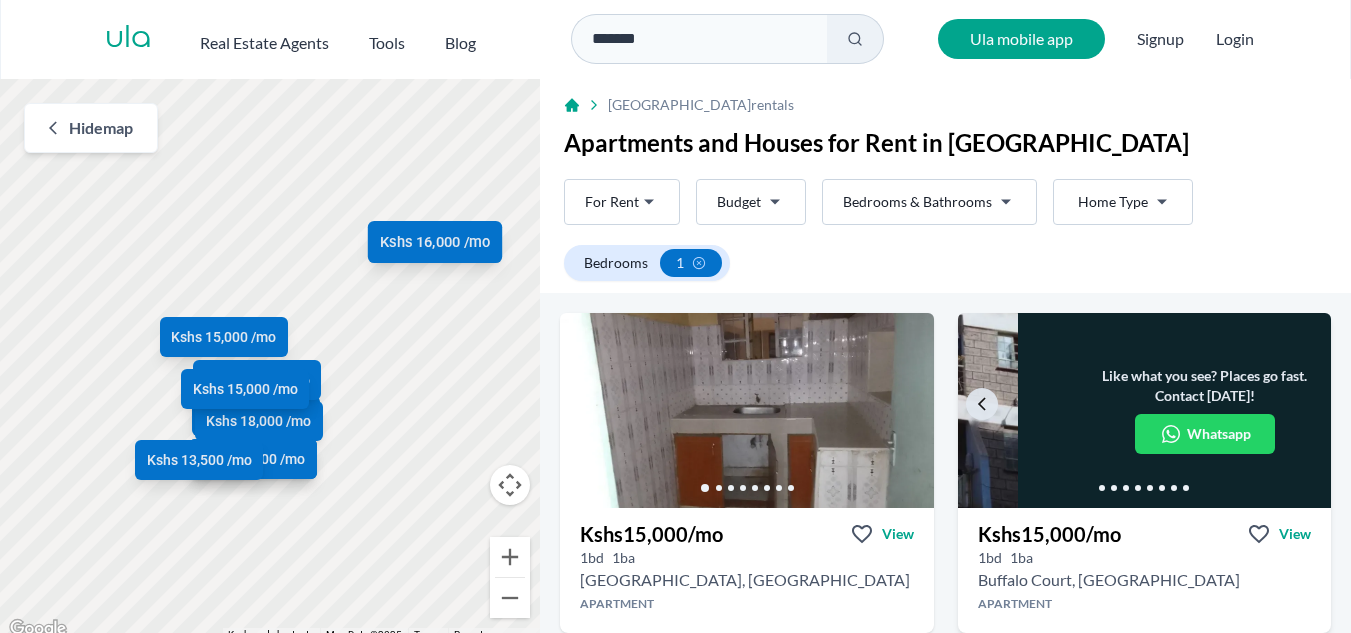 click on "Kshs   16,000 /mo" at bounding box center [436, 242] 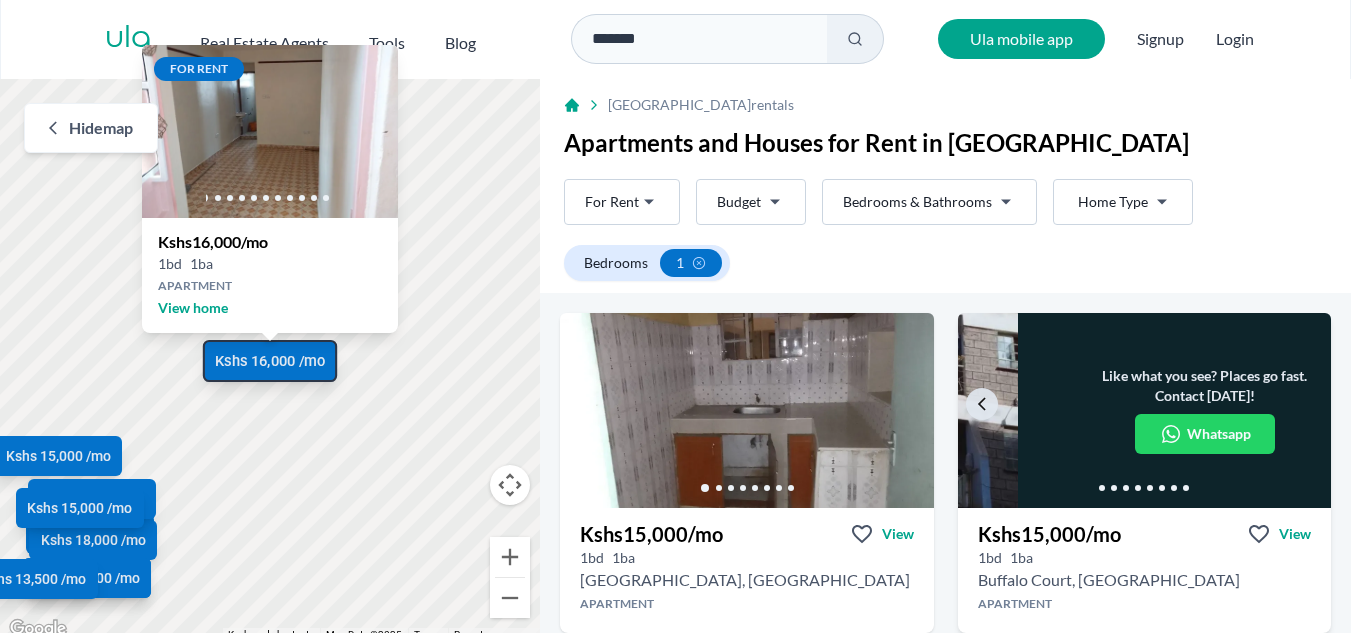 scroll, scrollTop: 10, scrollLeft: 0, axis: vertical 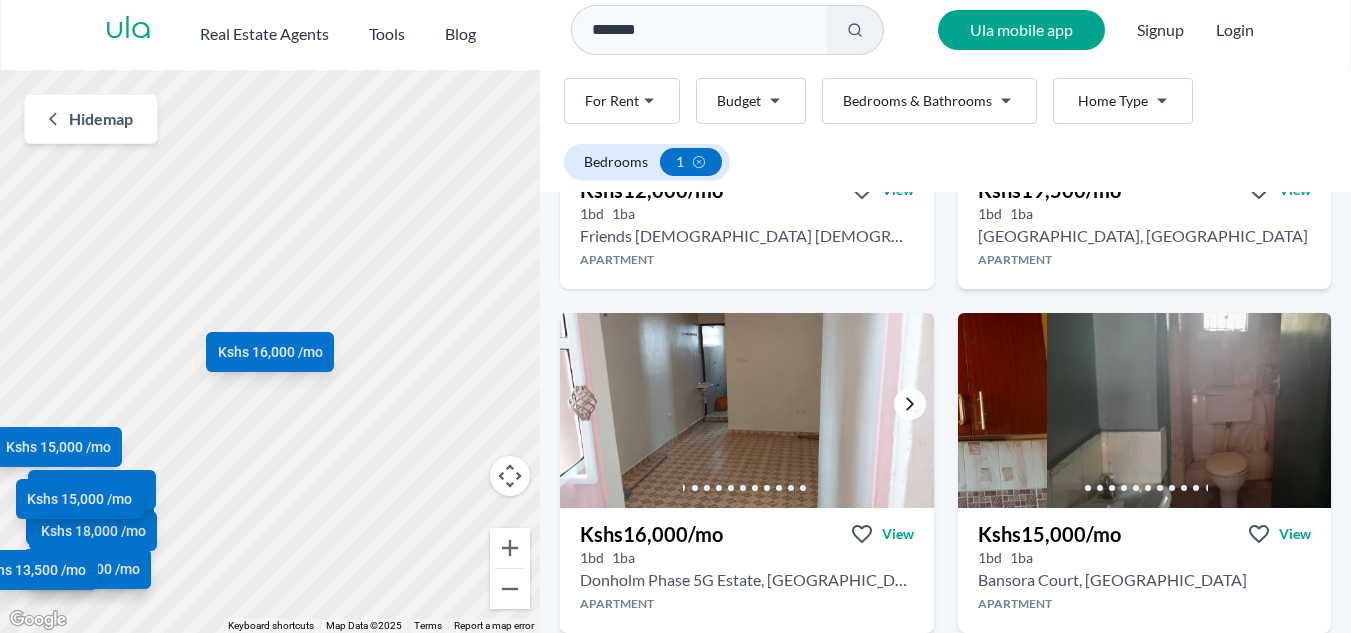 click 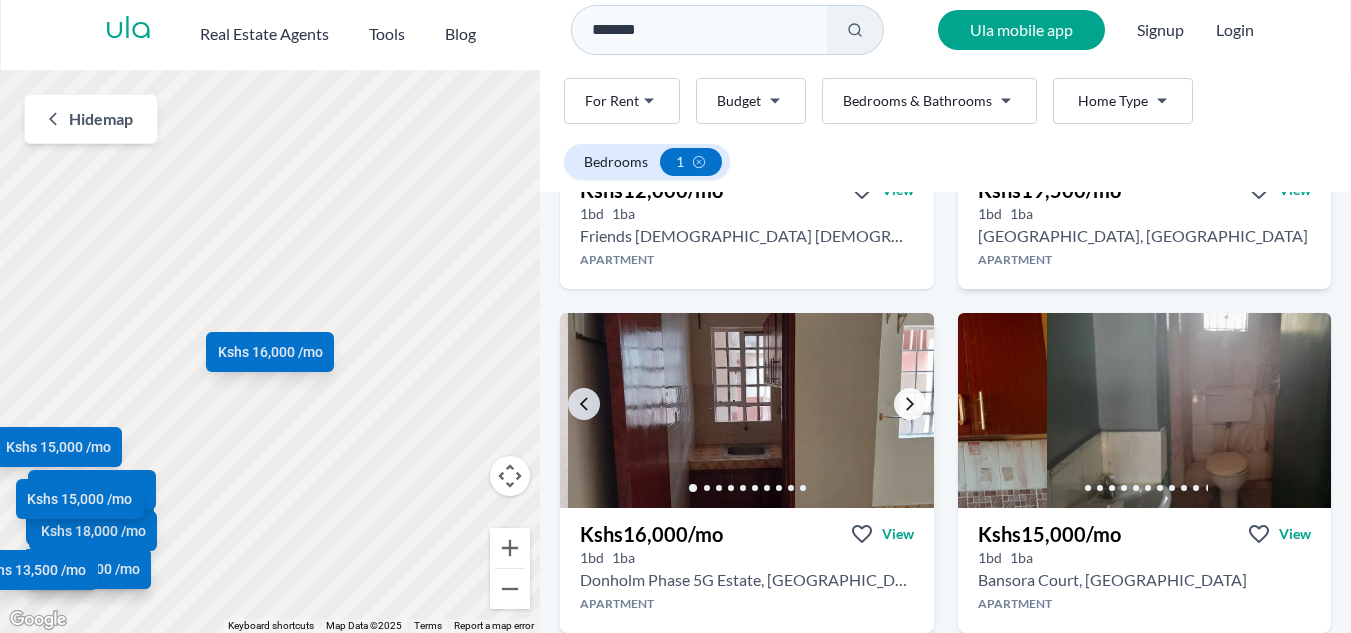 click 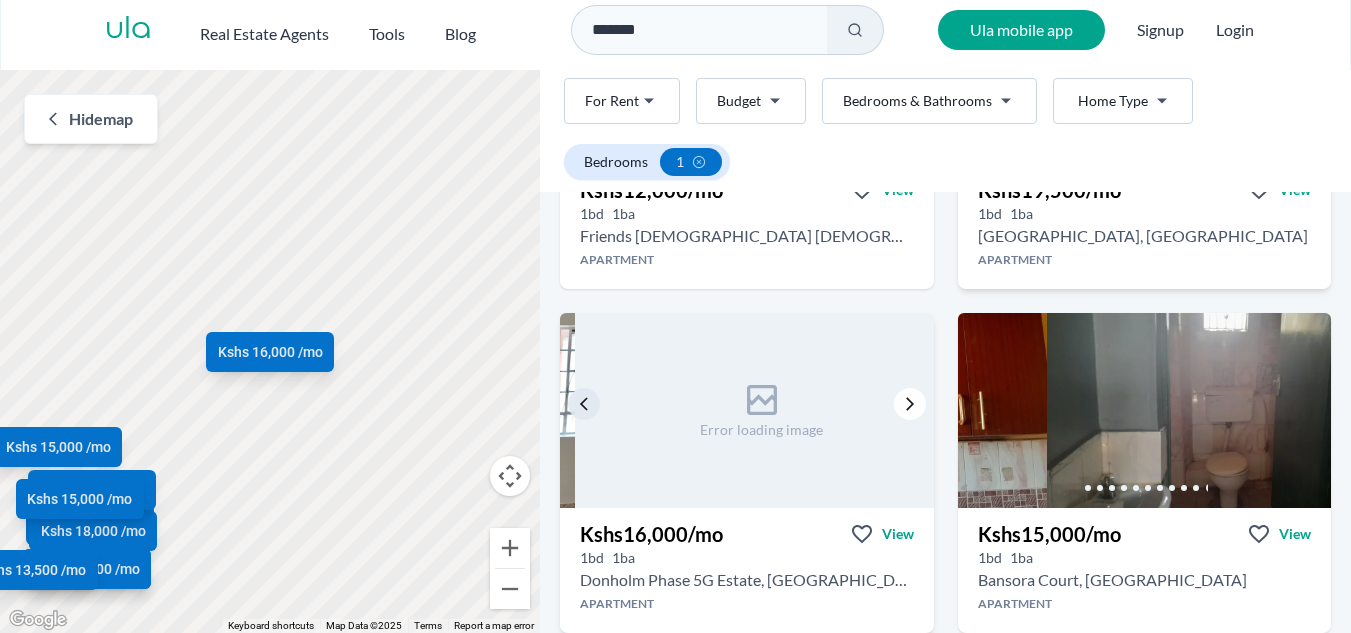 click 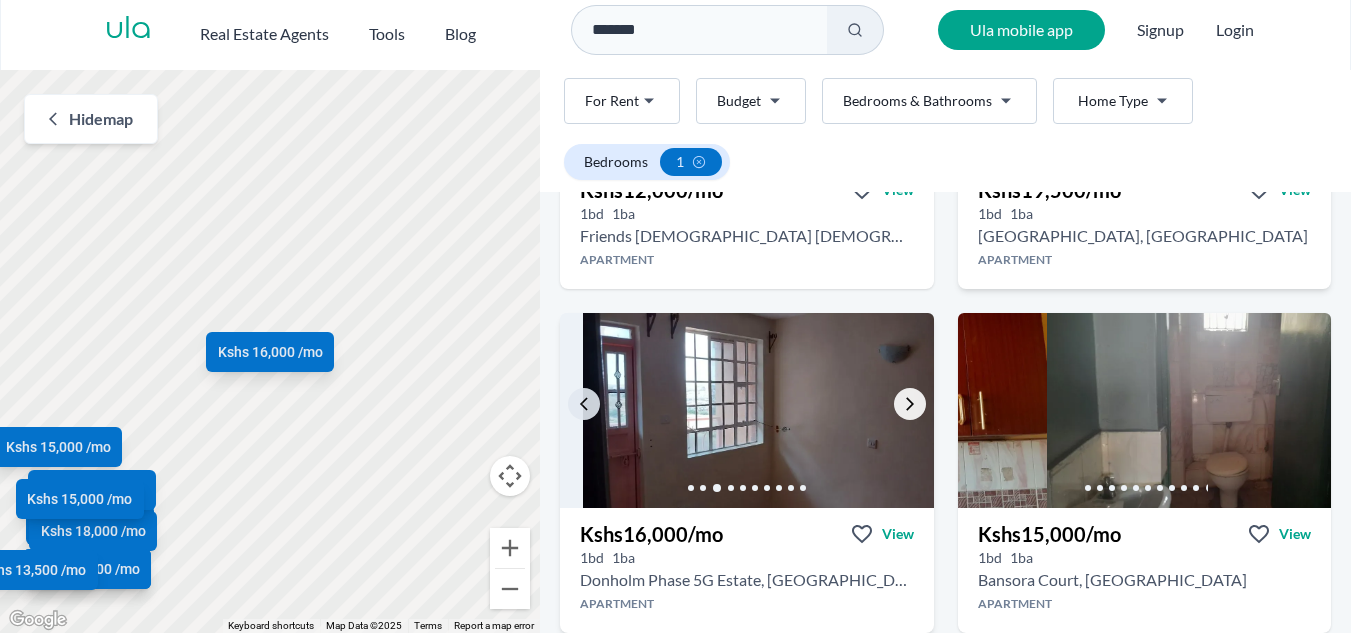 click 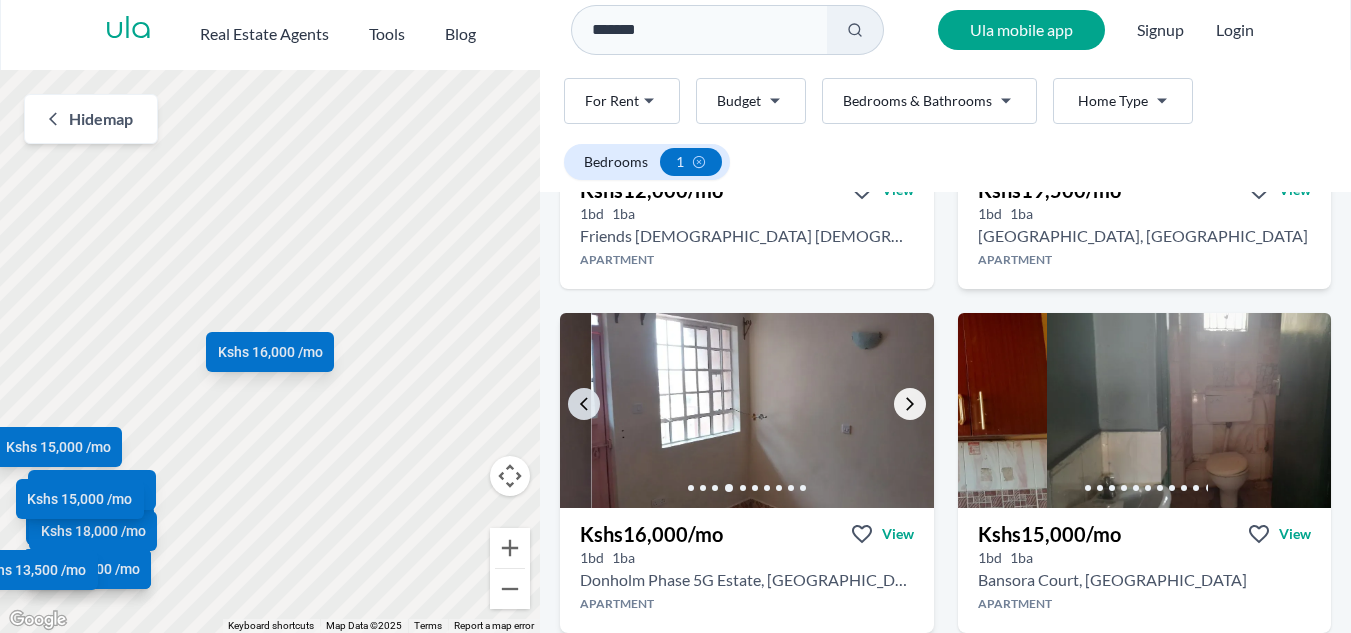 click 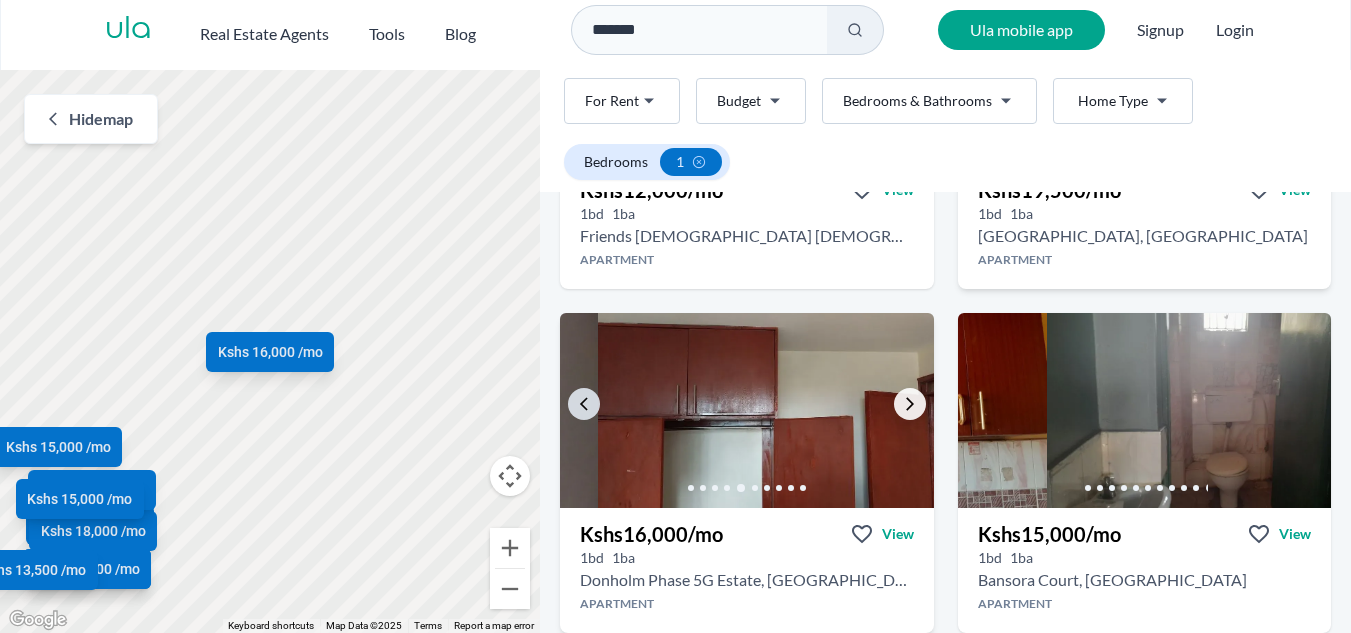 click 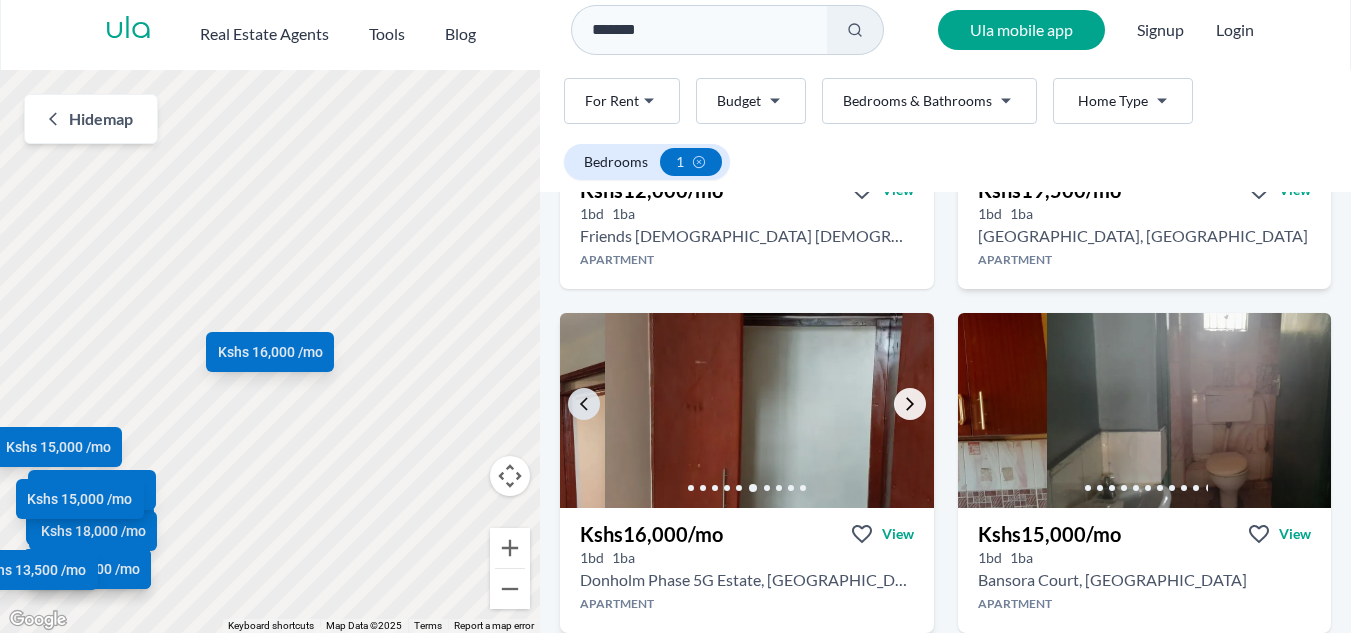 click 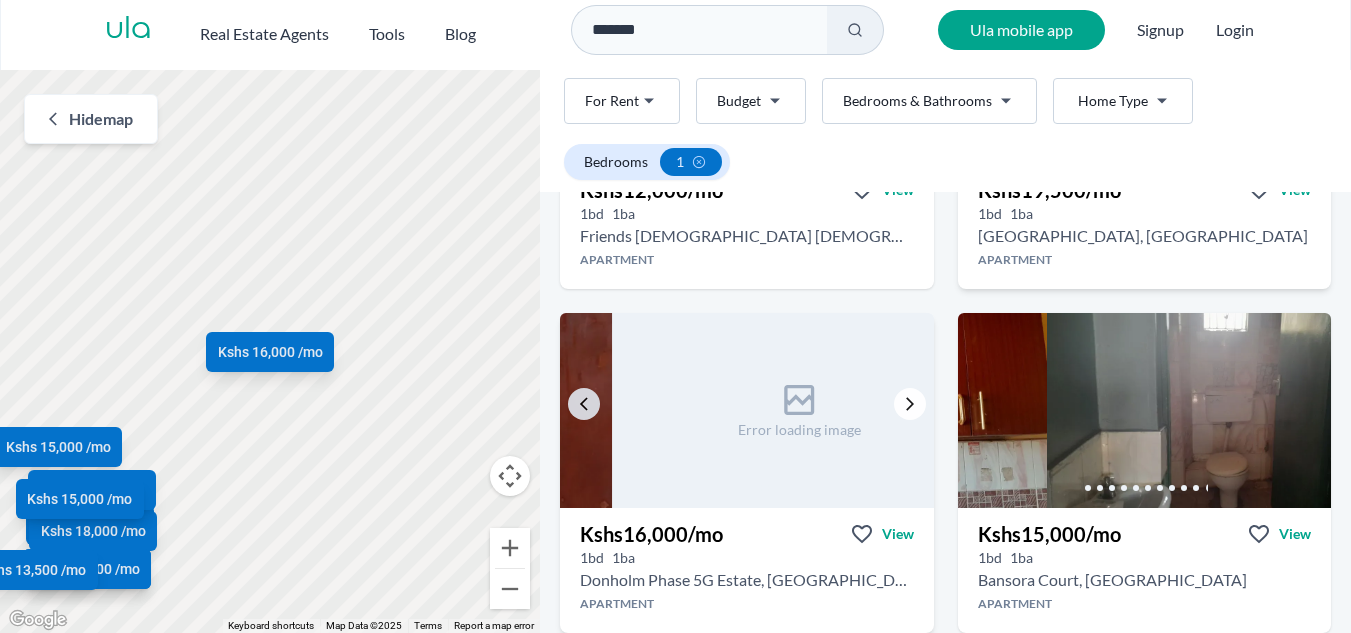 click 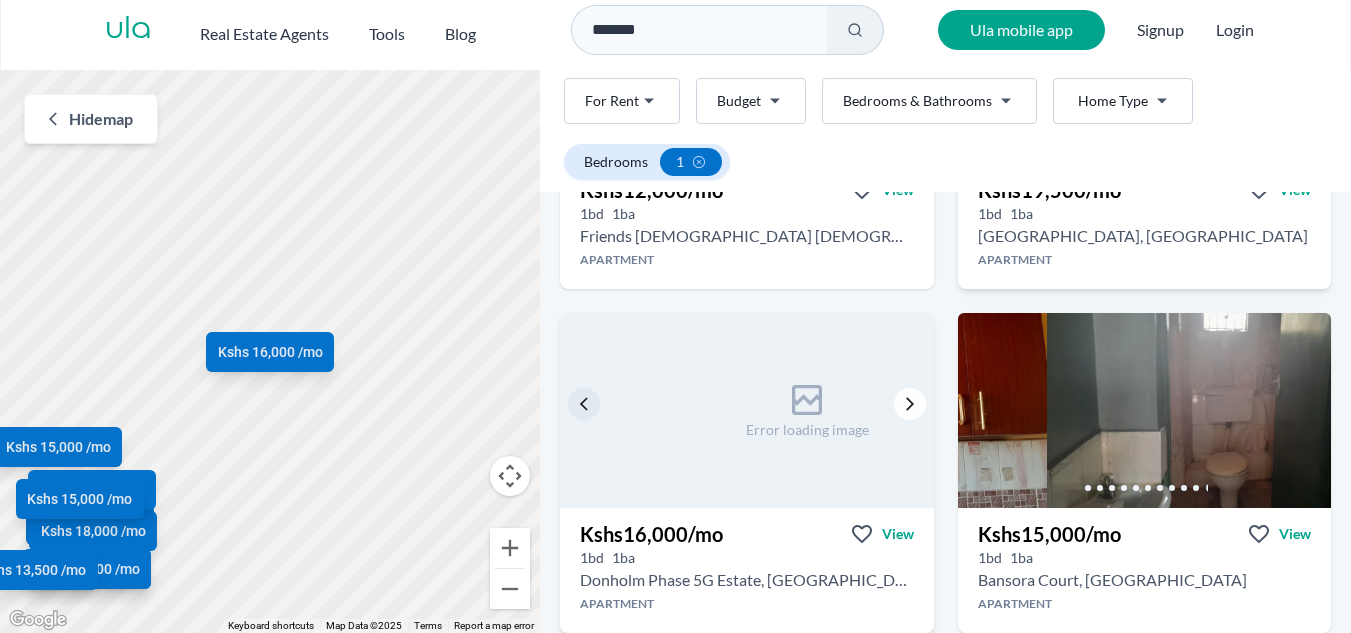 click 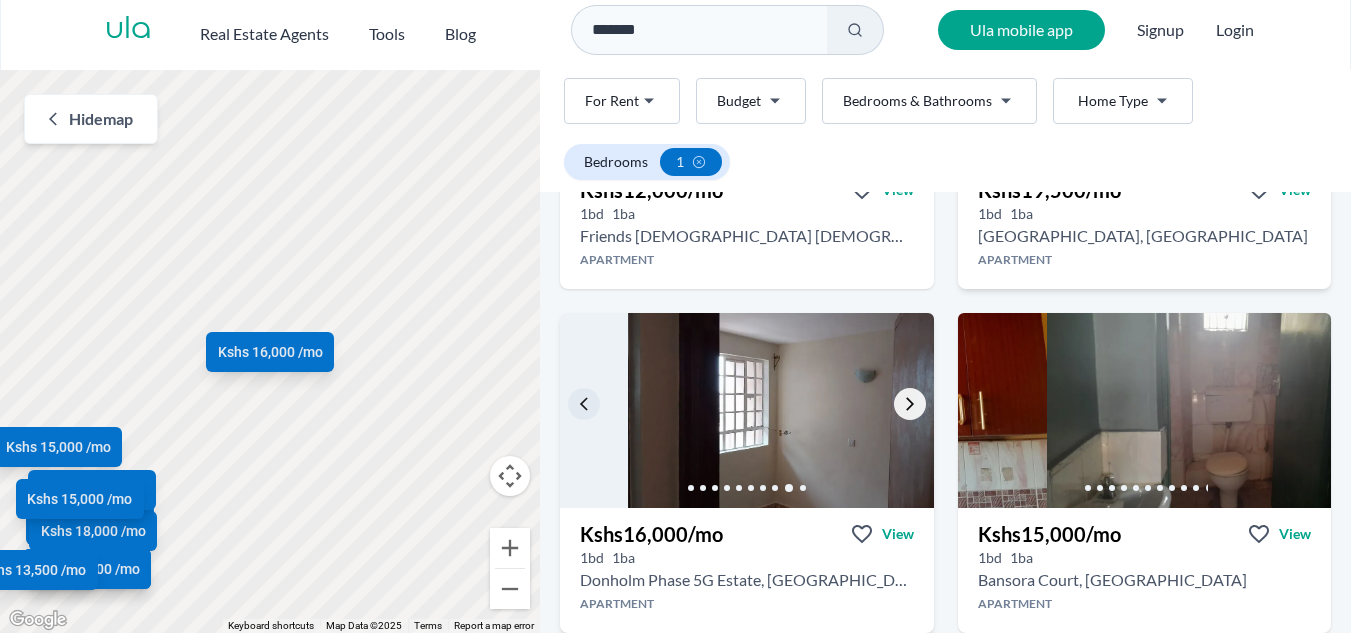 click 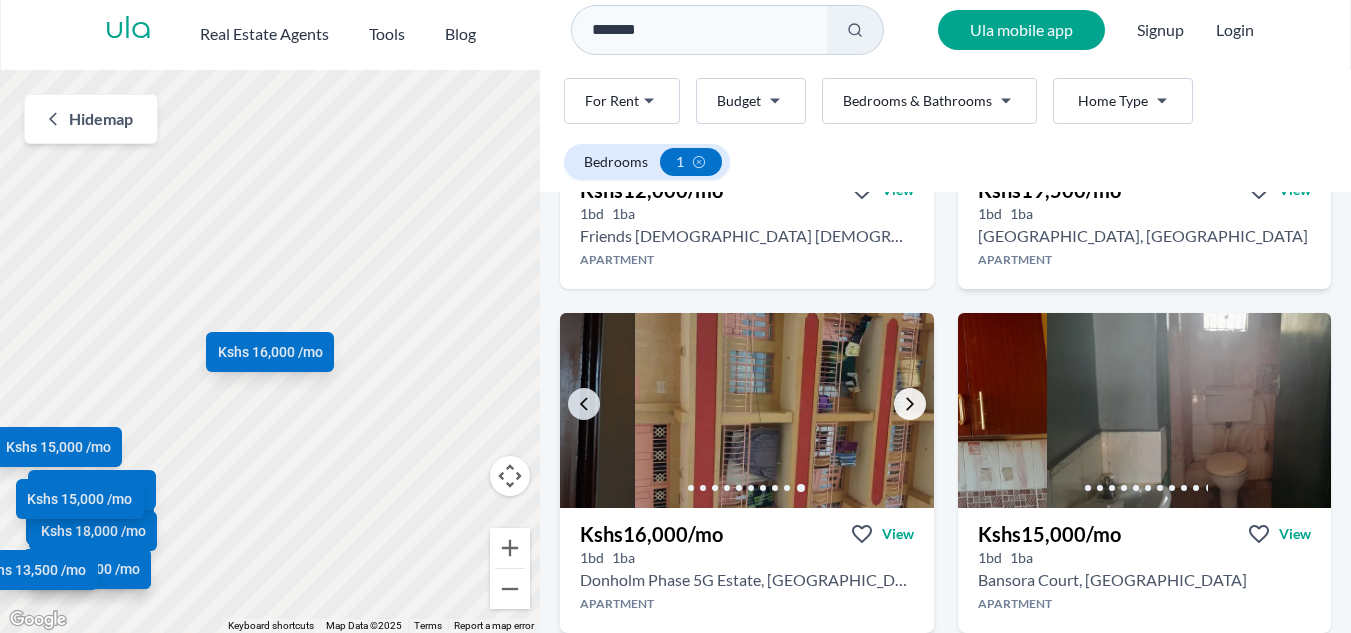 click 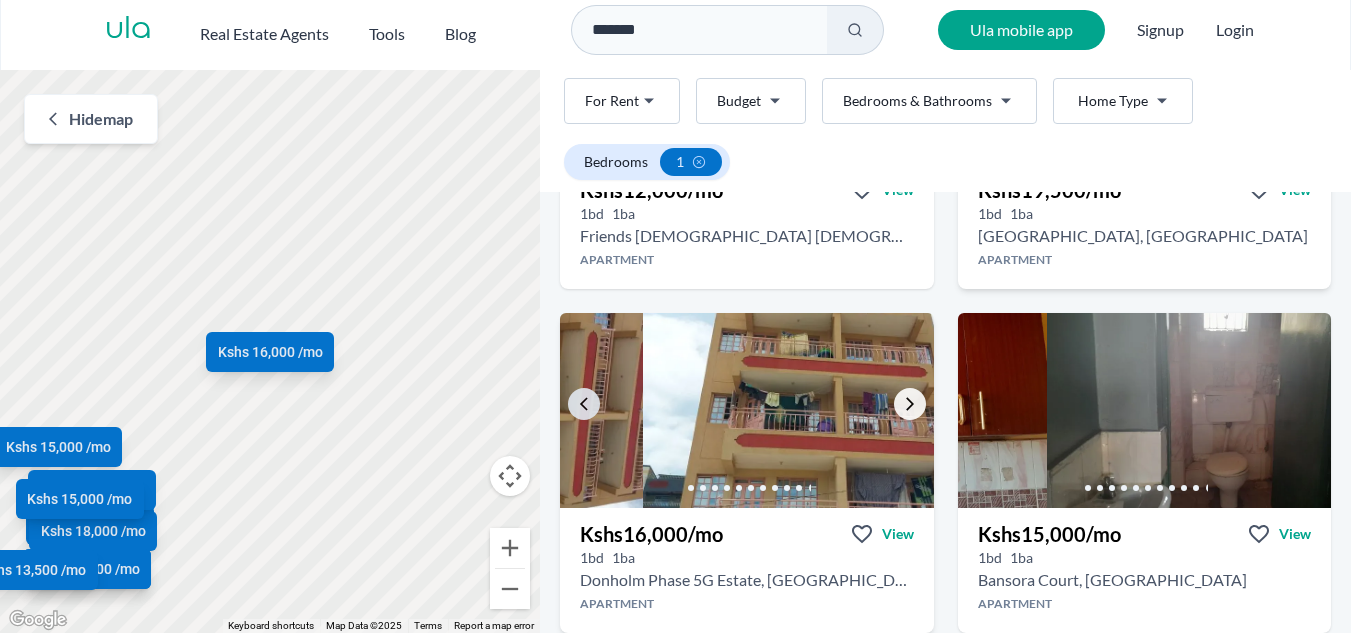click 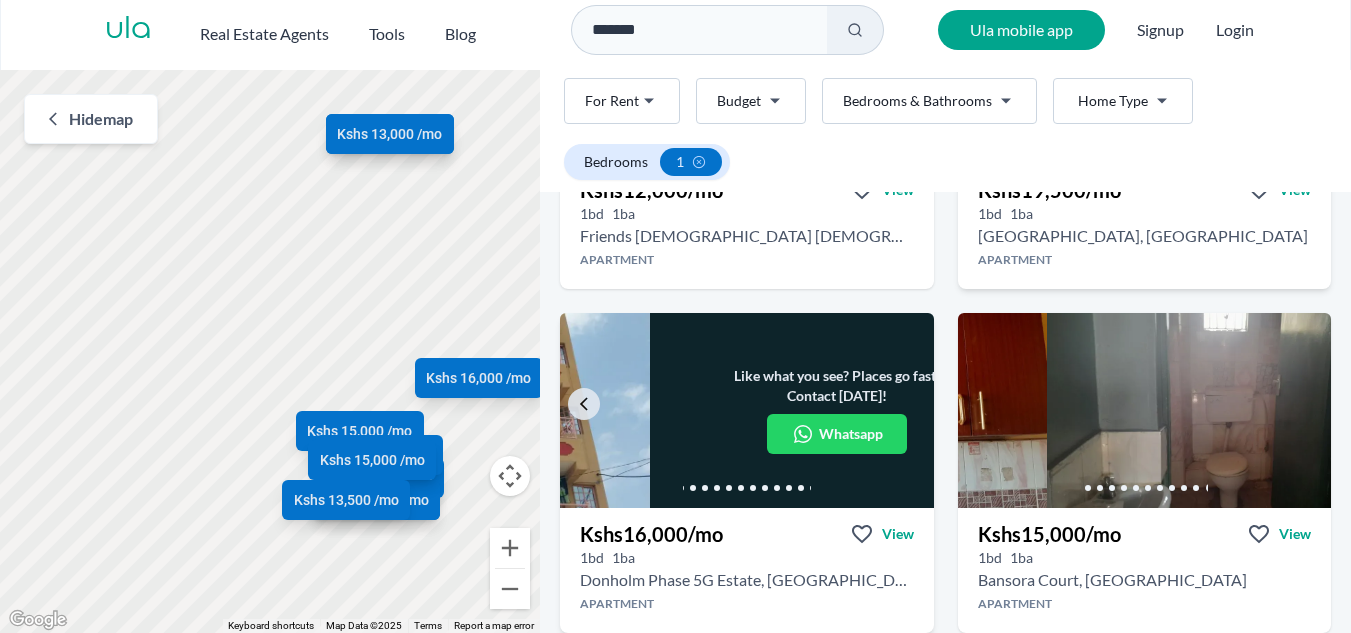 drag, startPoint x: 325, startPoint y: 233, endPoint x: 454, endPoint y: 226, distance: 129.18979 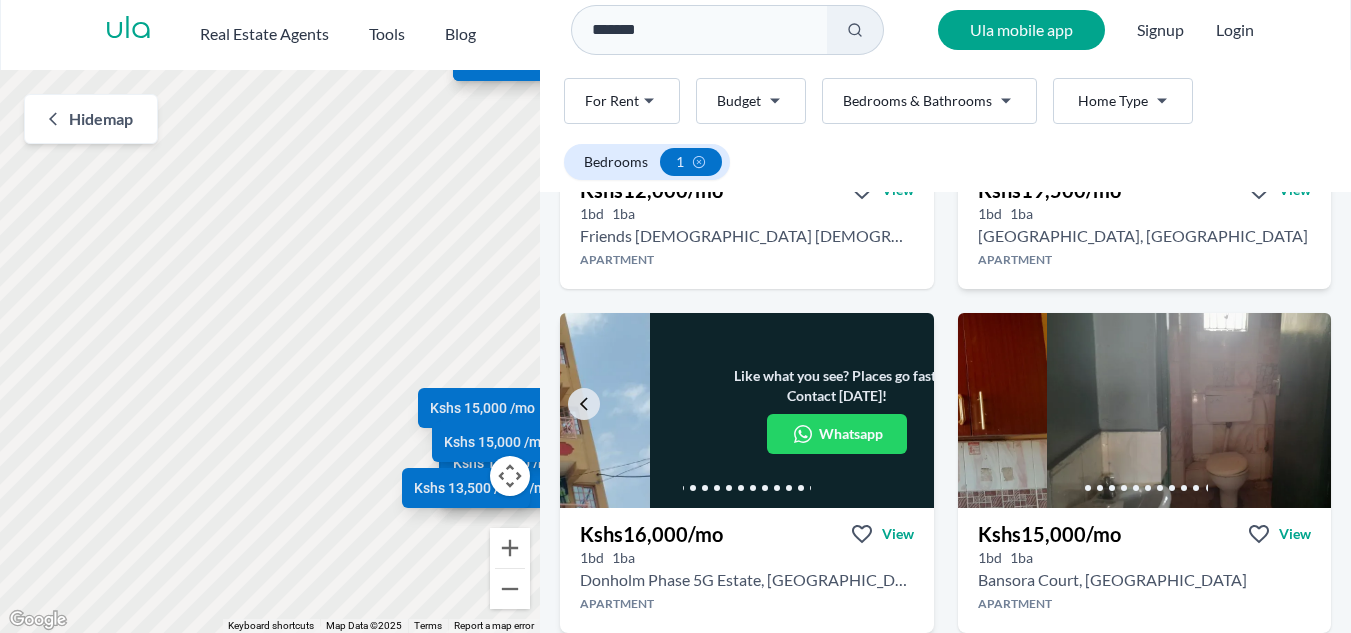 drag, startPoint x: 227, startPoint y: 462, endPoint x: 369, endPoint y: 405, distance: 153.01308 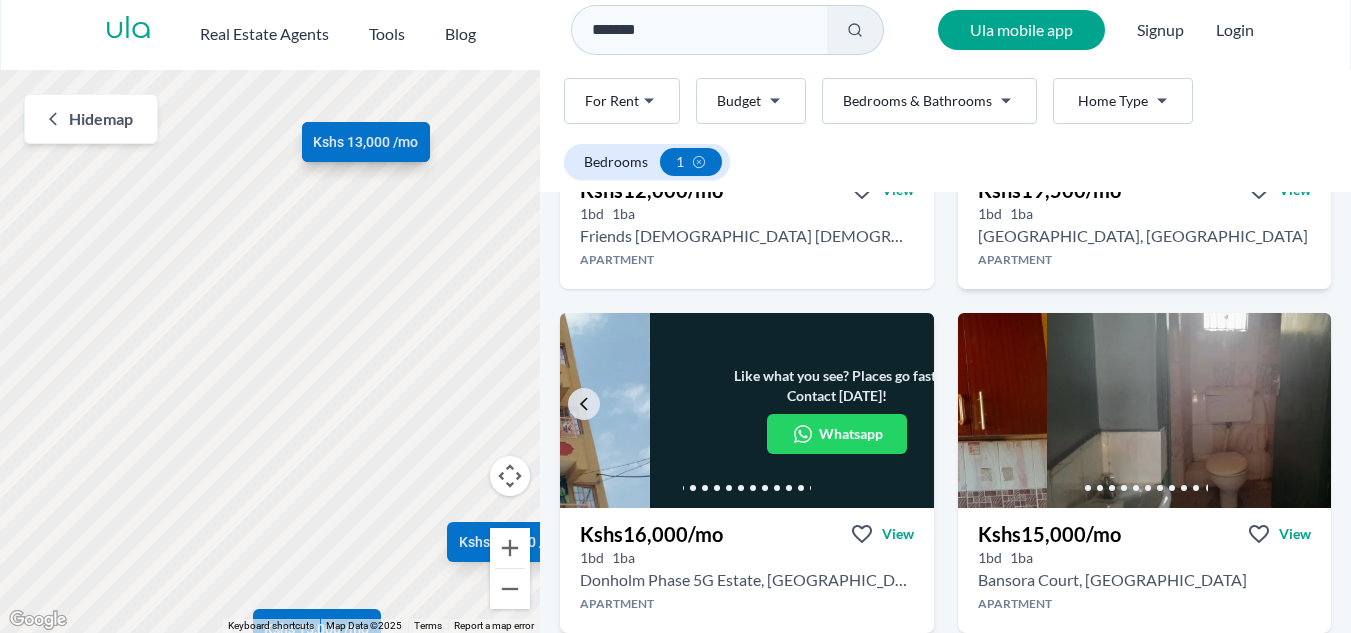 drag, startPoint x: 455, startPoint y: 317, endPoint x: 234, endPoint y: 540, distance: 313.9586 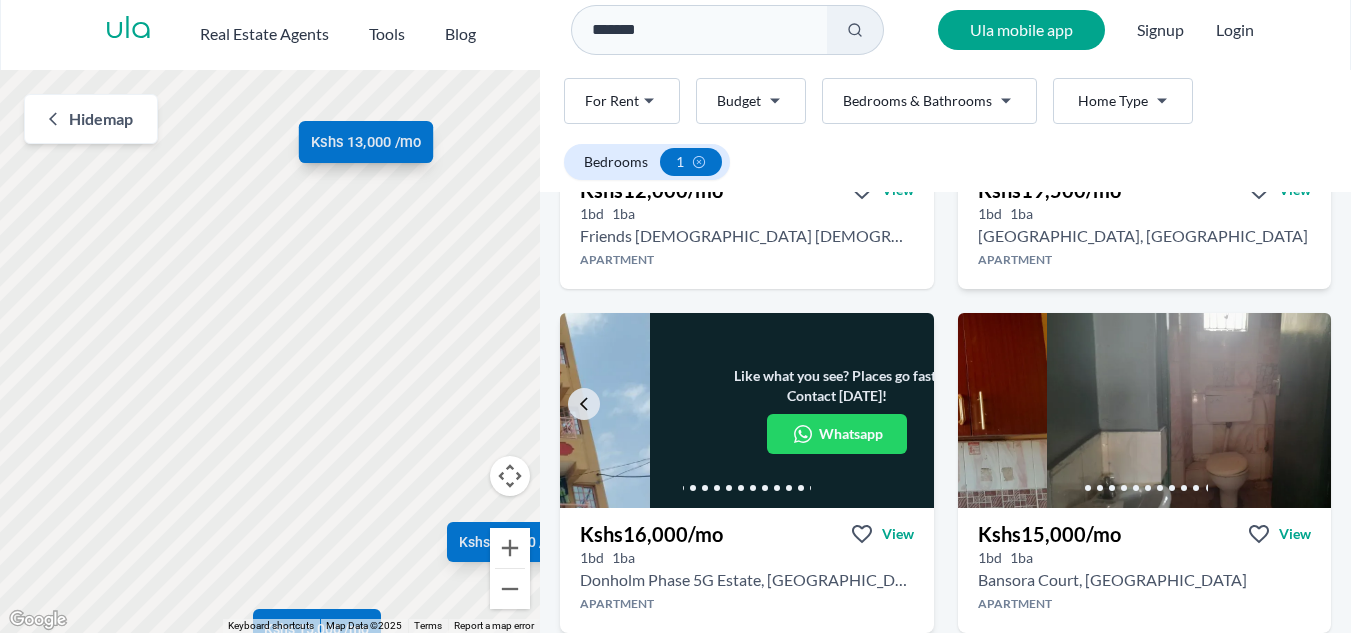 click on "Kshs   13,000 /mo" at bounding box center [366, 142] 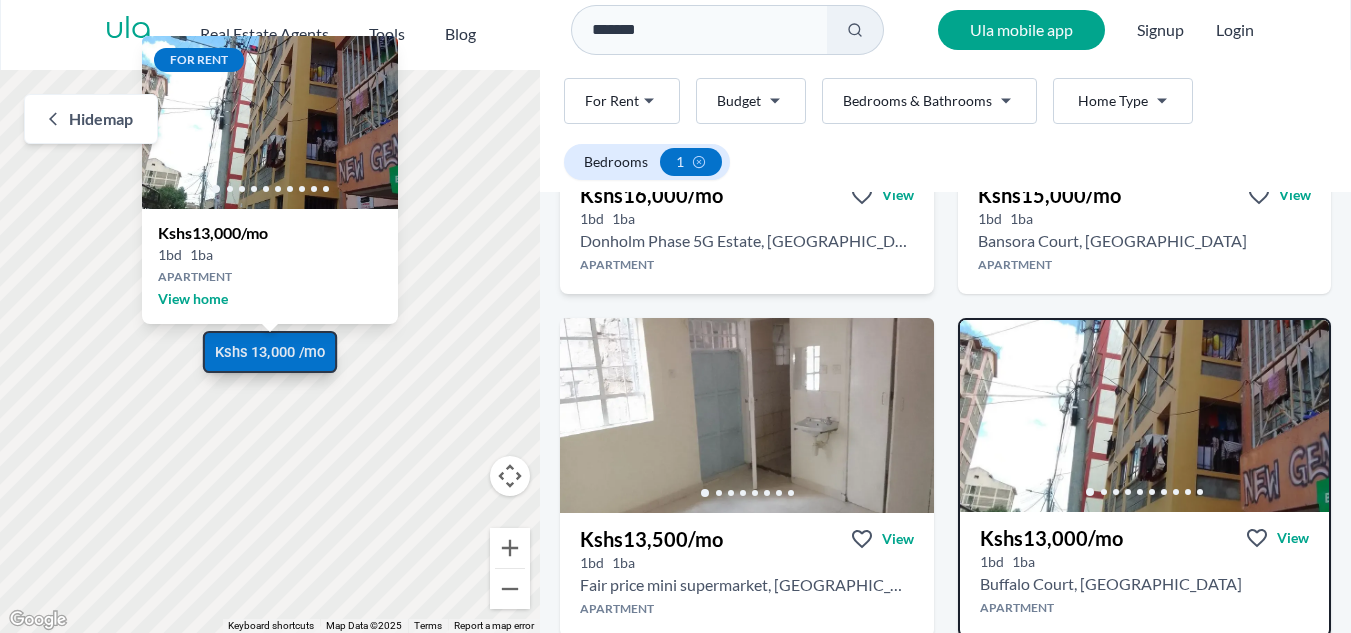 scroll, scrollTop: 1711, scrollLeft: 0, axis: vertical 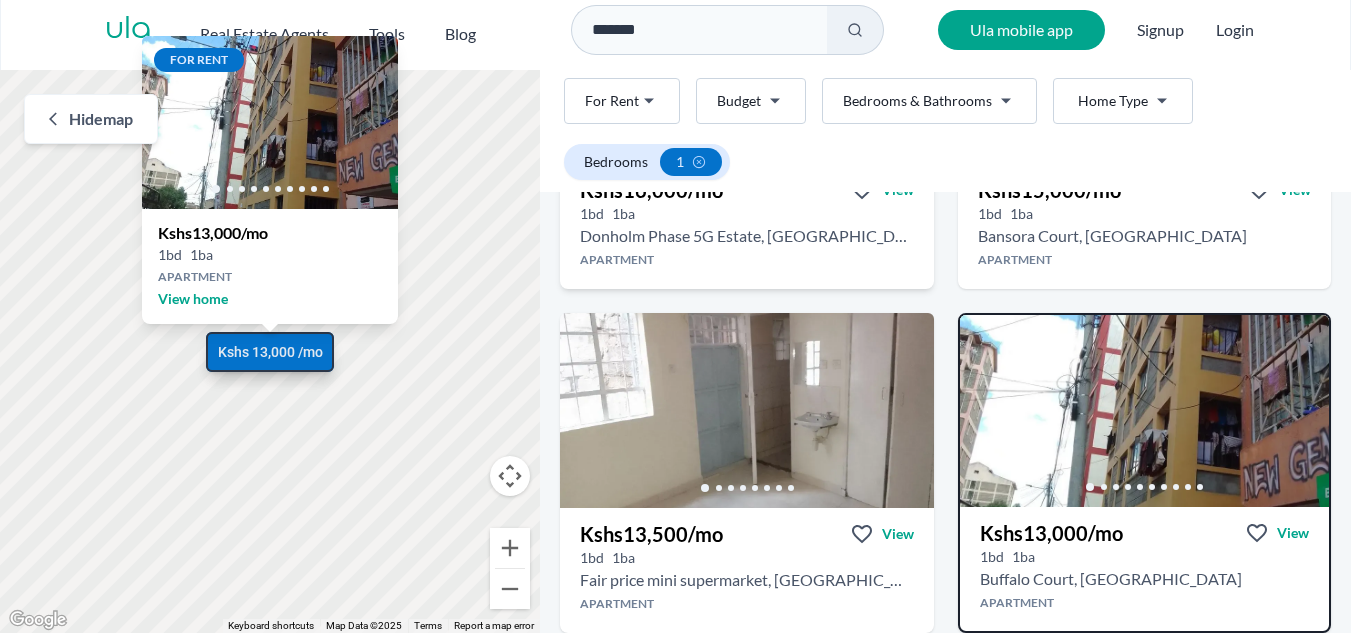 click on "Kshs   15,000 /mo Kshs   15,000 /mo Kshs   17,000 /mo Kshs   14,000 /mo Kshs   15,000 /mo Kshs   18,000 /mo Kshs   12,000 /mo Kshs   19,500 /mo Kshs   16,000 /mo Kshs   15,000 /mo Kshs   13,500 /mo Kshs   13,000 /mo" at bounding box center [270, 351] 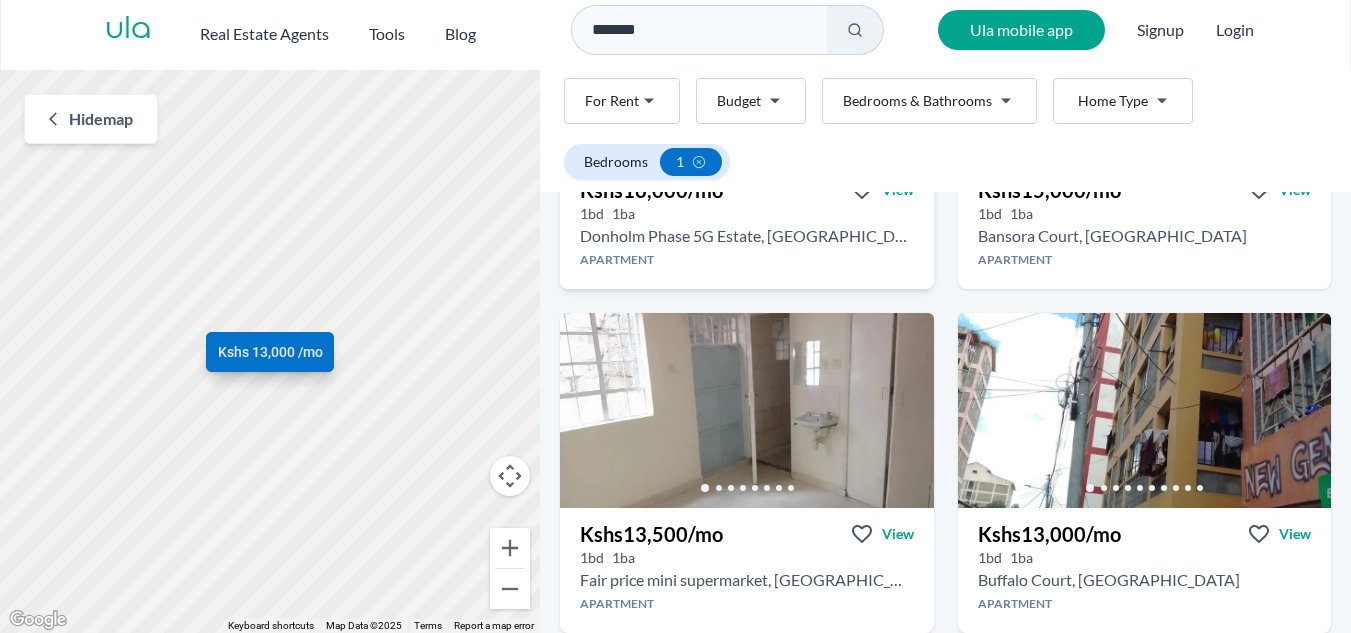 click on "*******" at bounding box center [699, 30] 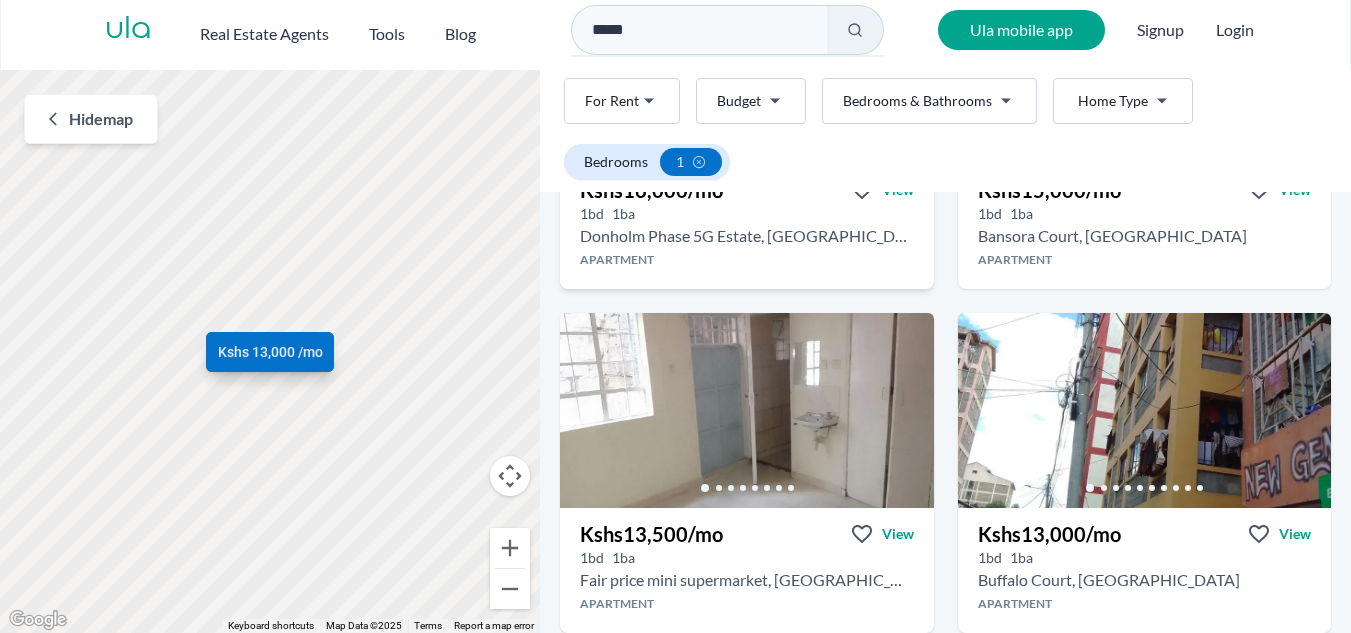 type on "******" 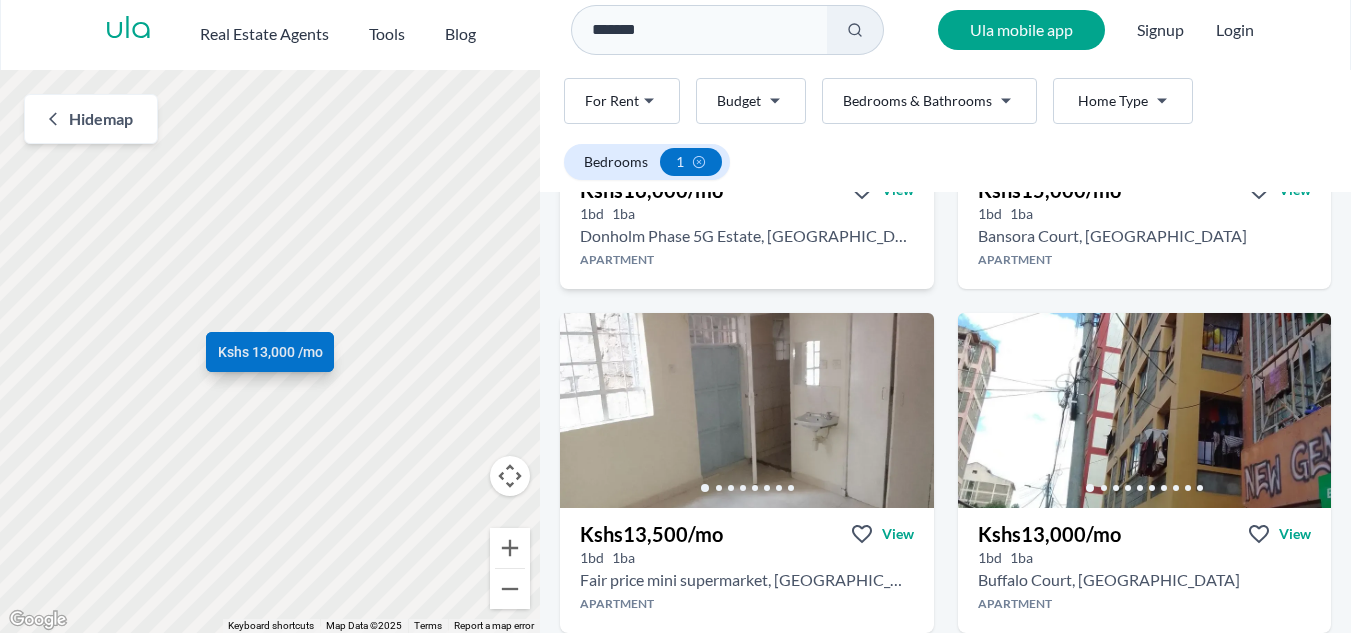 click on "*******" at bounding box center (699, 30) 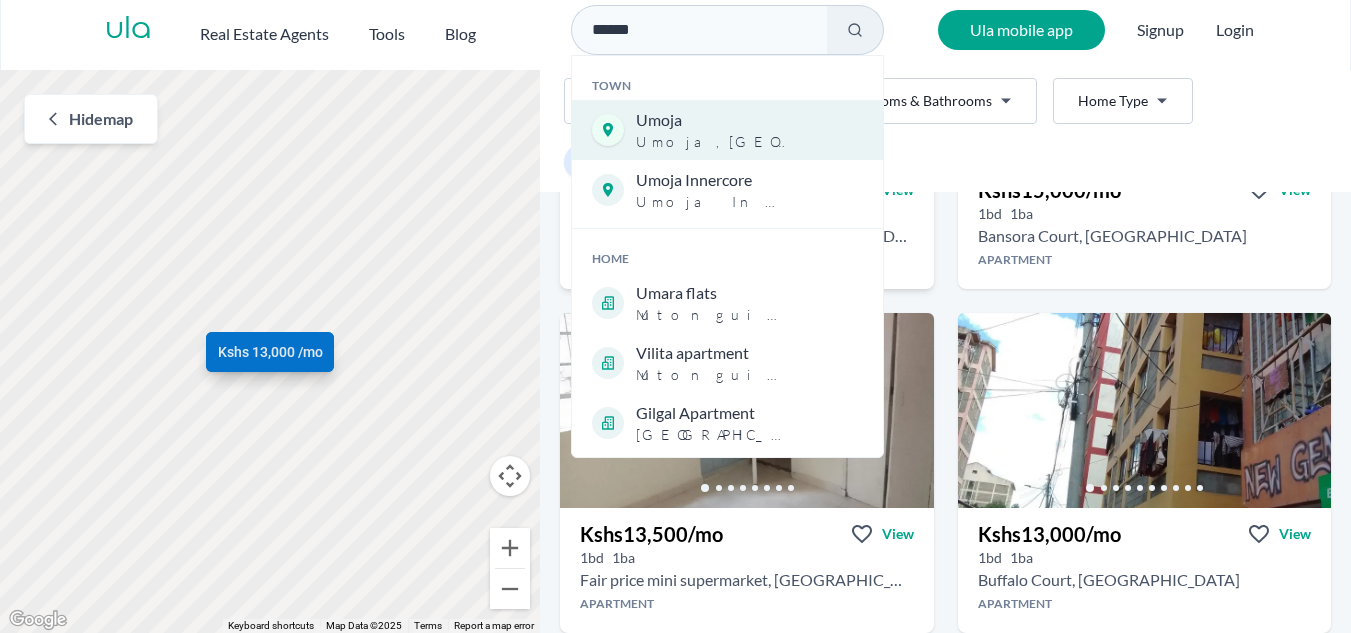 type on "******" 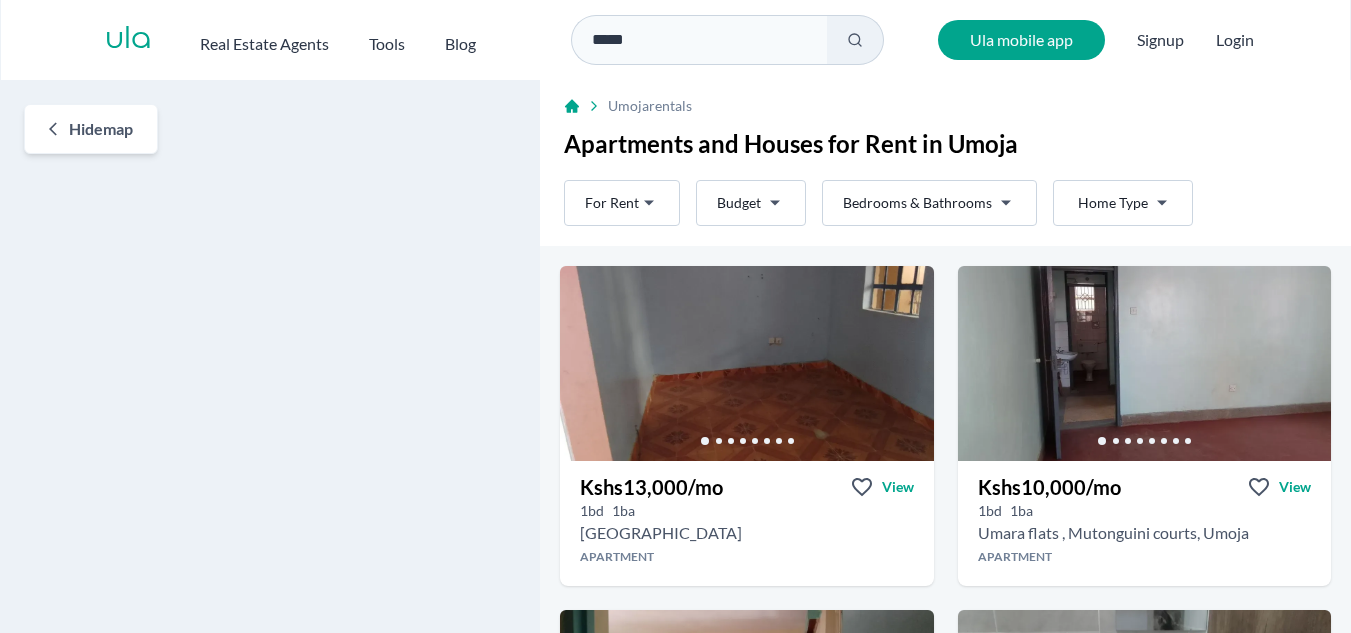 scroll, scrollTop: 0, scrollLeft: 0, axis: both 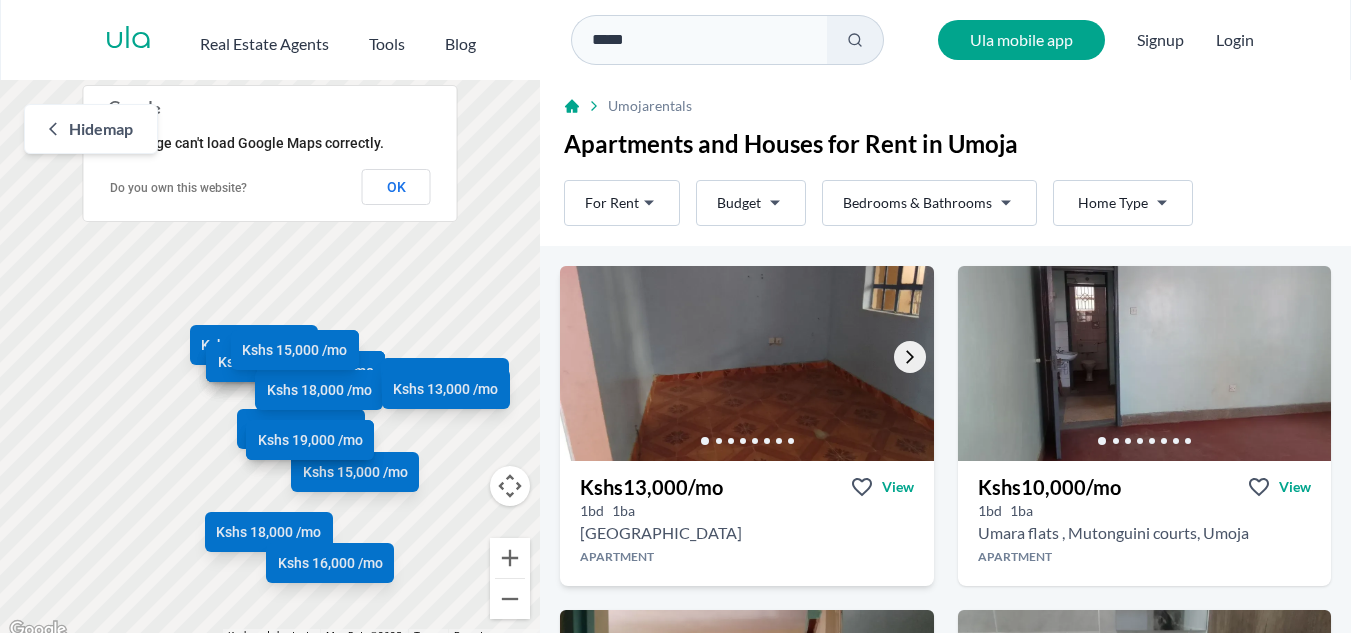 click 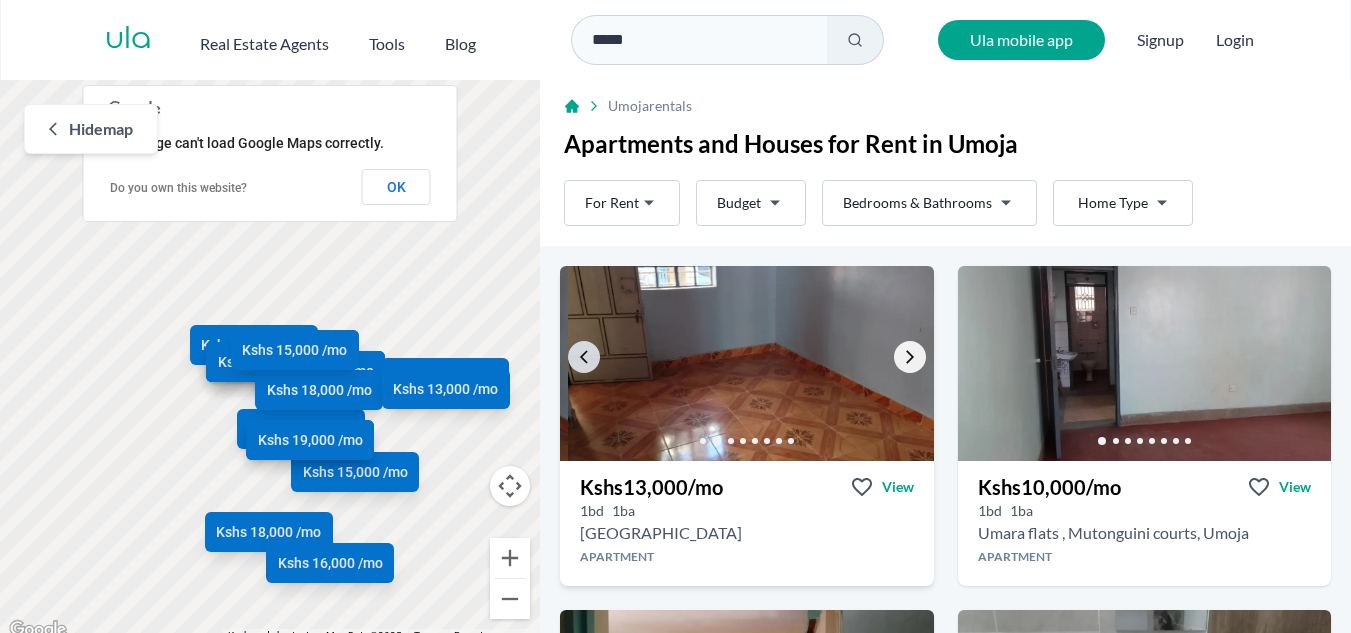 click 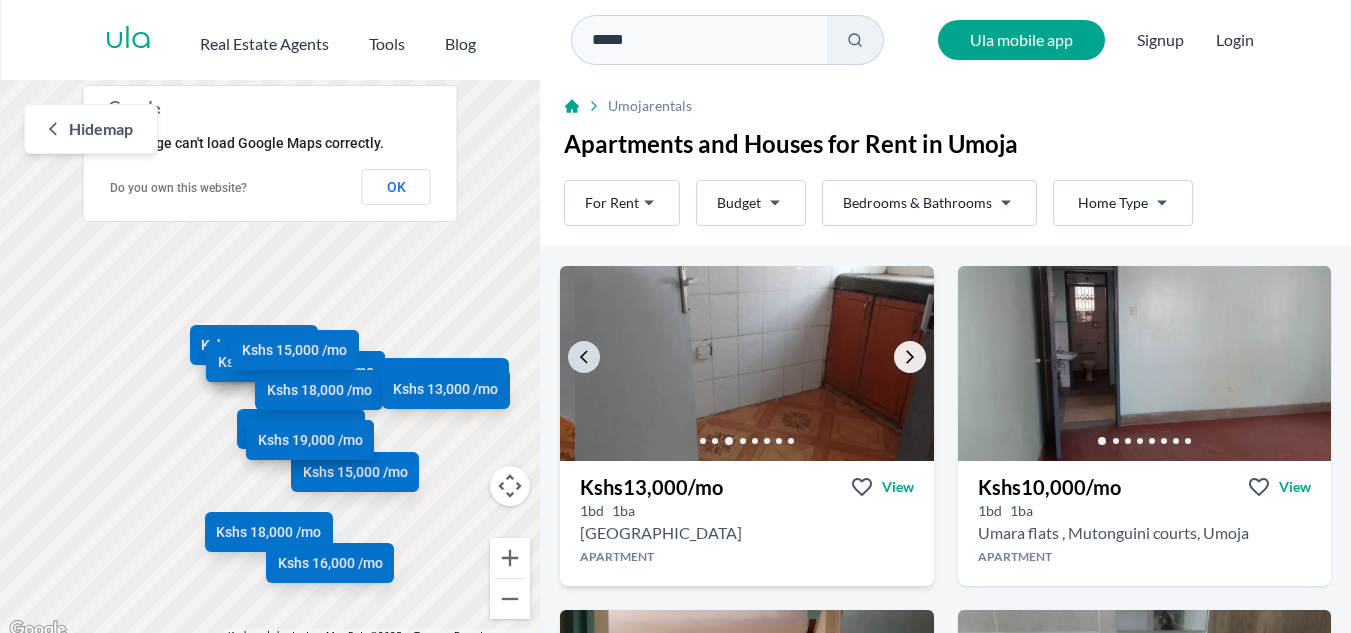click 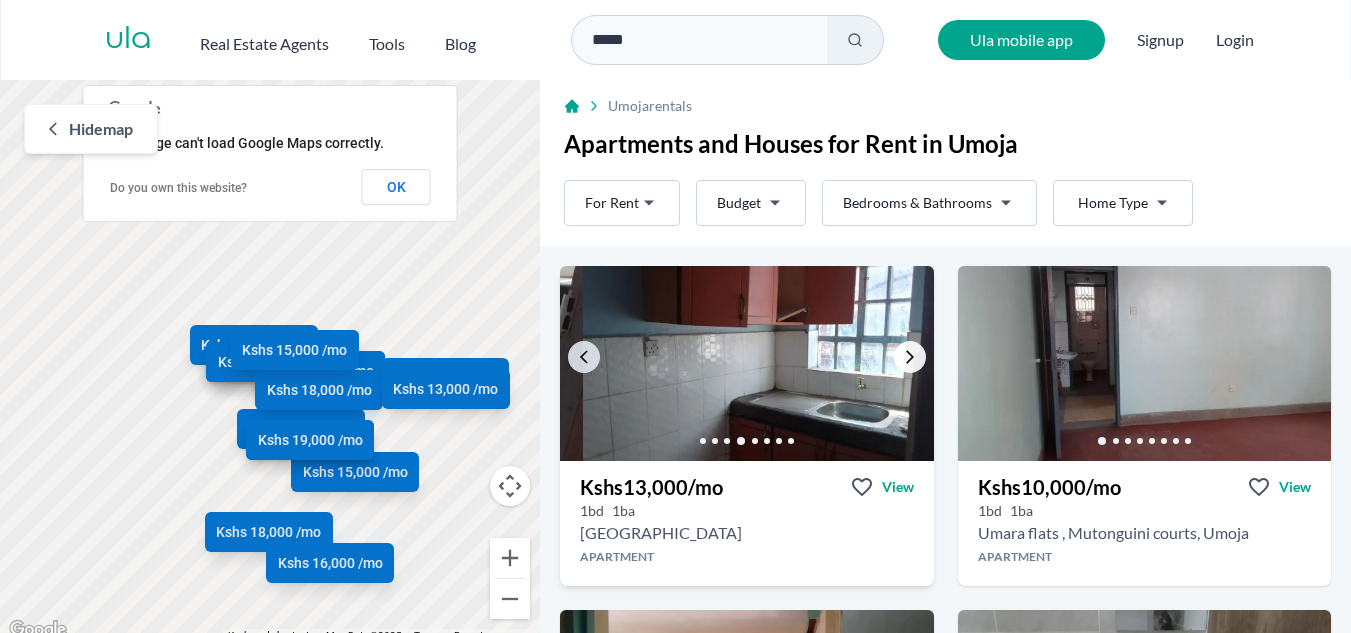 click 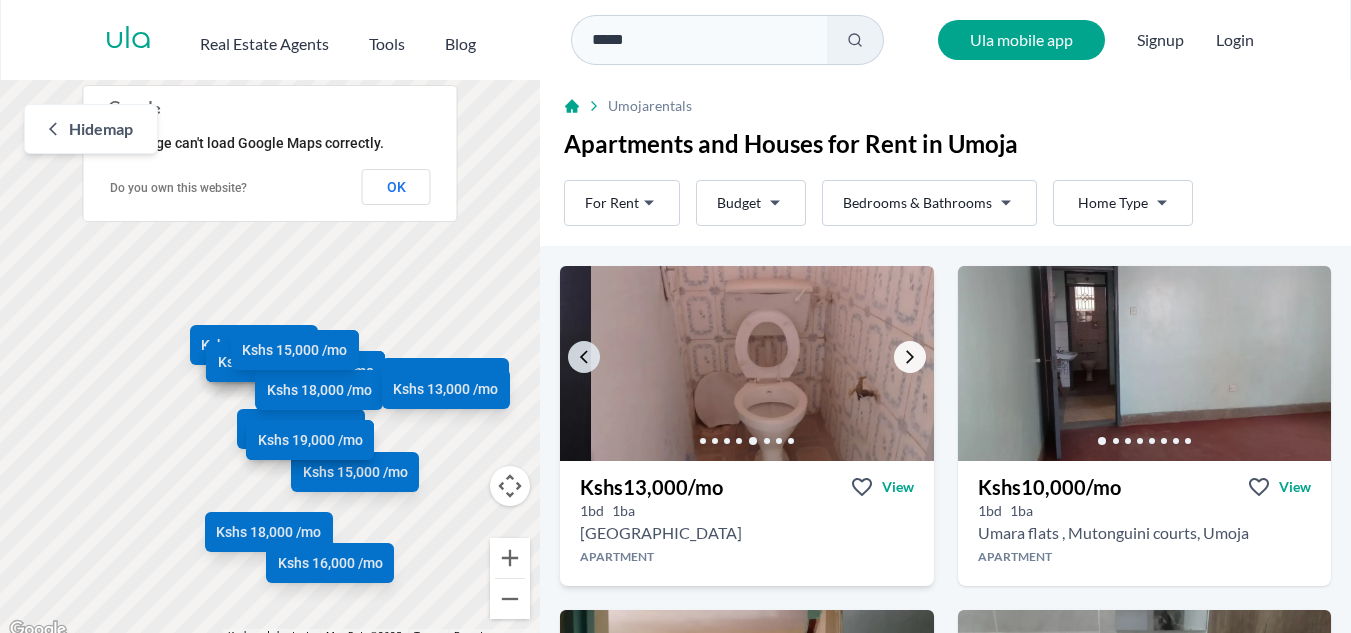 click 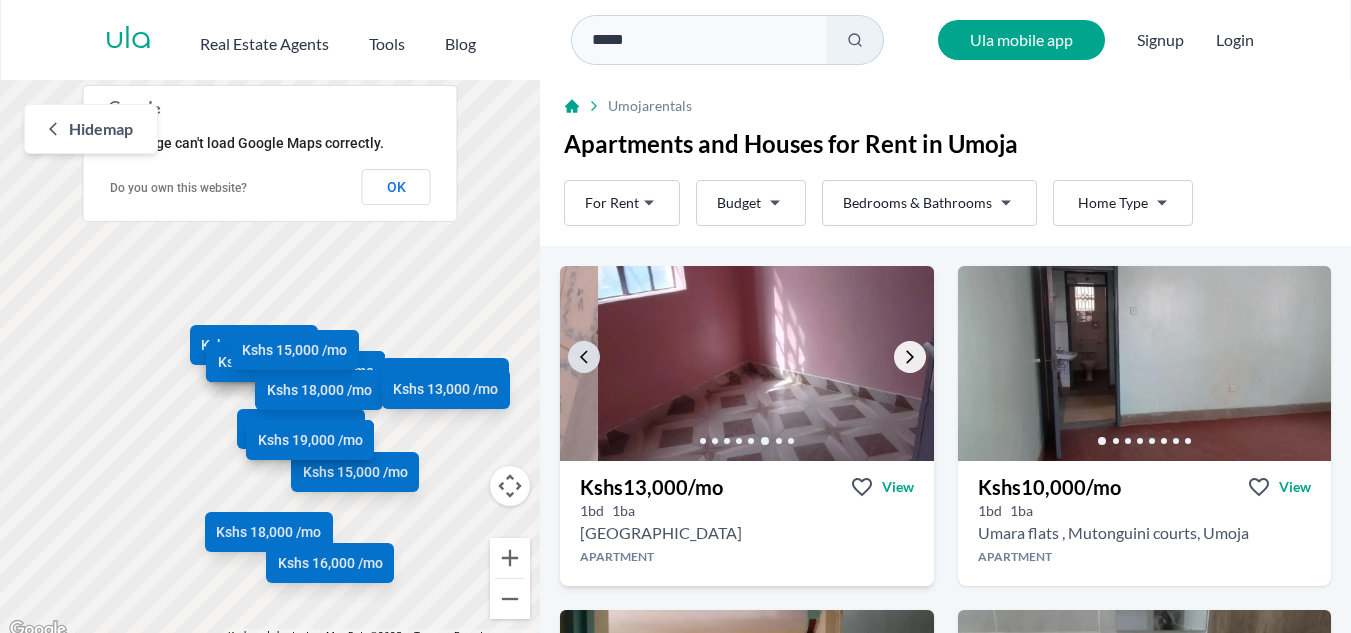 click 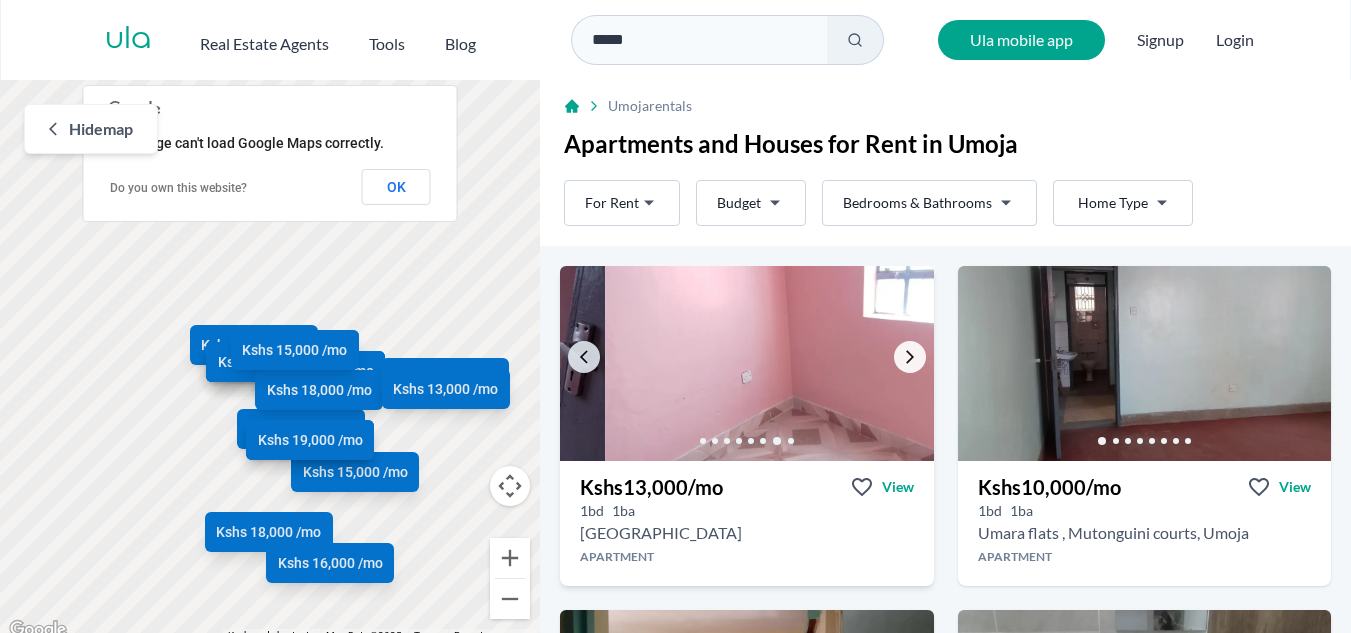 click 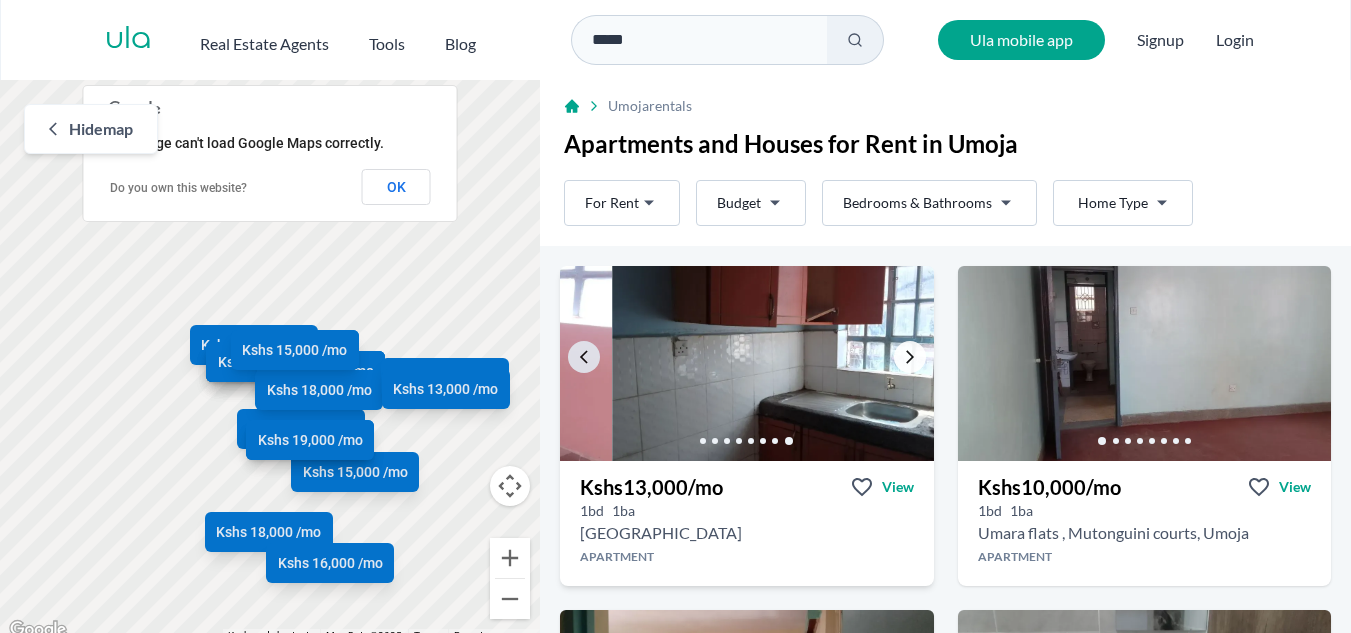 click 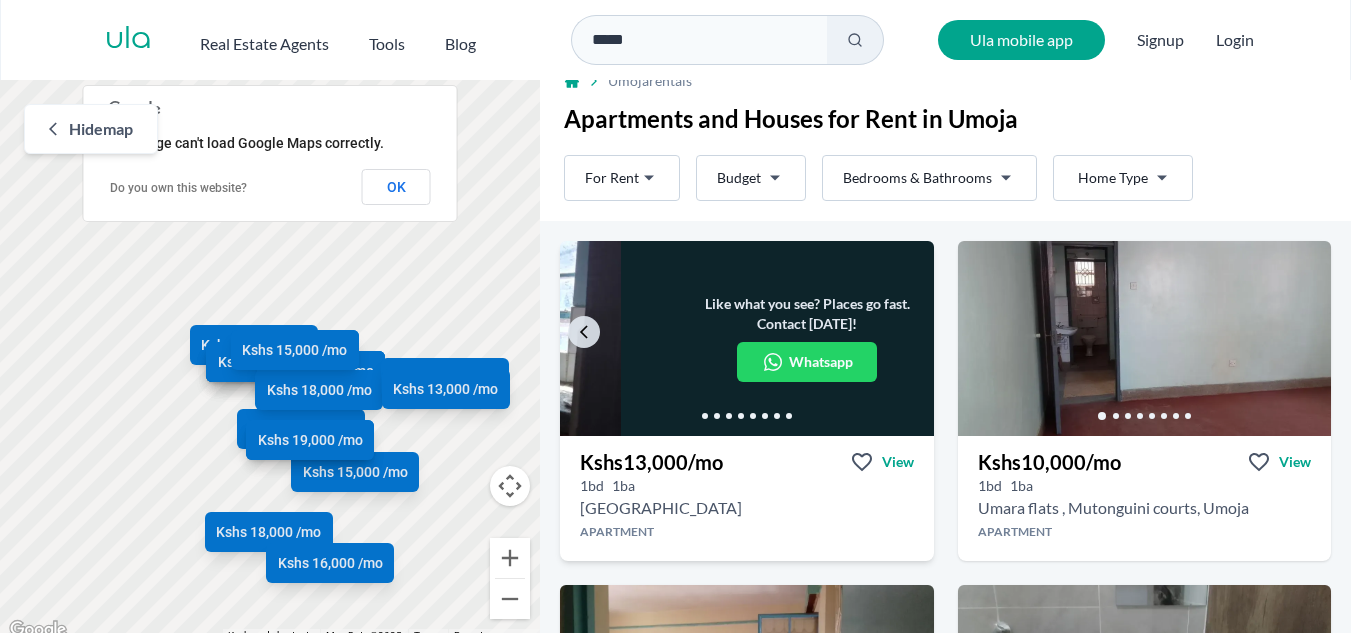 scroll, scrollTop: 0, scrollLeft: 0, axis: both 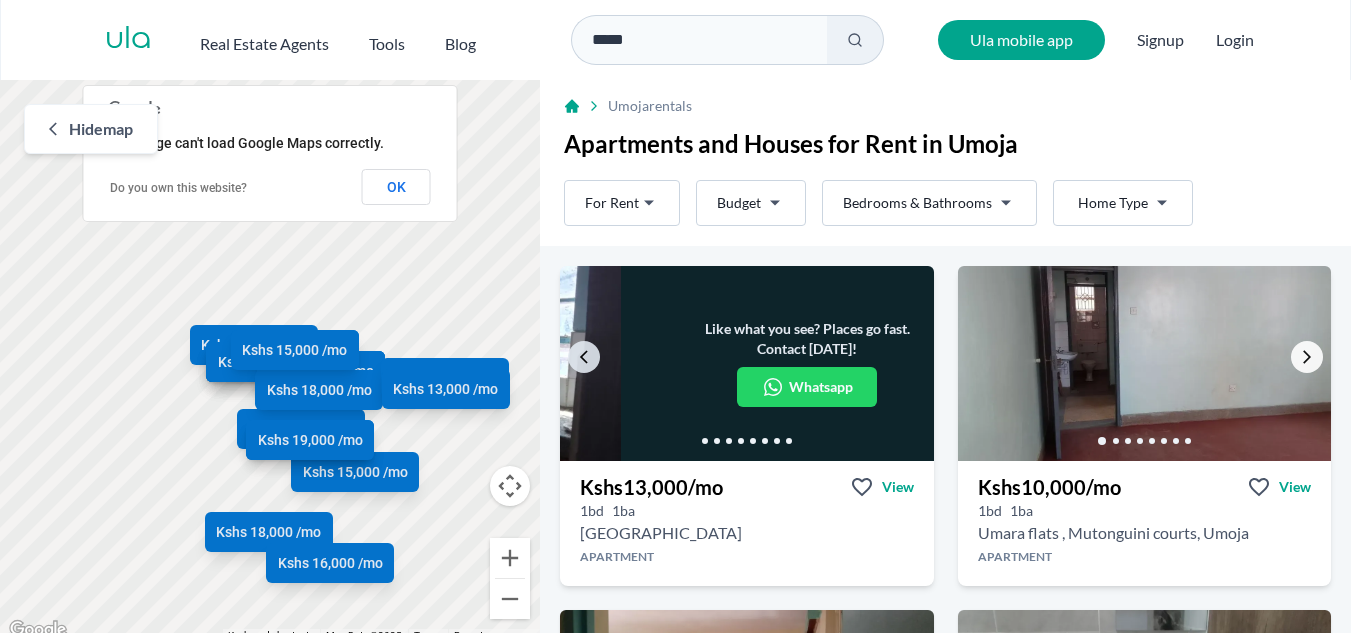 click 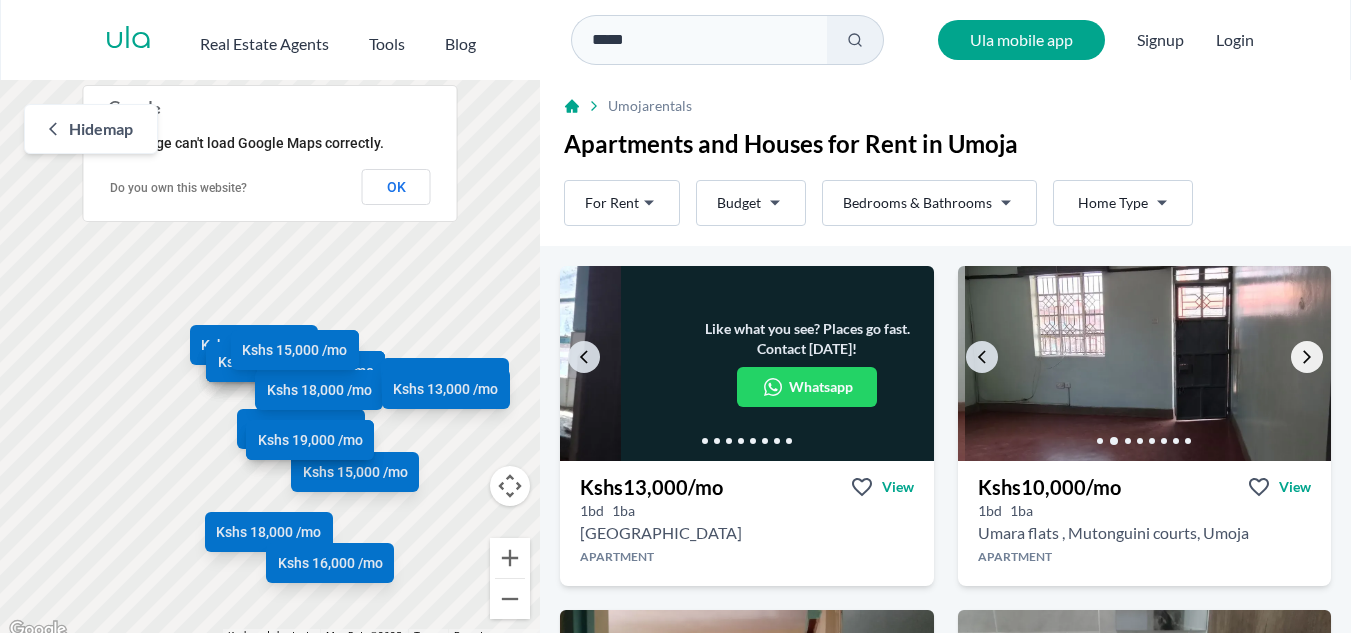 click 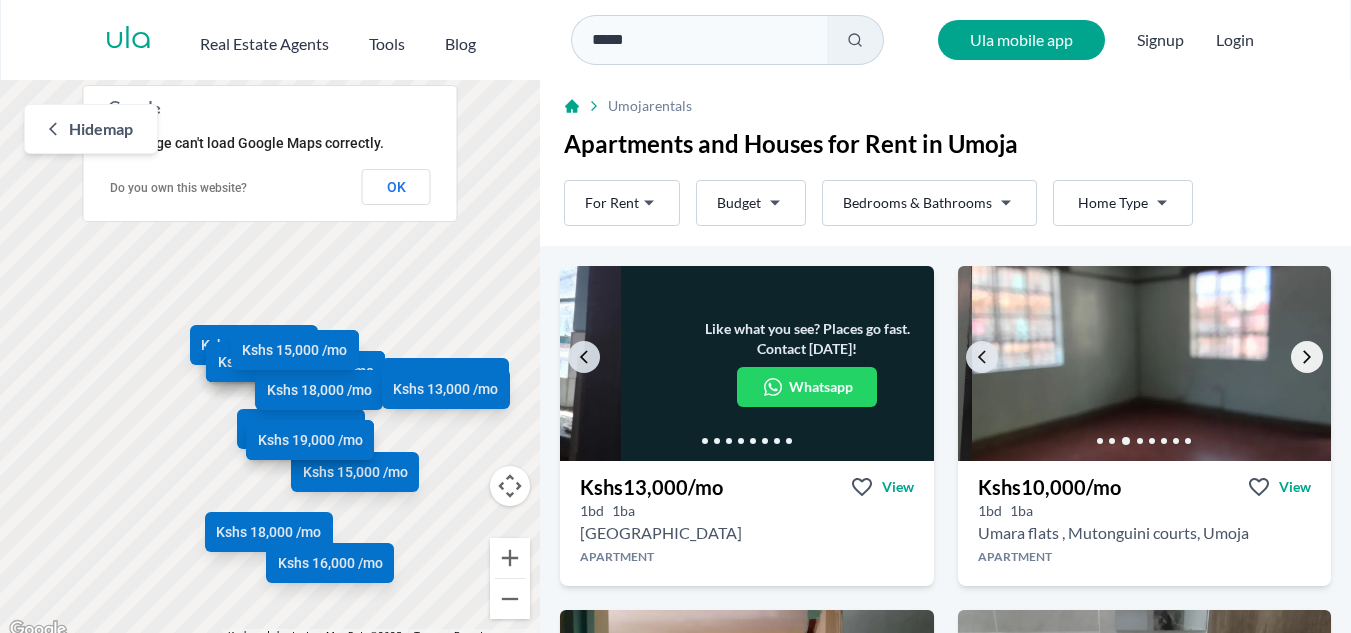 click 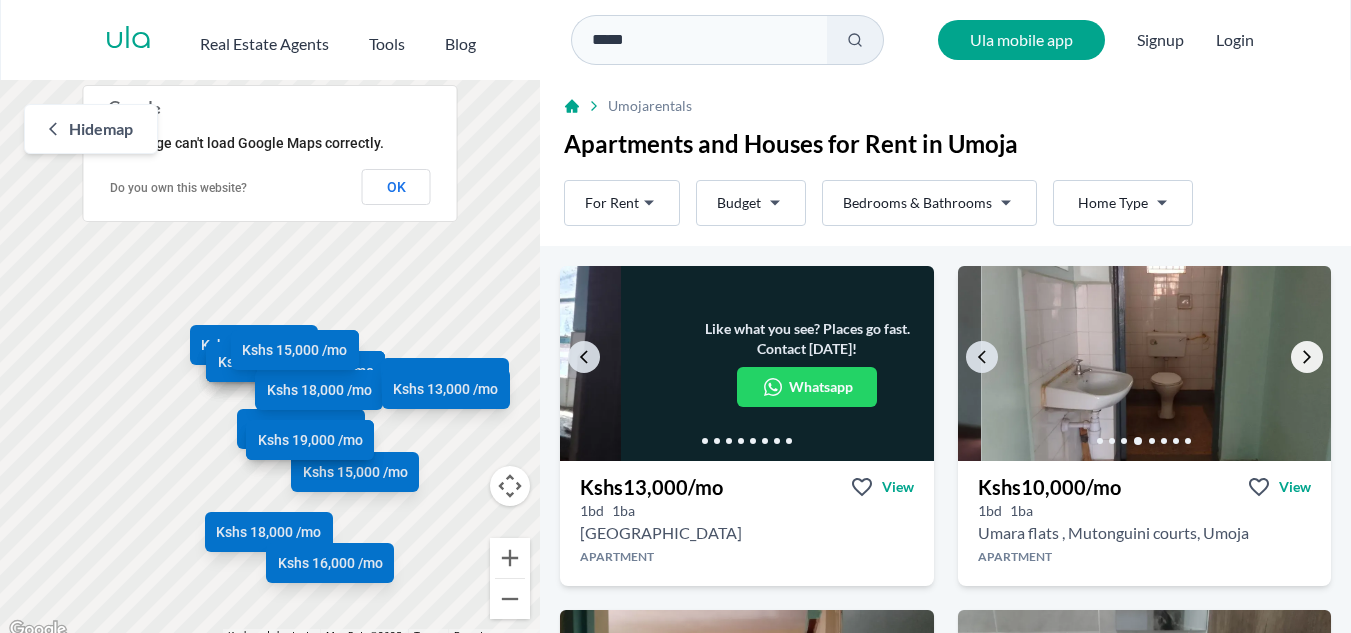 click 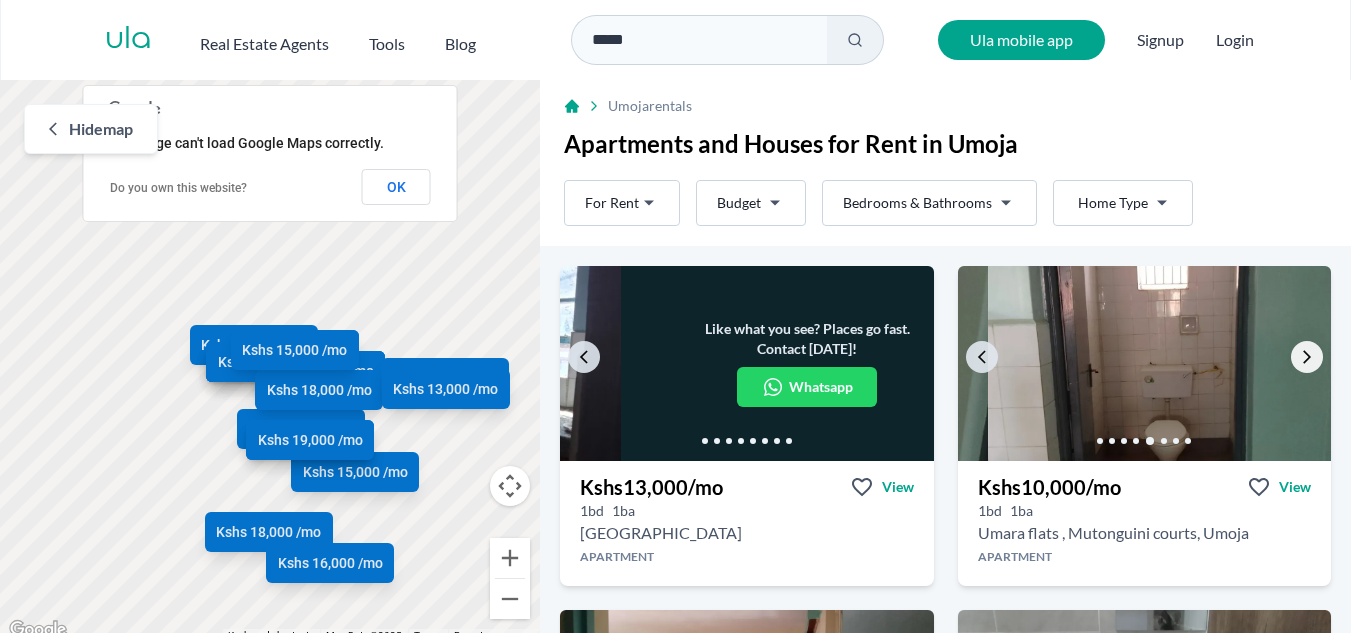 click 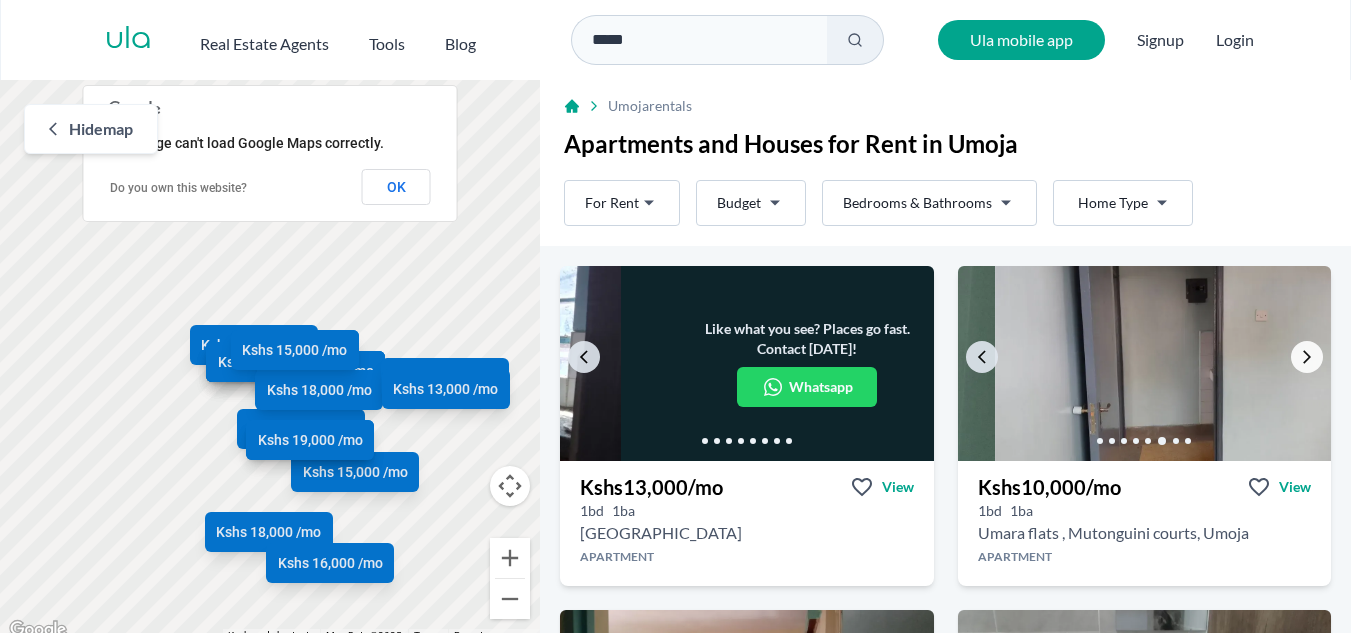 click 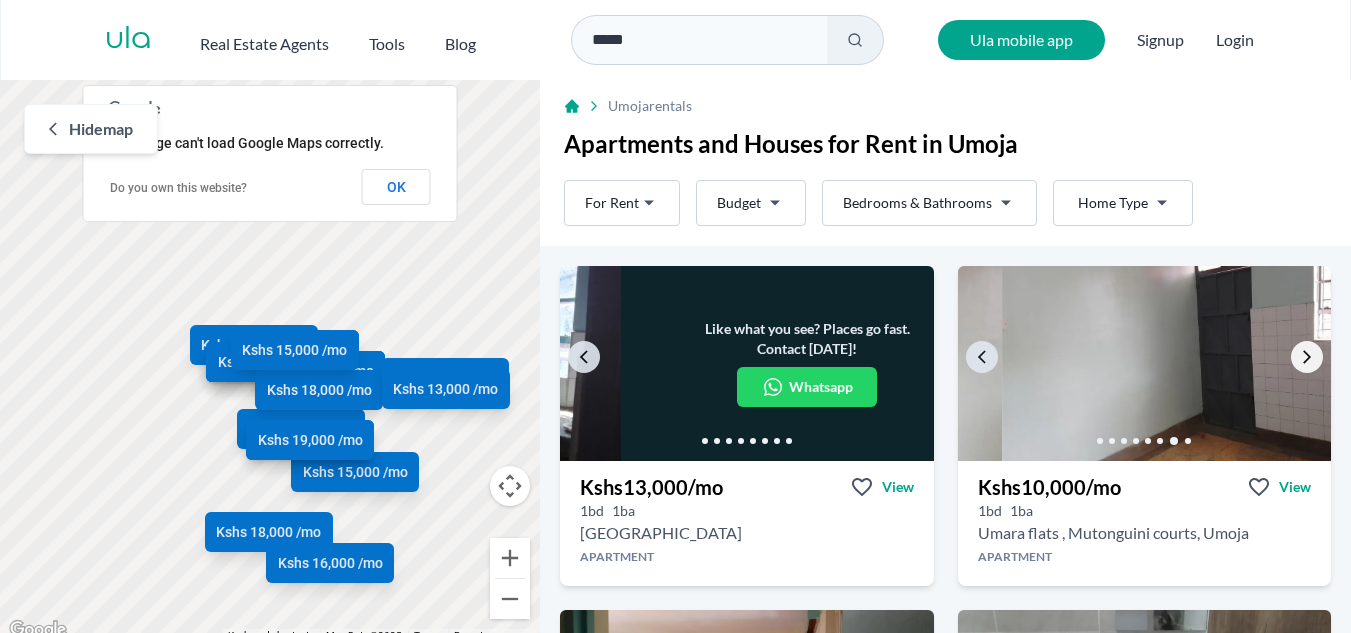 click 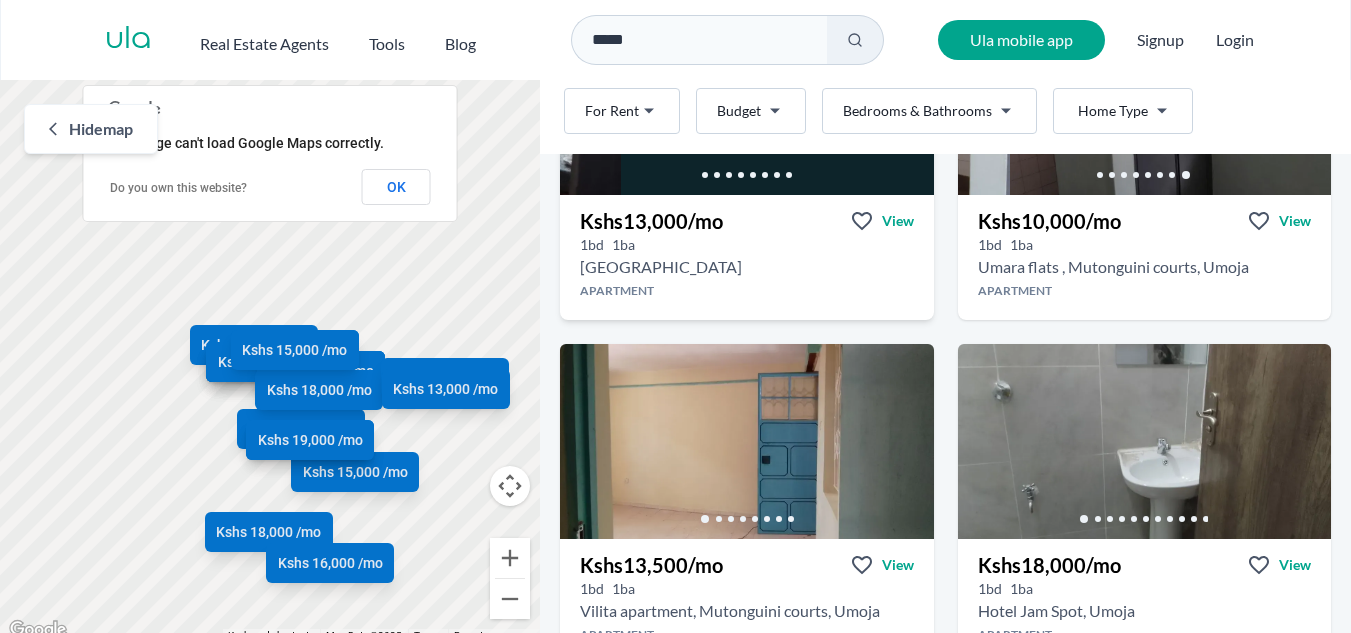 scroll, scrollTop: 316, scrollLeft: 0, axis: vertical 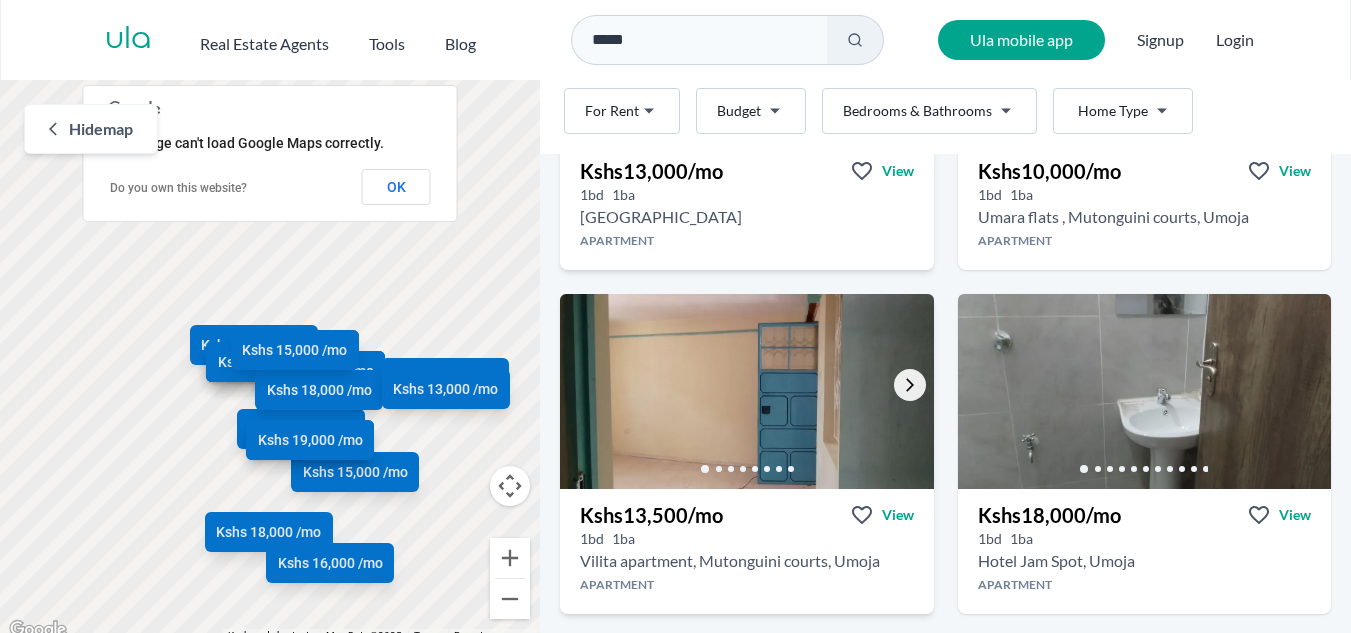 click at bounding box center [910, 385] 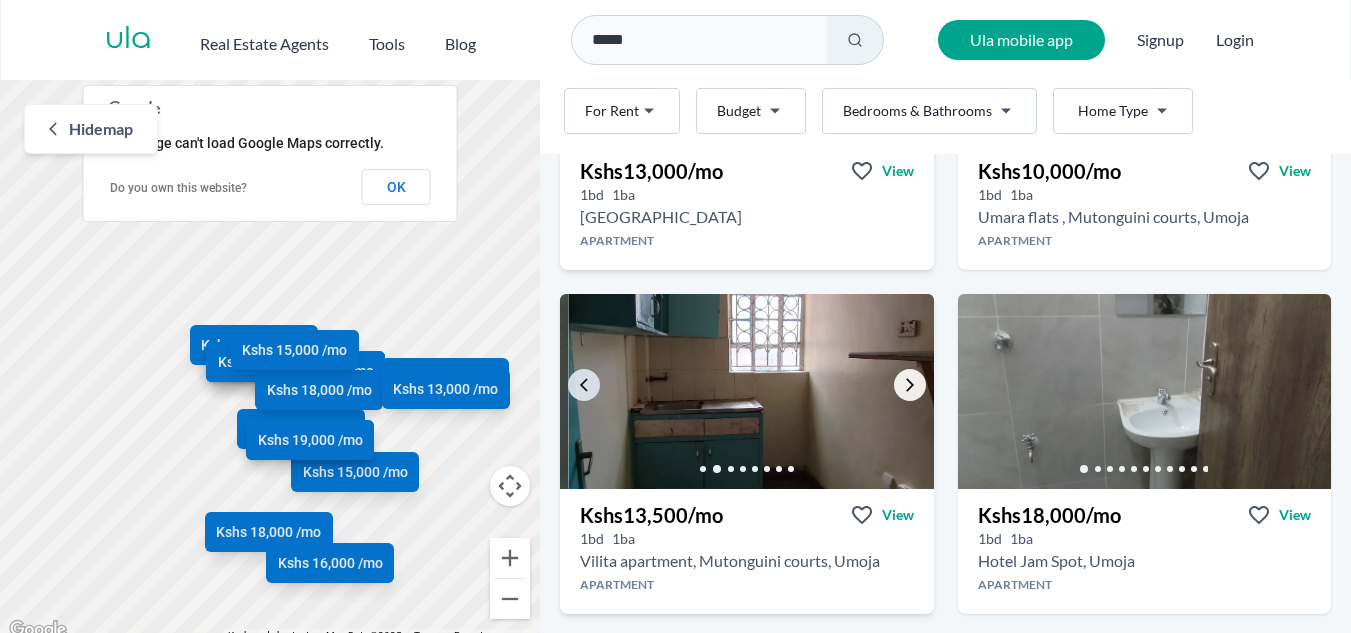 click at bounding box center (910, 385) 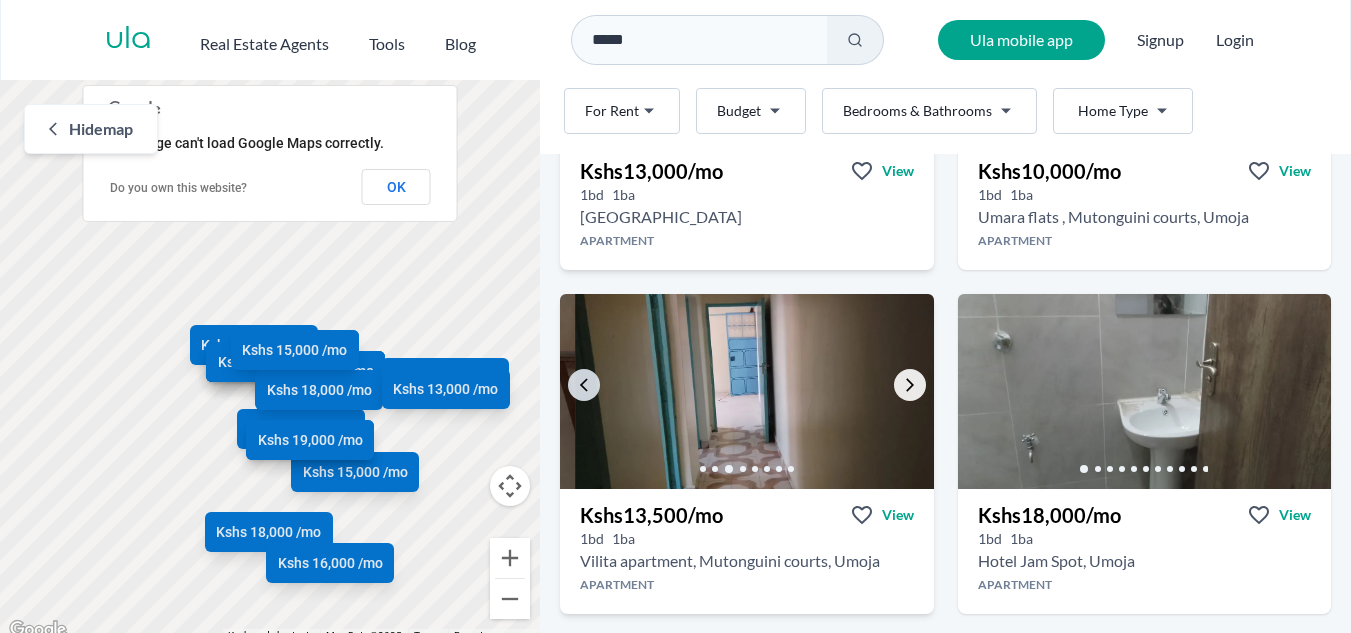 click at bounding box center (910, 385) 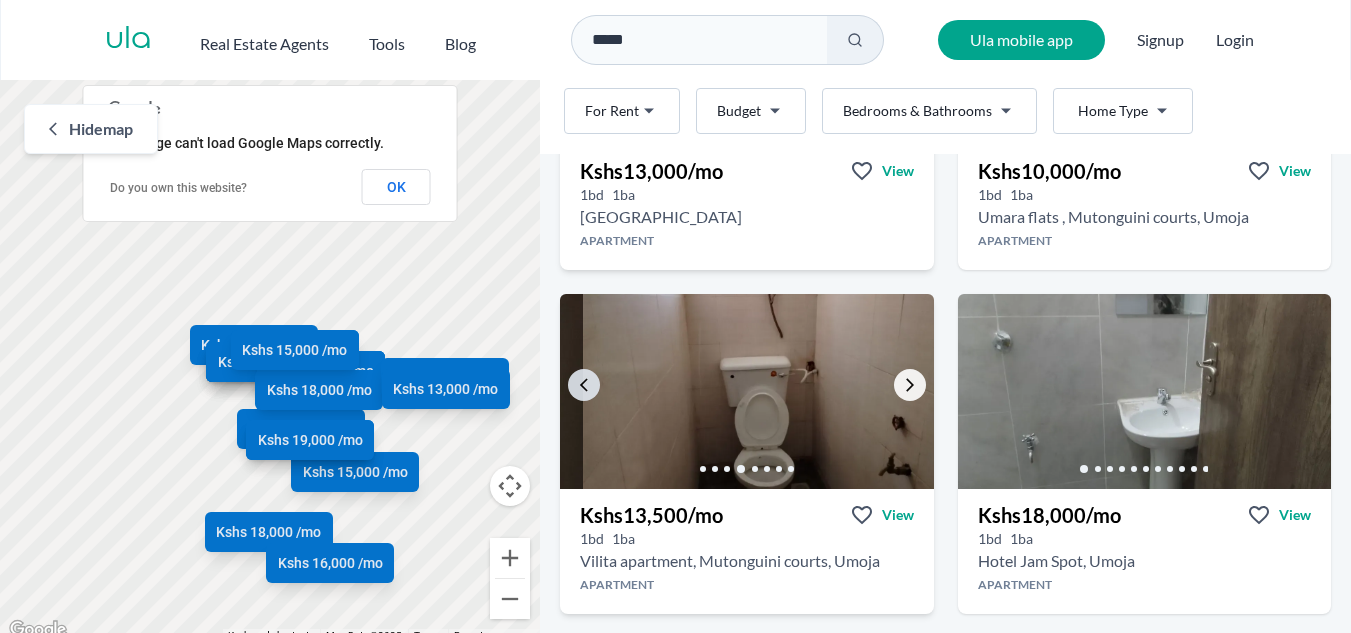 click at bounding box center (910, 385) 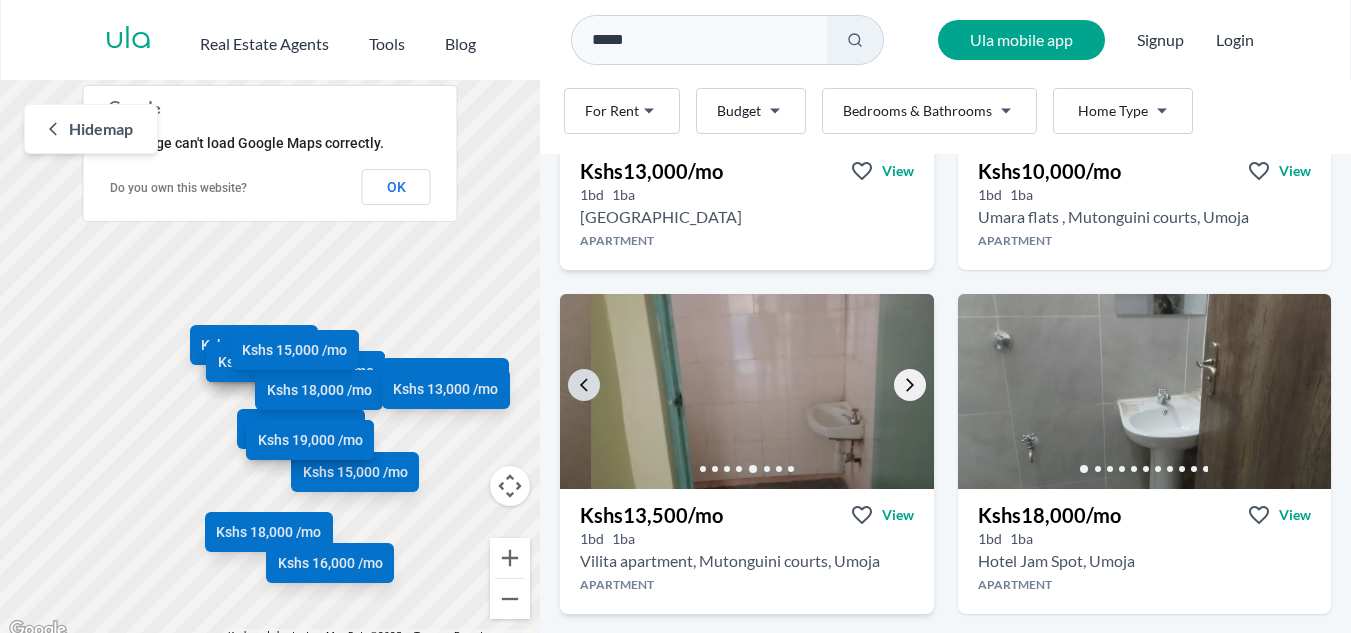 click at bounding box center (910, 385) 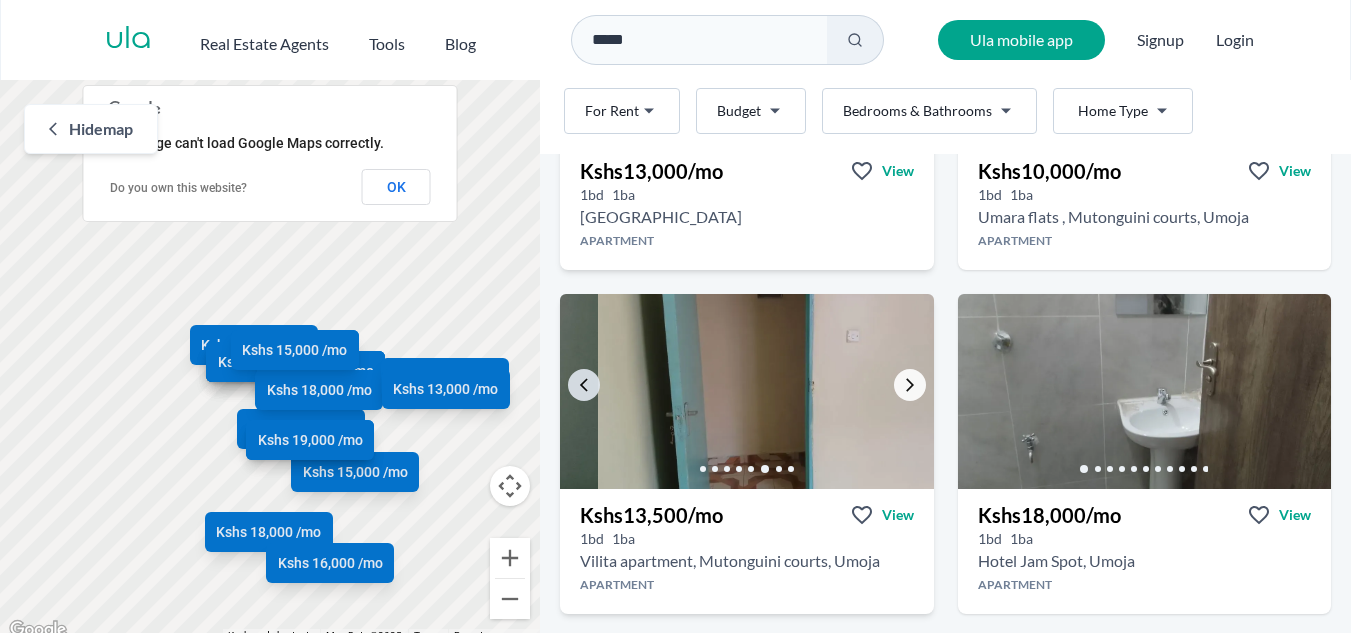 click at bounding box center (910, 385) 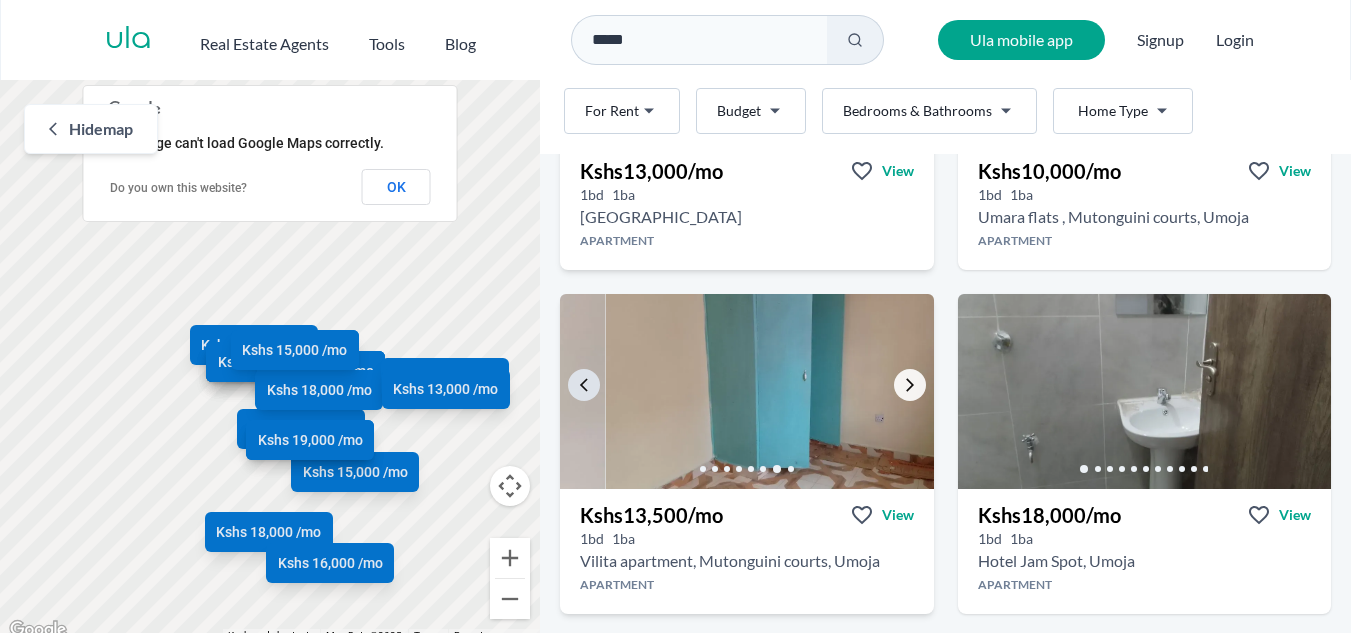 click at bounding box center (910, 385) 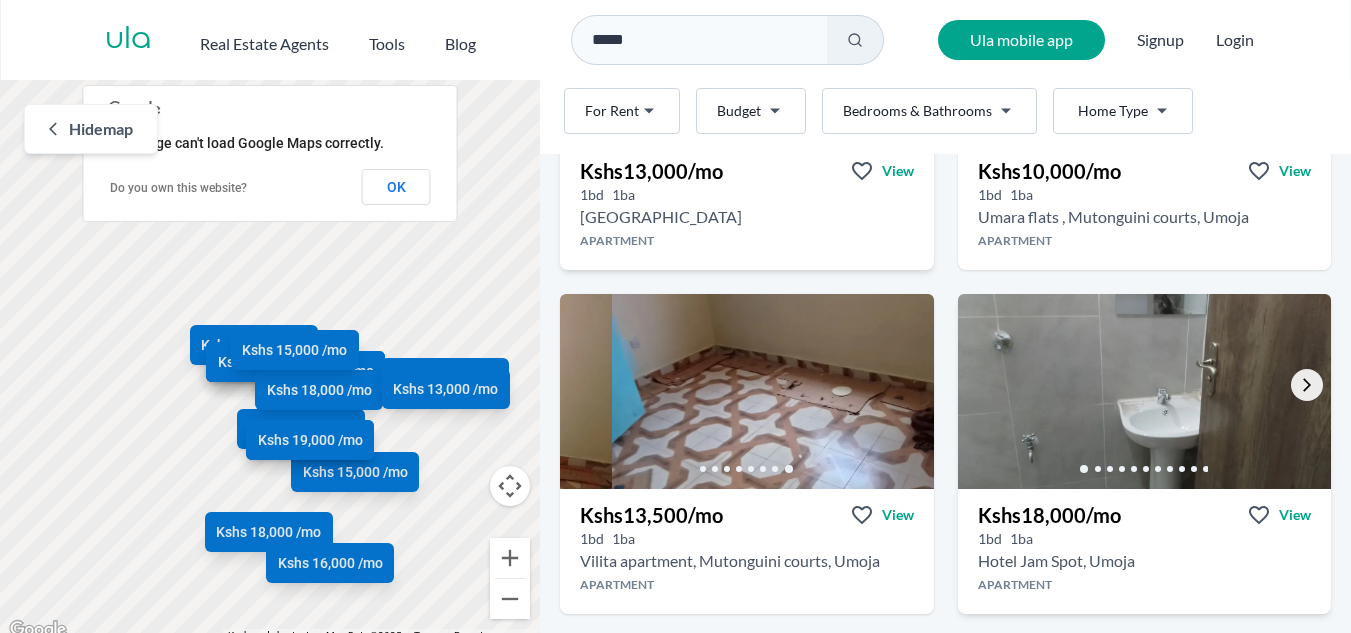 click at bounding box center (1307, 385) 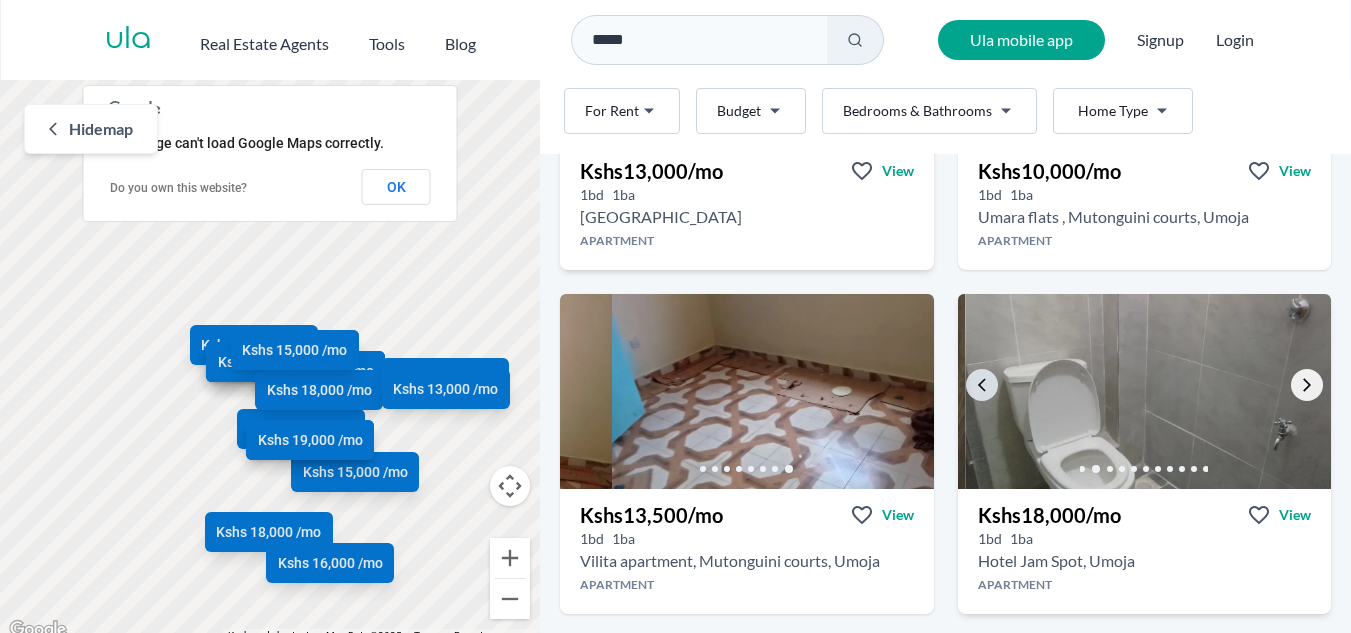 click at bounding box center [1307, 385] 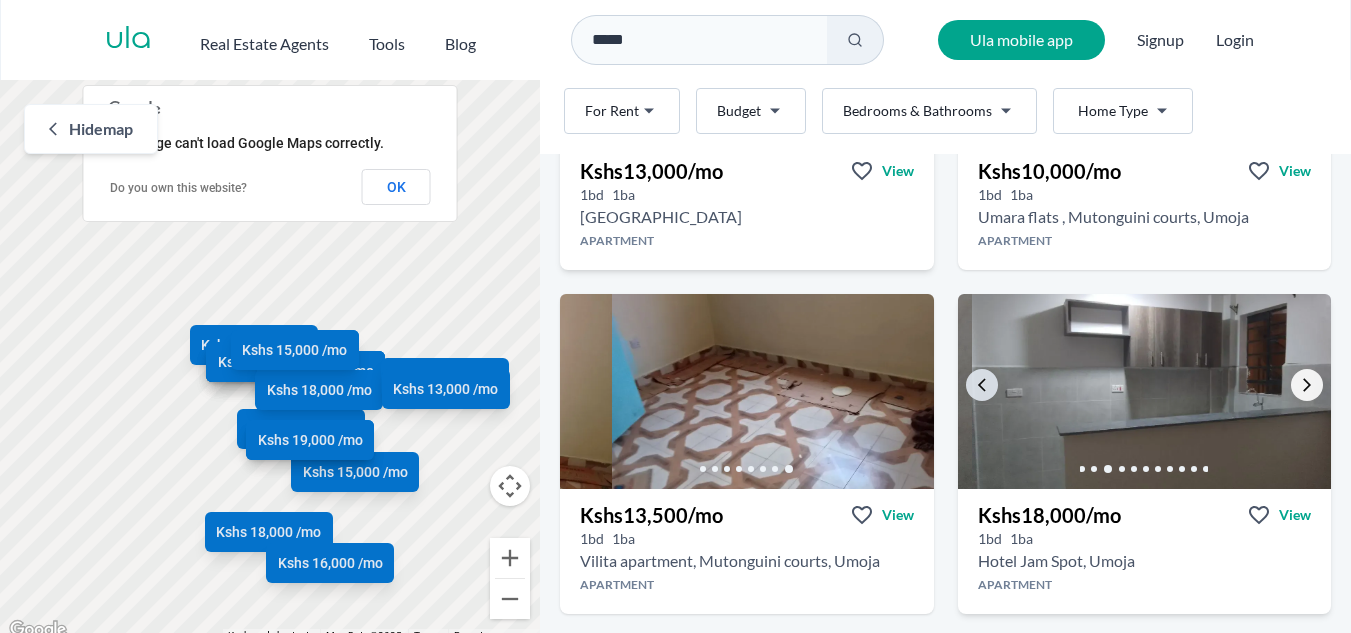 click at bounding box center (1307, 385) 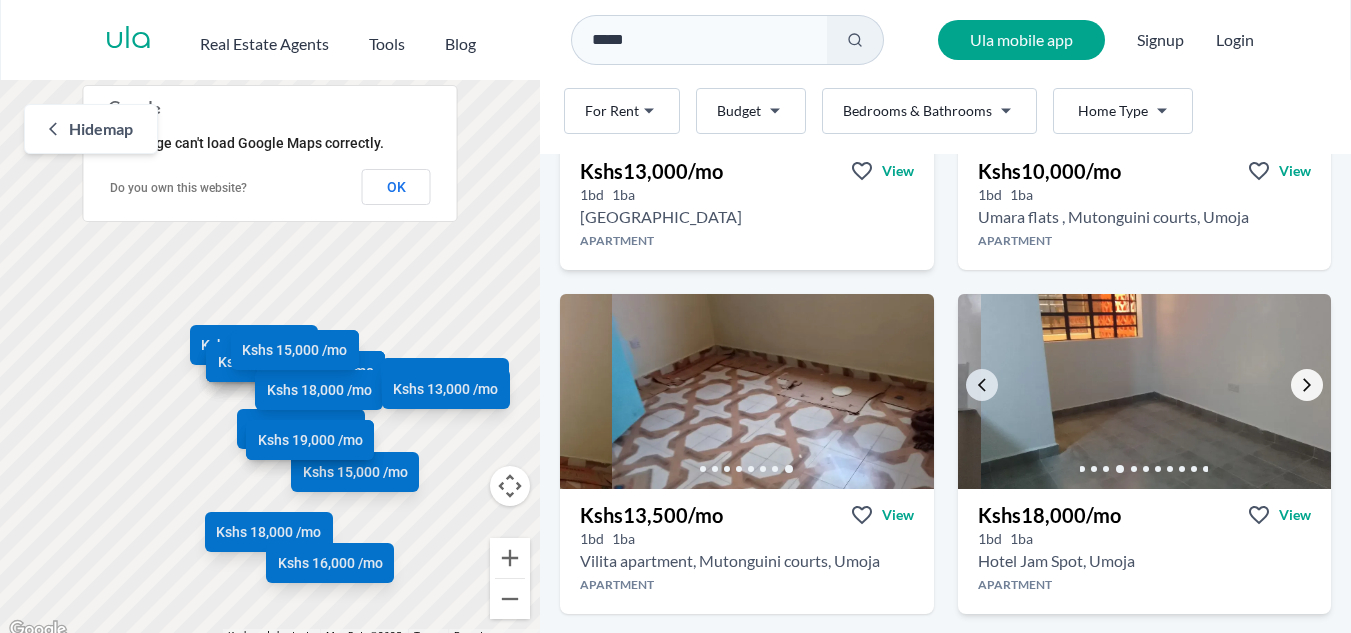 click at bounding box center (1307, 385) 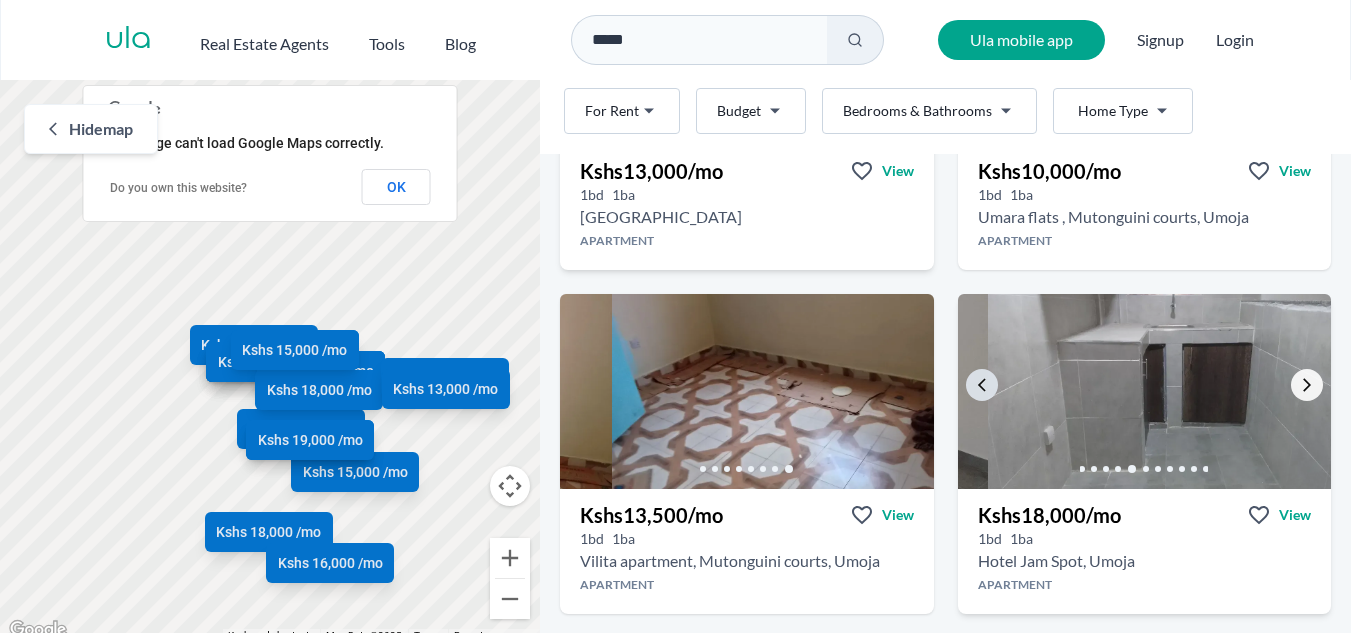 click at bounding box center [1307, 385] 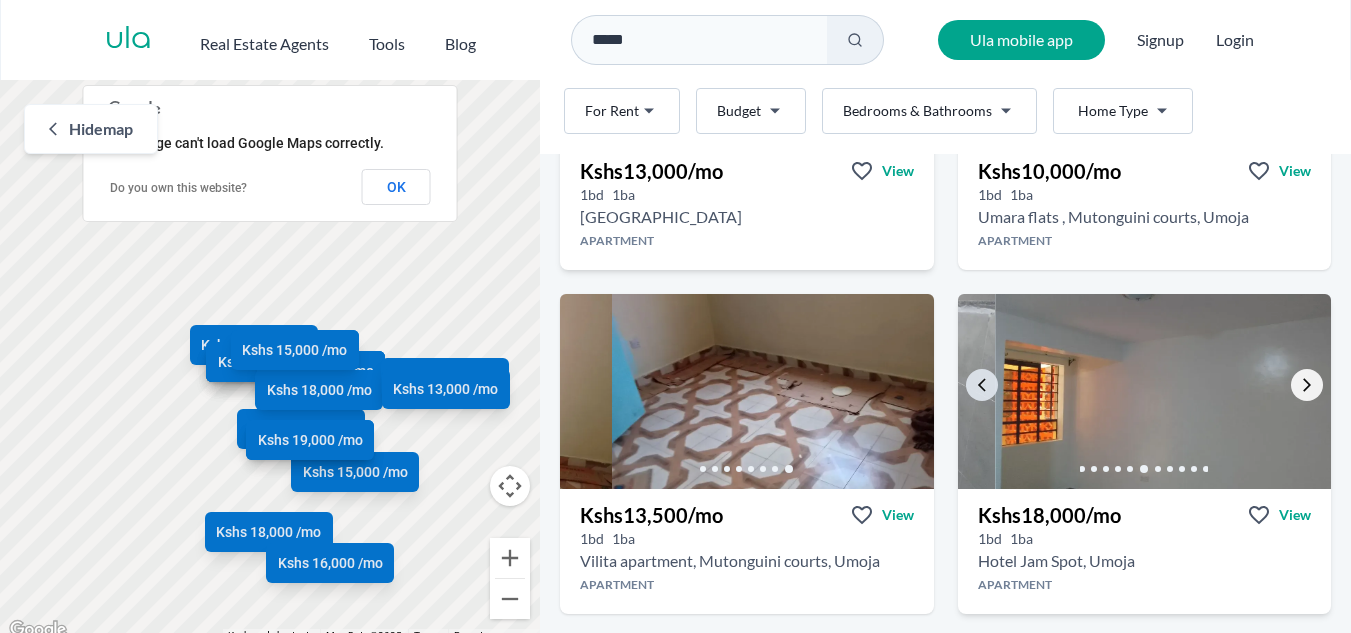 click at bounding box center [1307, 385] 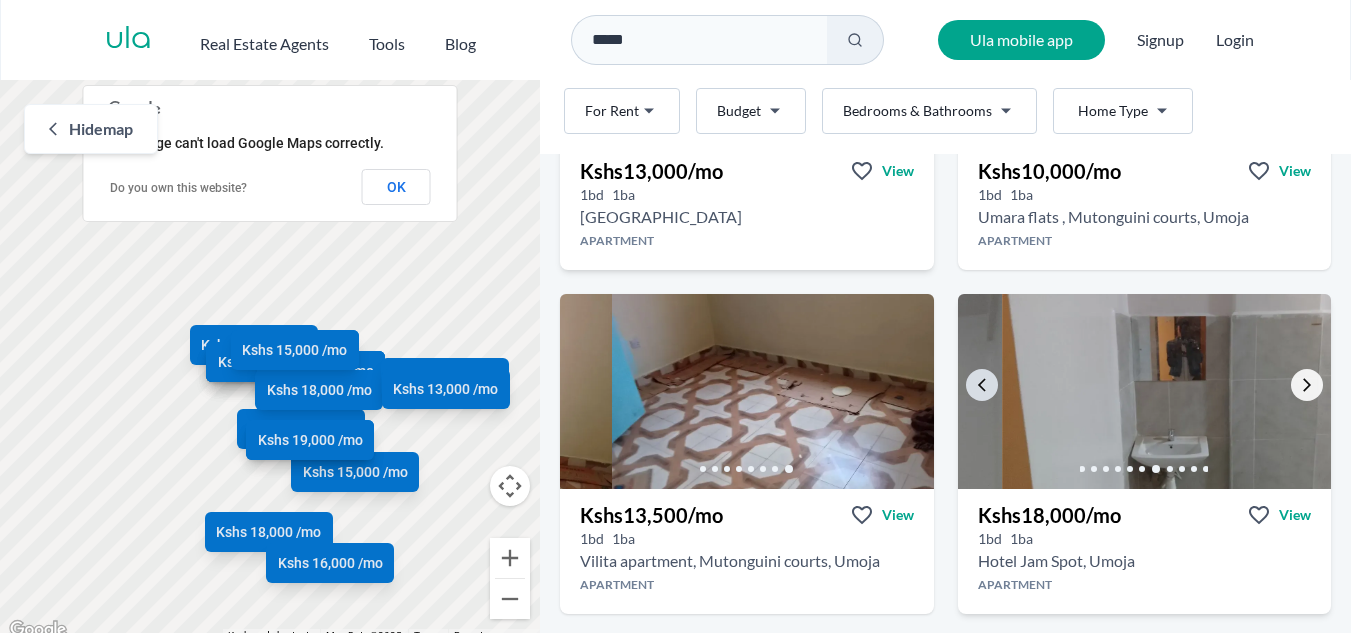 click at bounding box center [1307, 385] 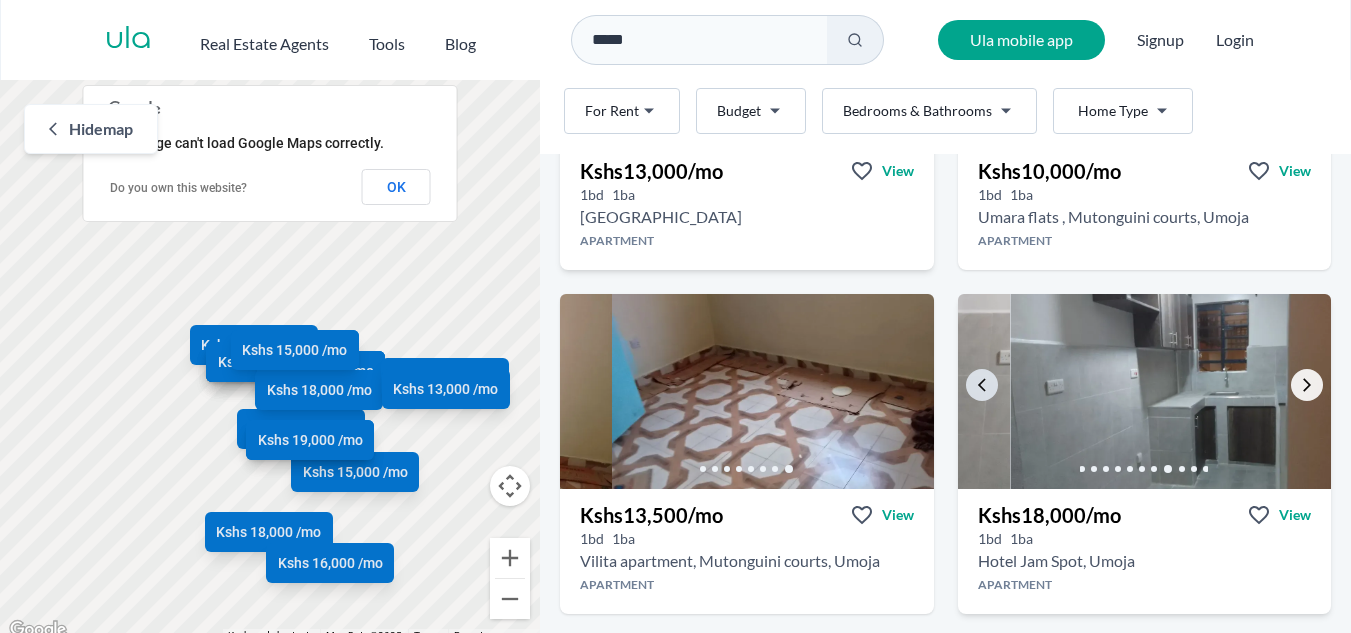 click at bounding box center (1307, 385) 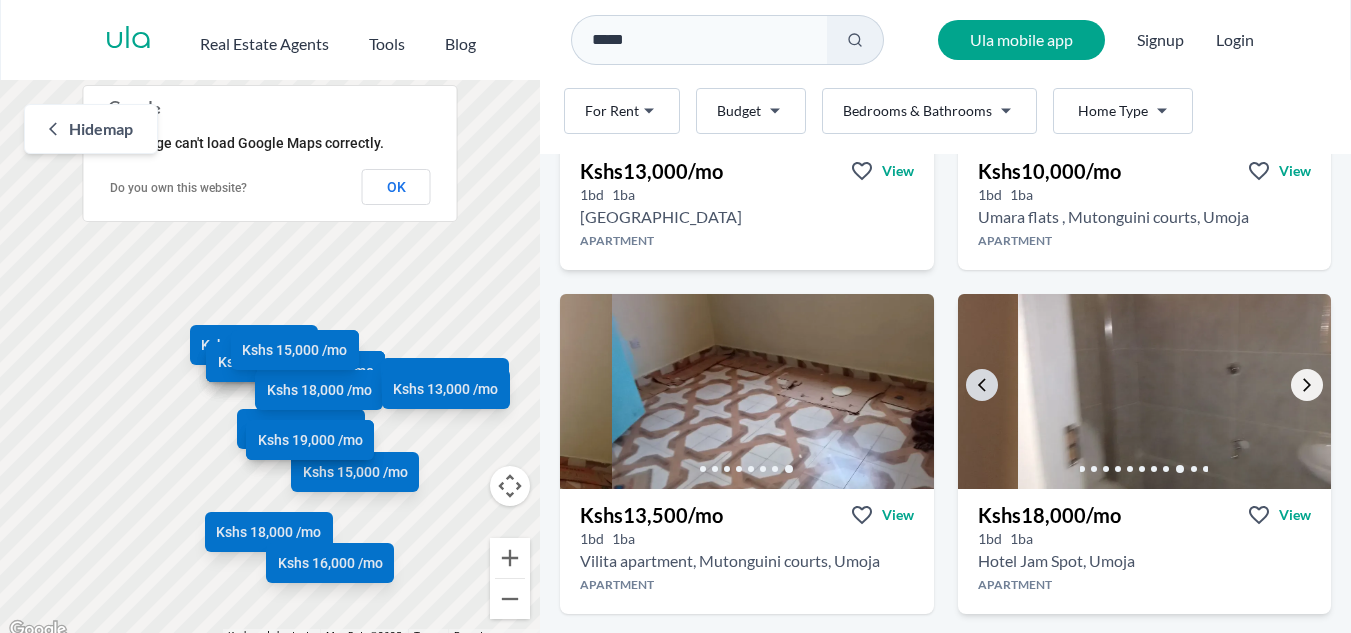click at bounding box center [1307, 385] 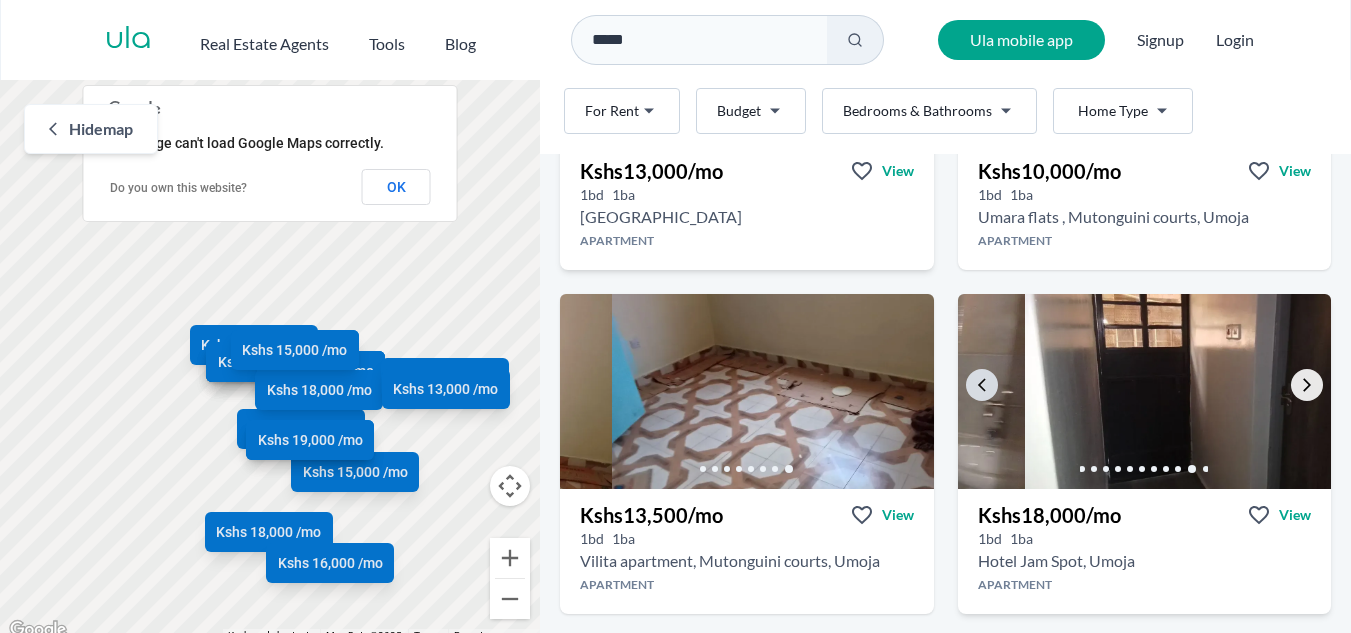 click at bounding box center (1307, 385) 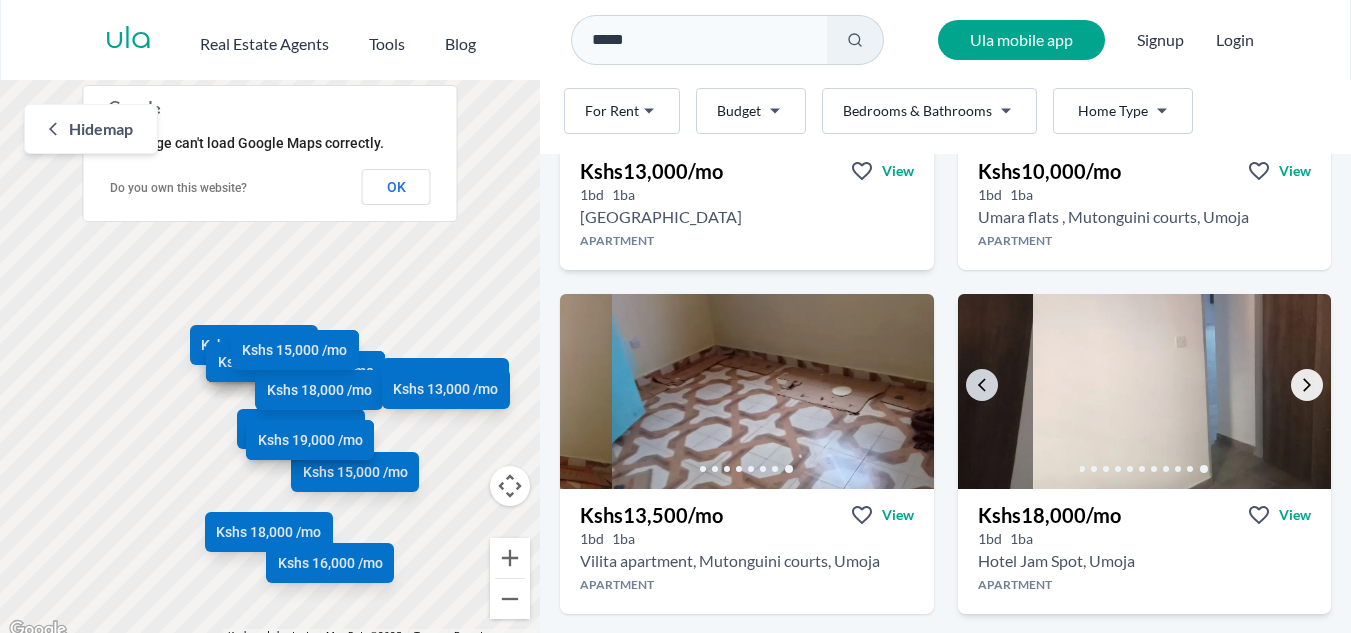click at bounding box center [1307, 385] 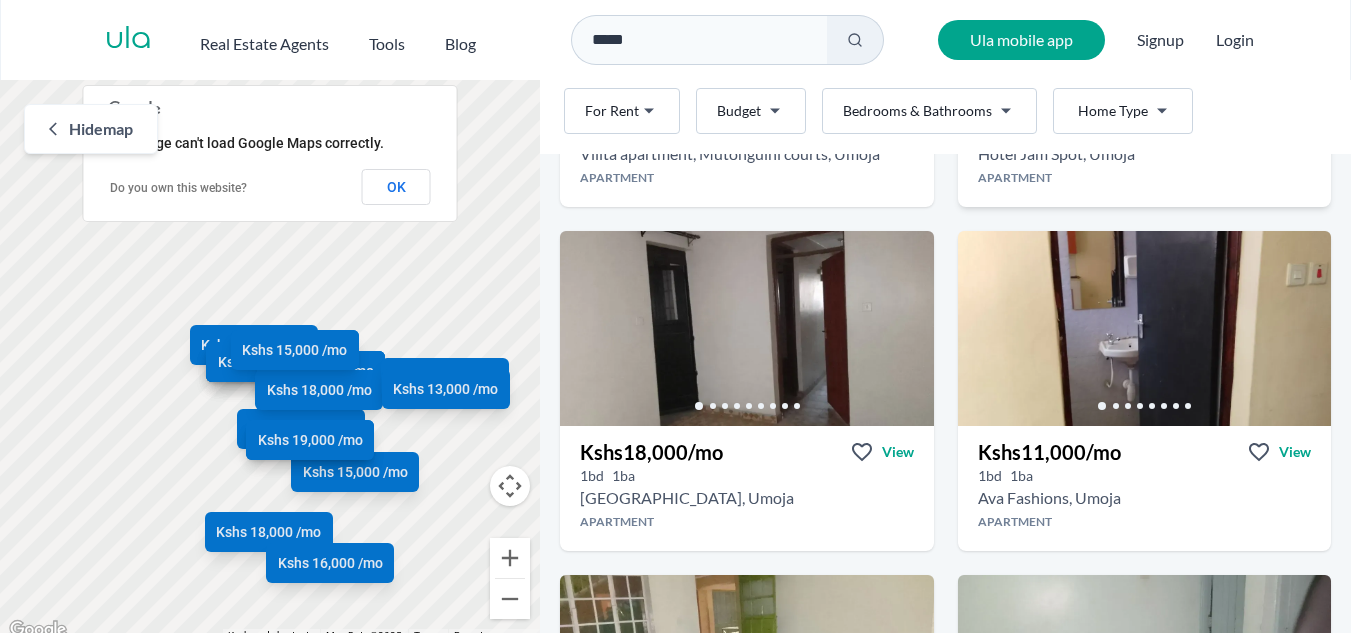 scroll, scrollTop: 740, scrollLeft: 0, axis: vertical 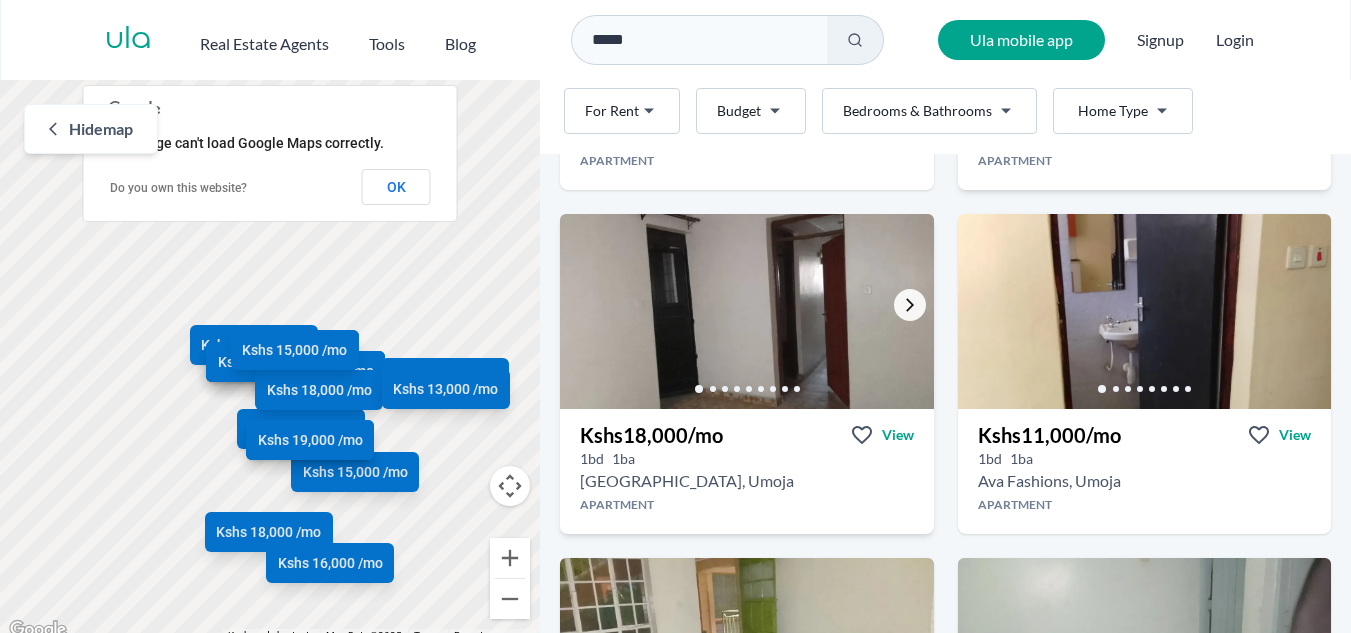 click 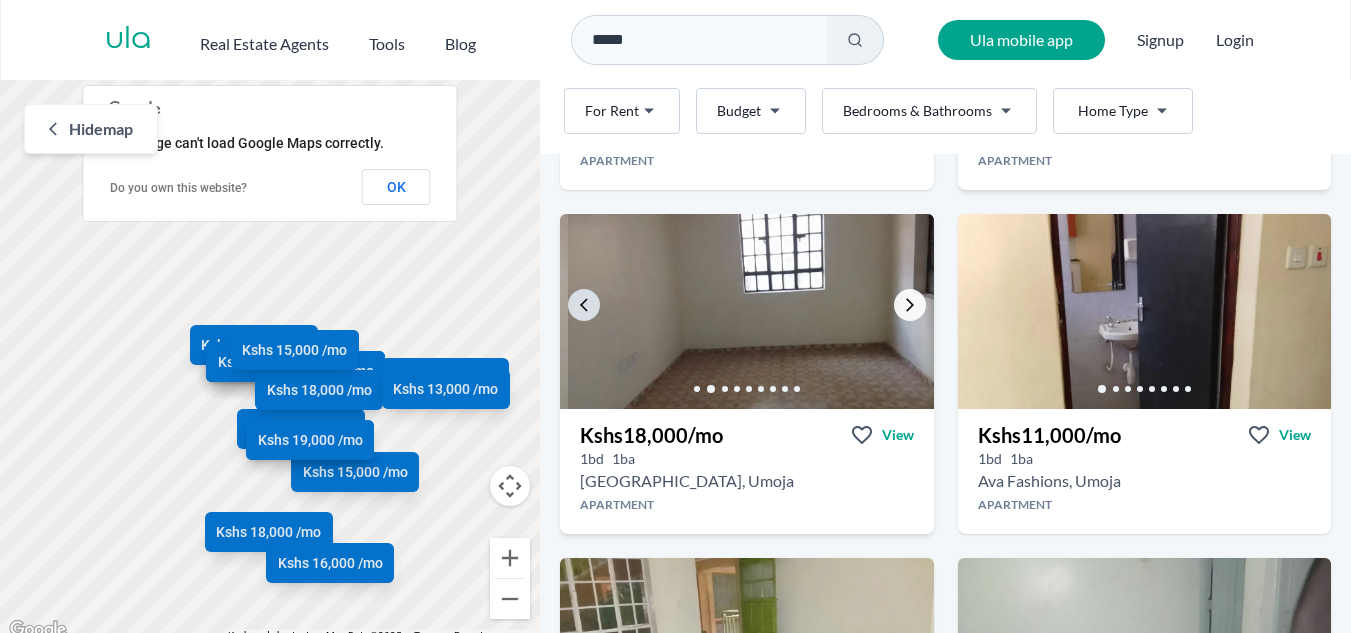 click 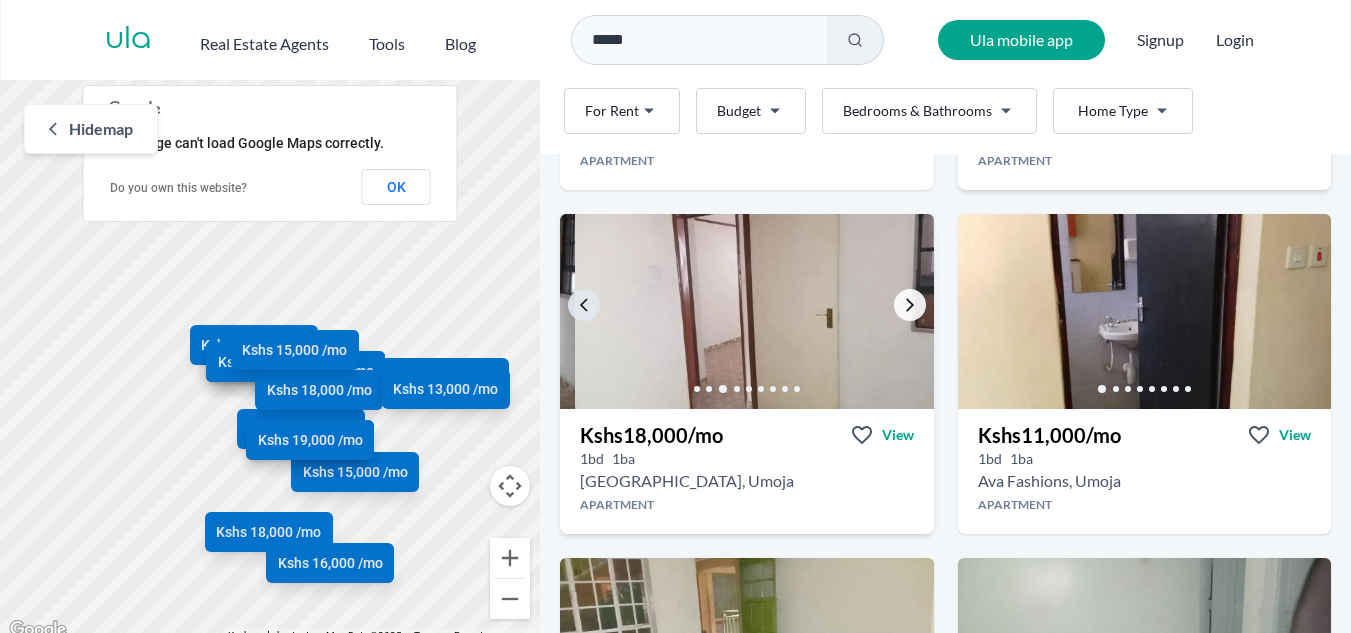 click 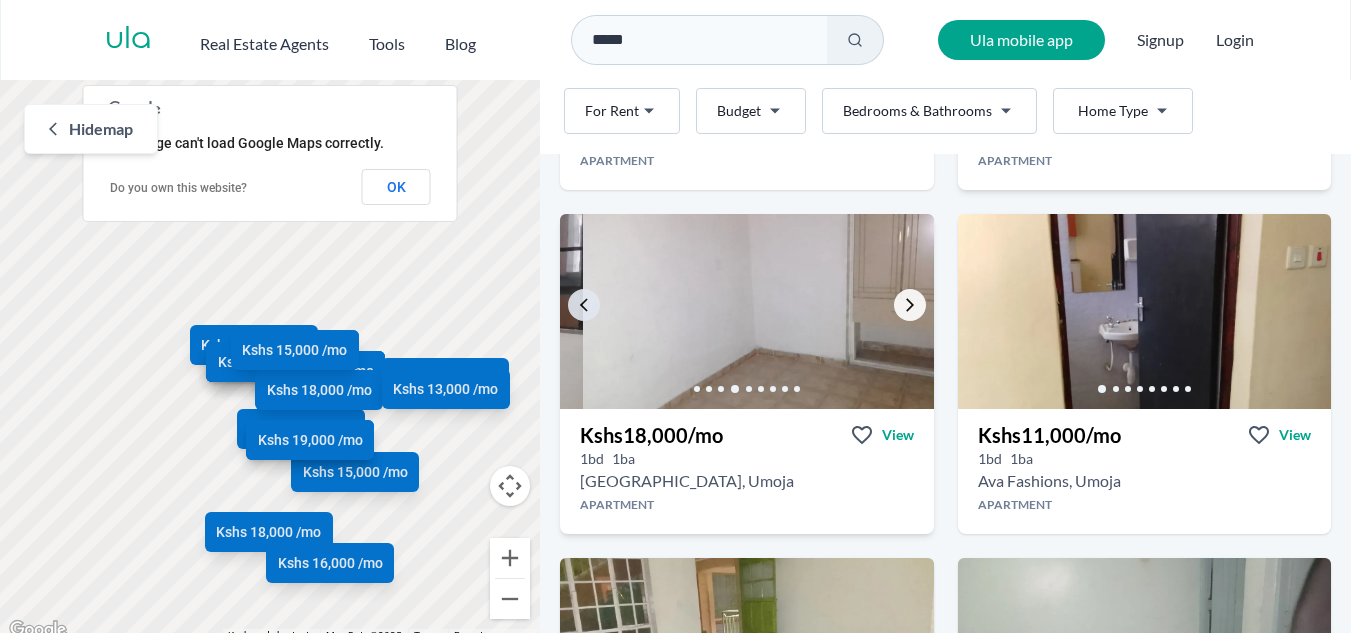 click 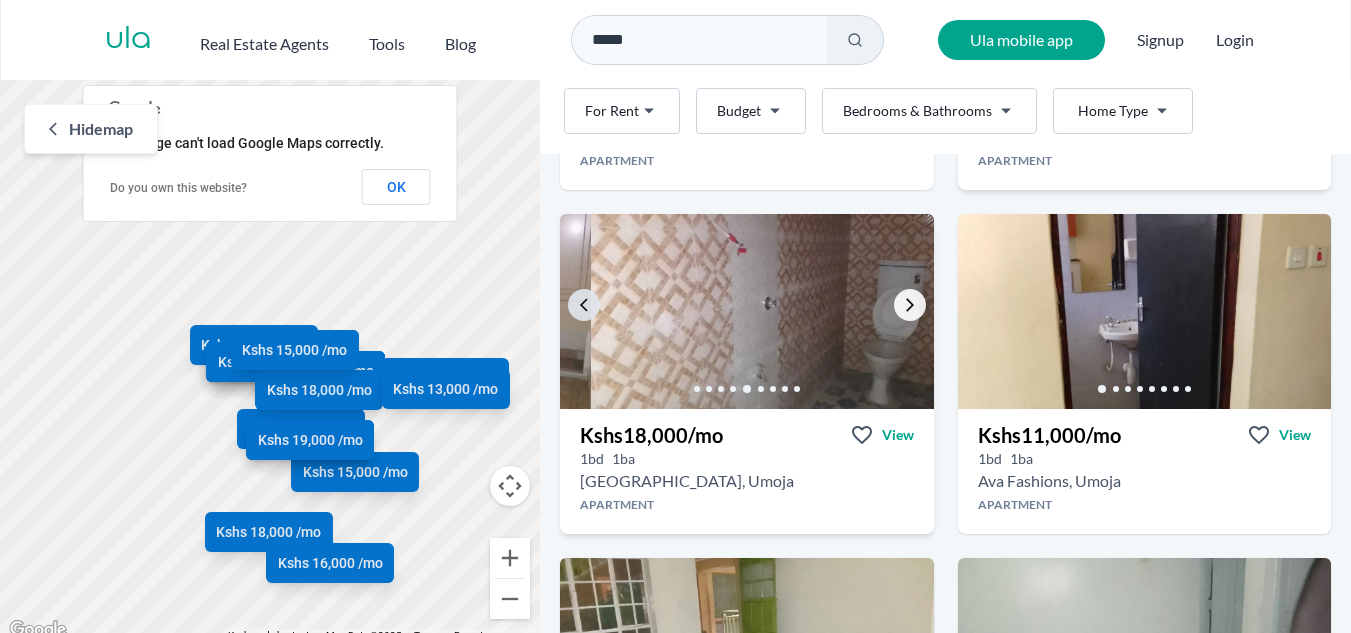 click 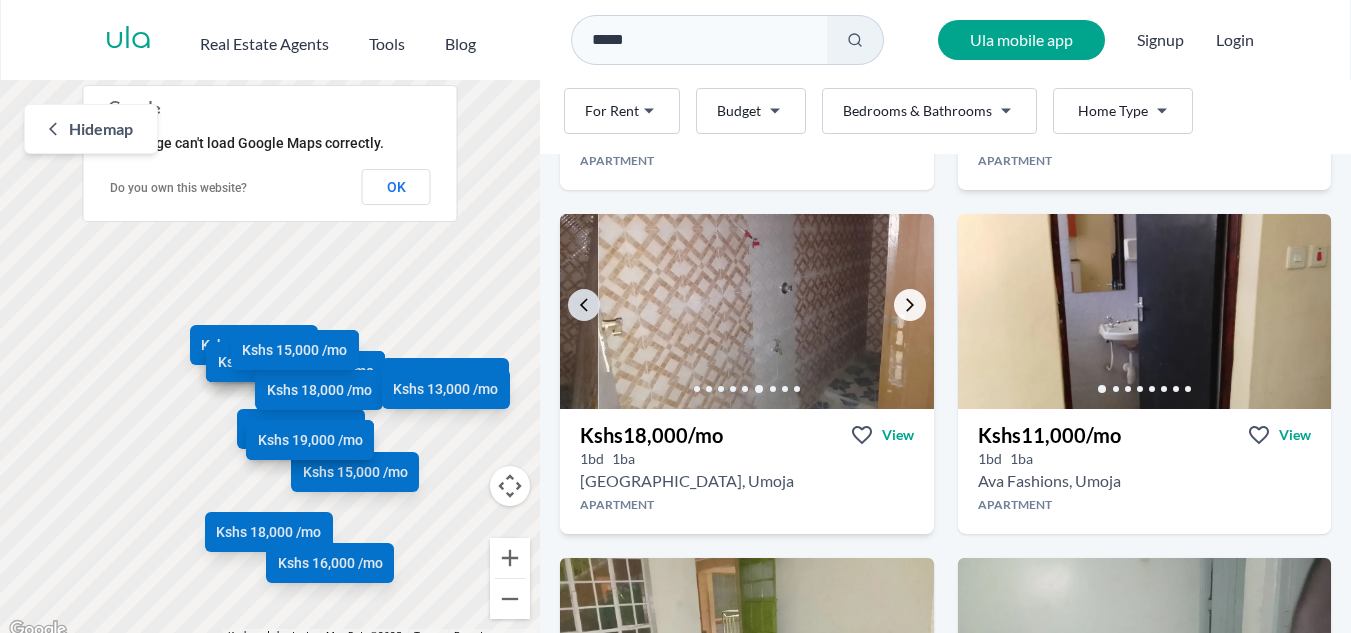 click 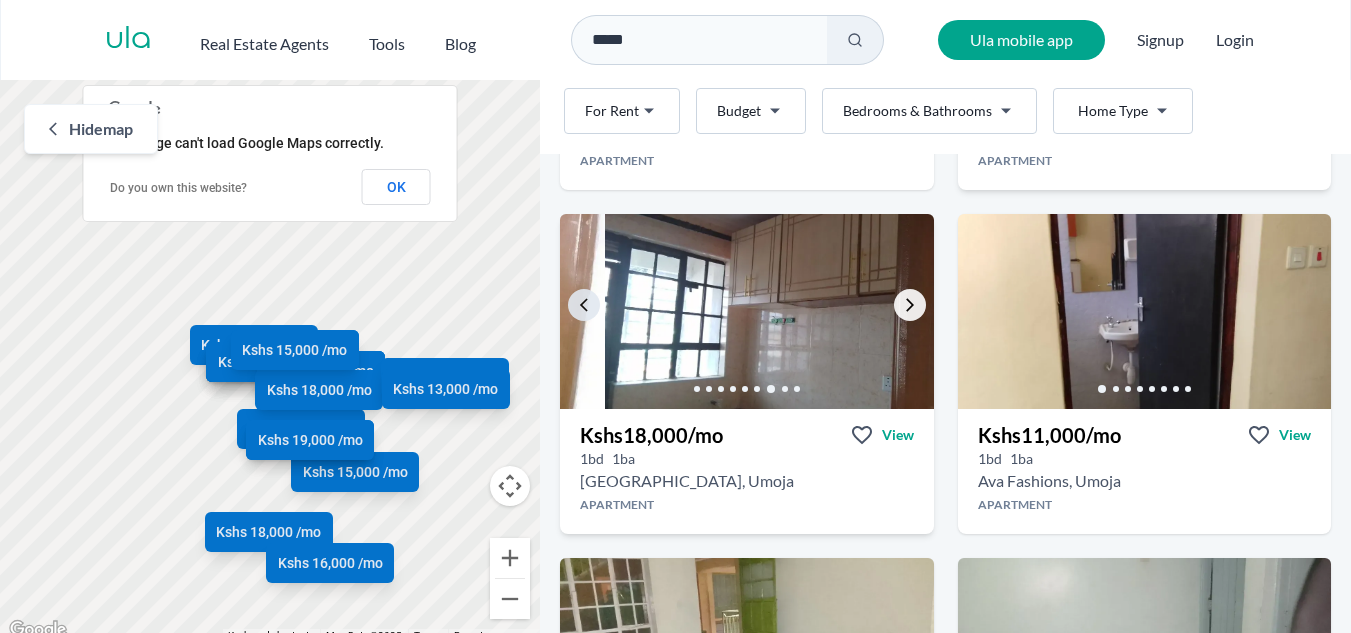 click 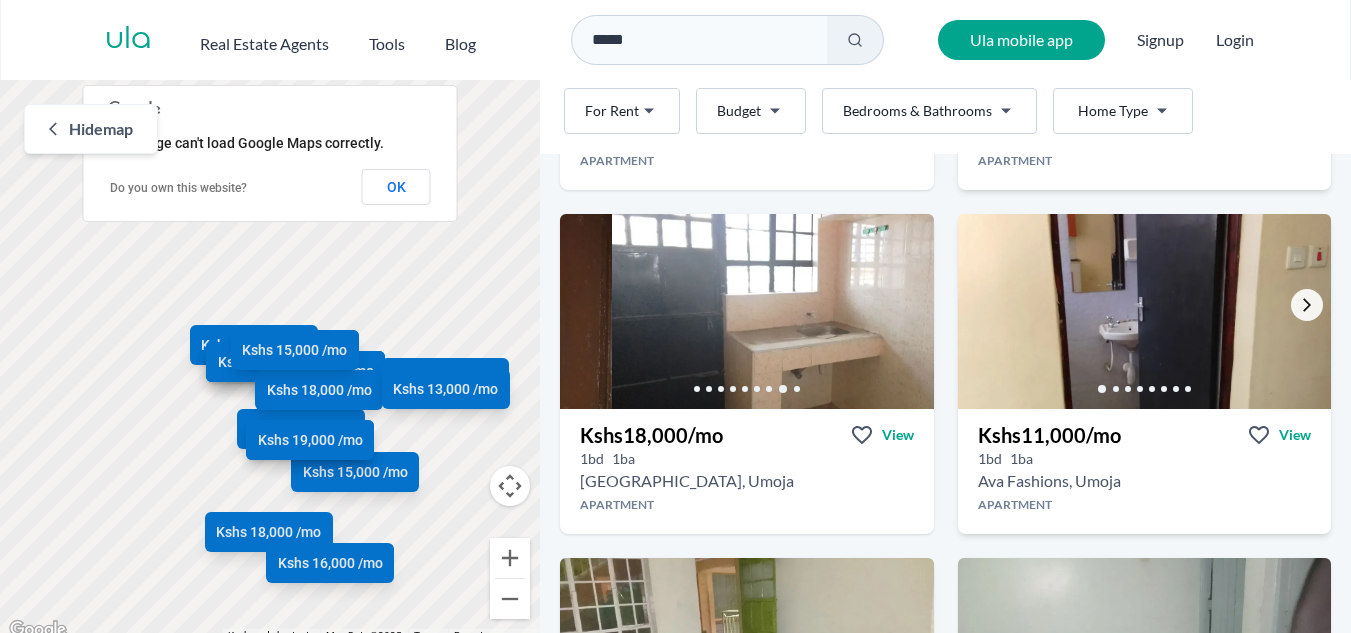 click 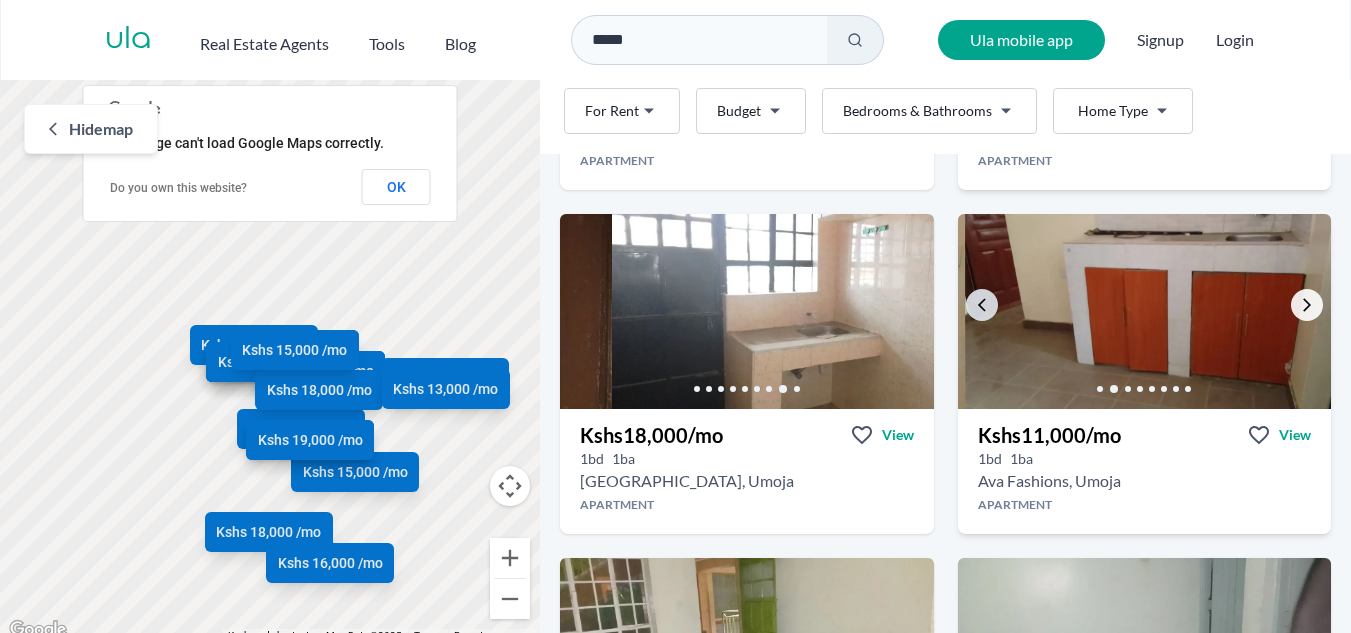 click 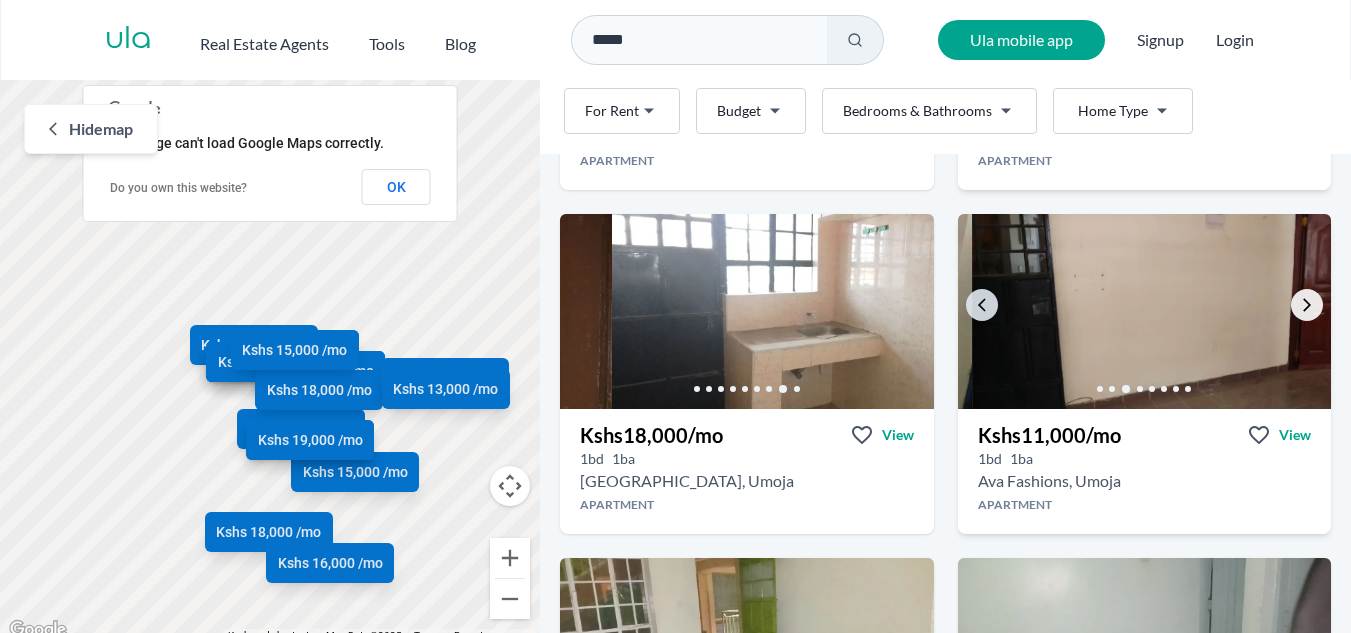 click 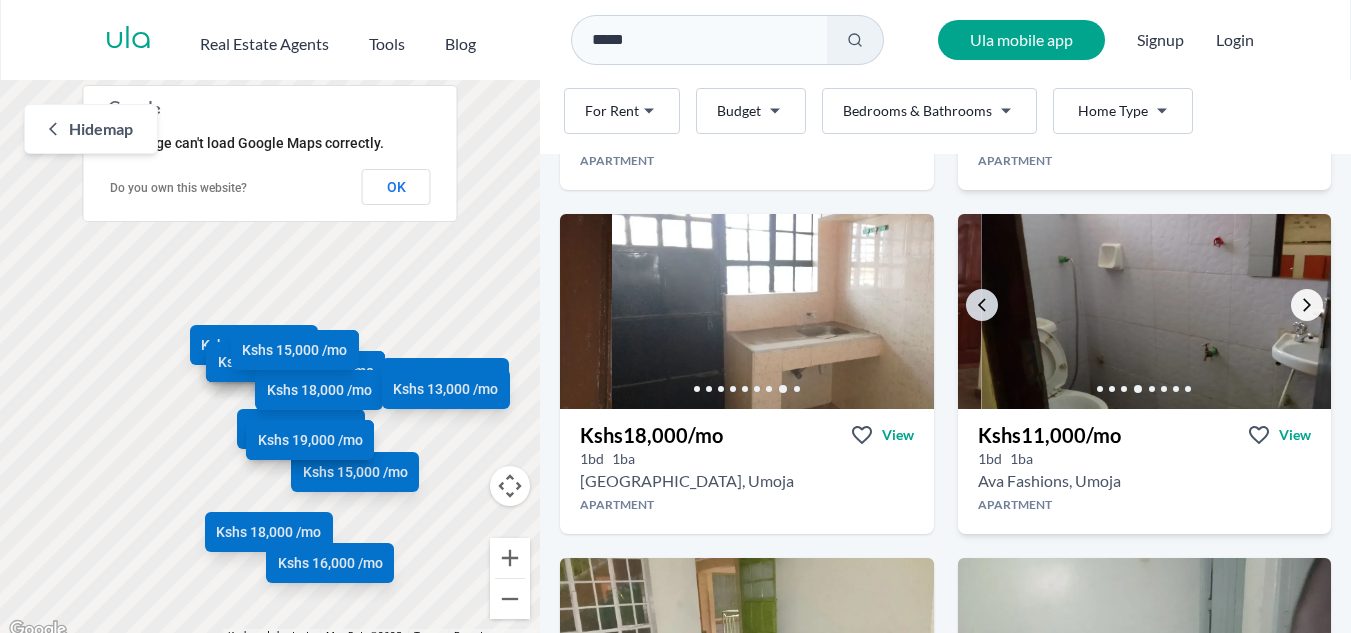 click 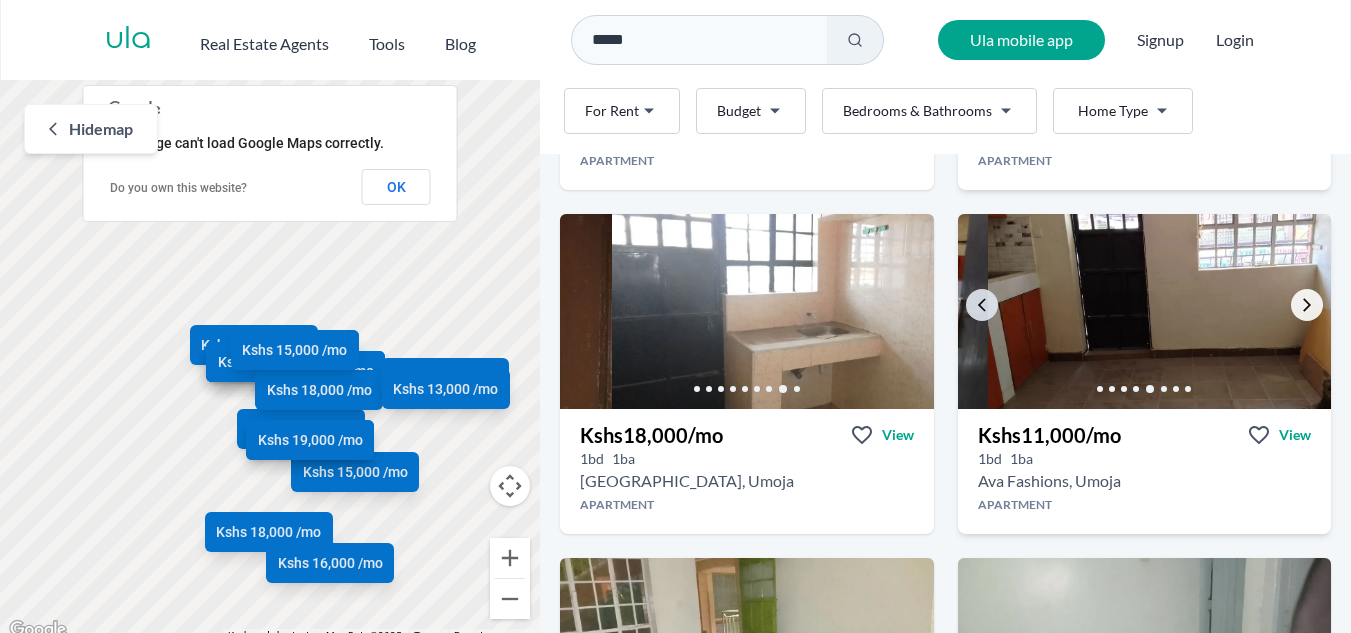 click 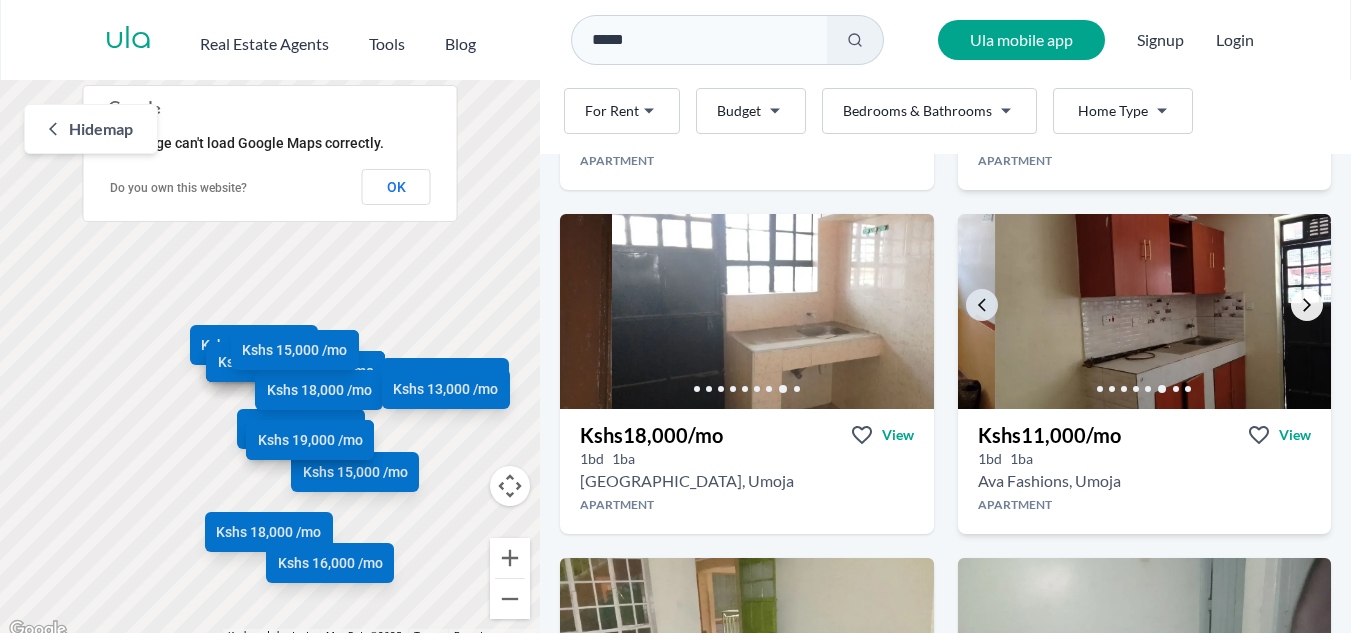 click 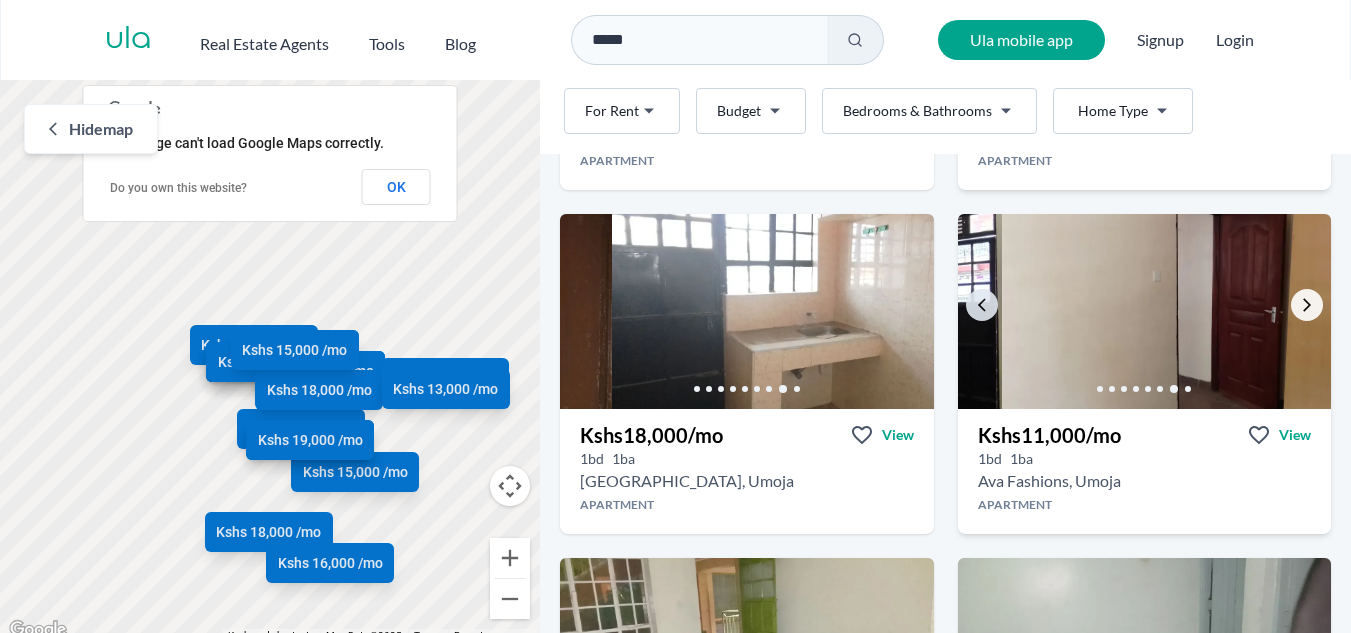 click 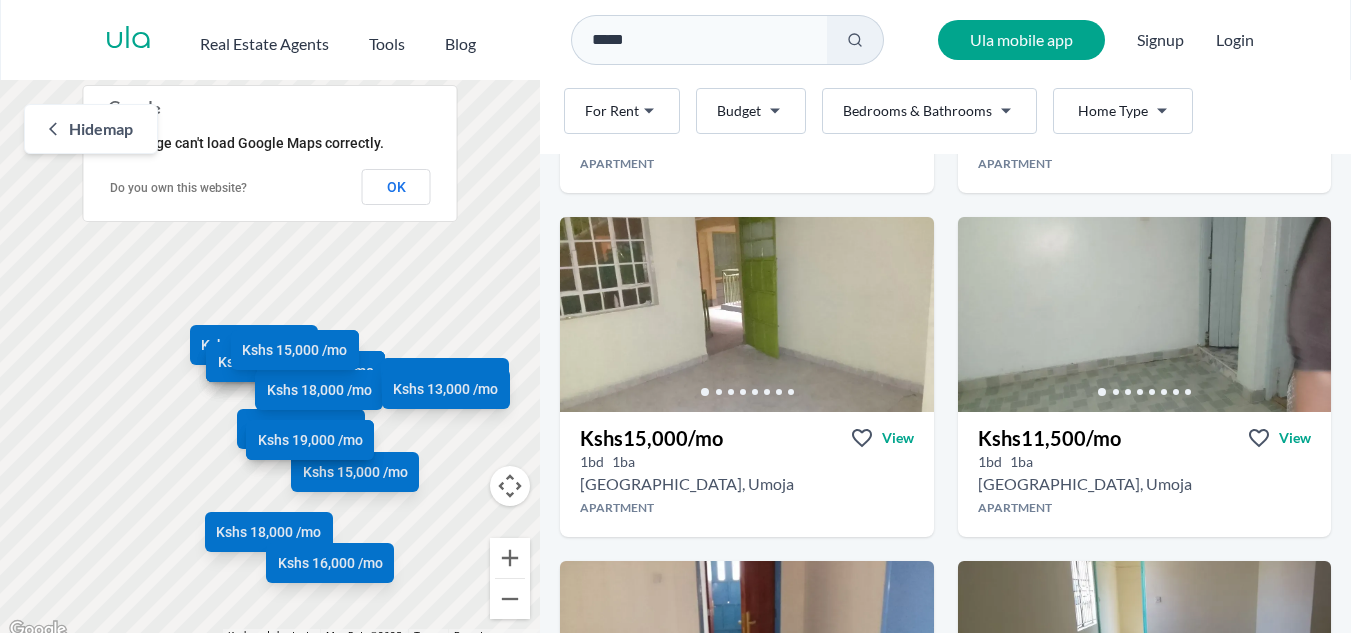 scroll, scrollTop: 1073, scrollLeft: 0, axis: vertical 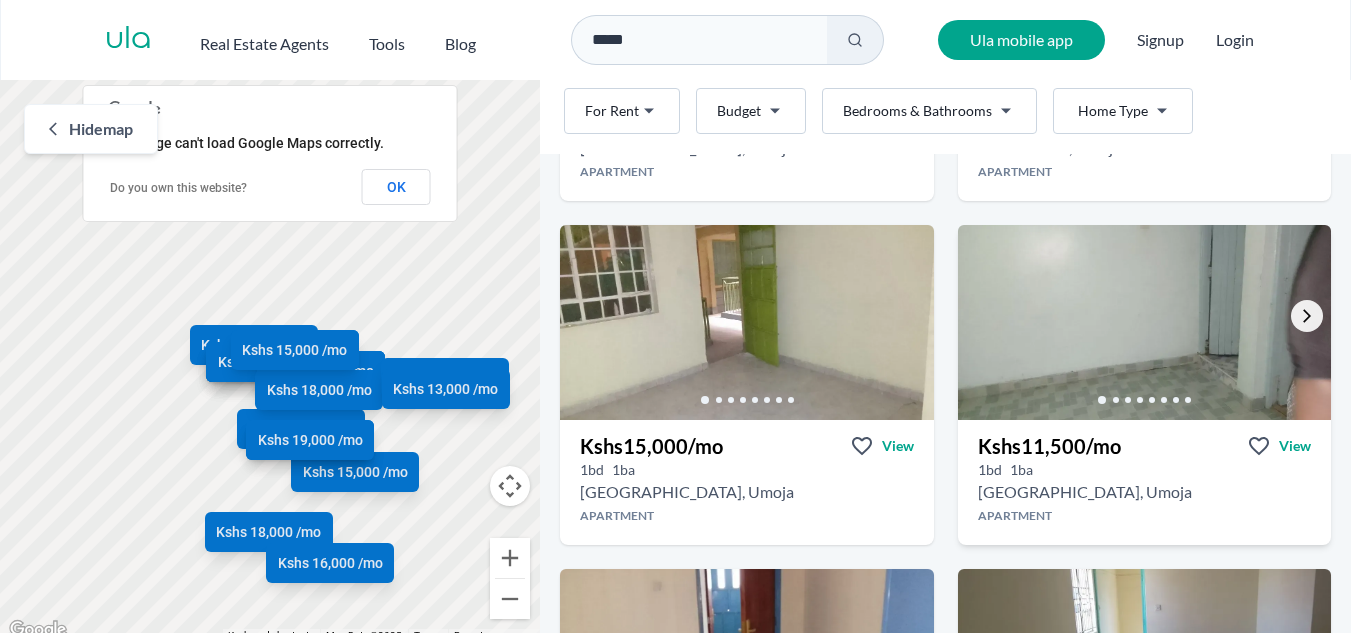 click at bounding box center [1307, 316] 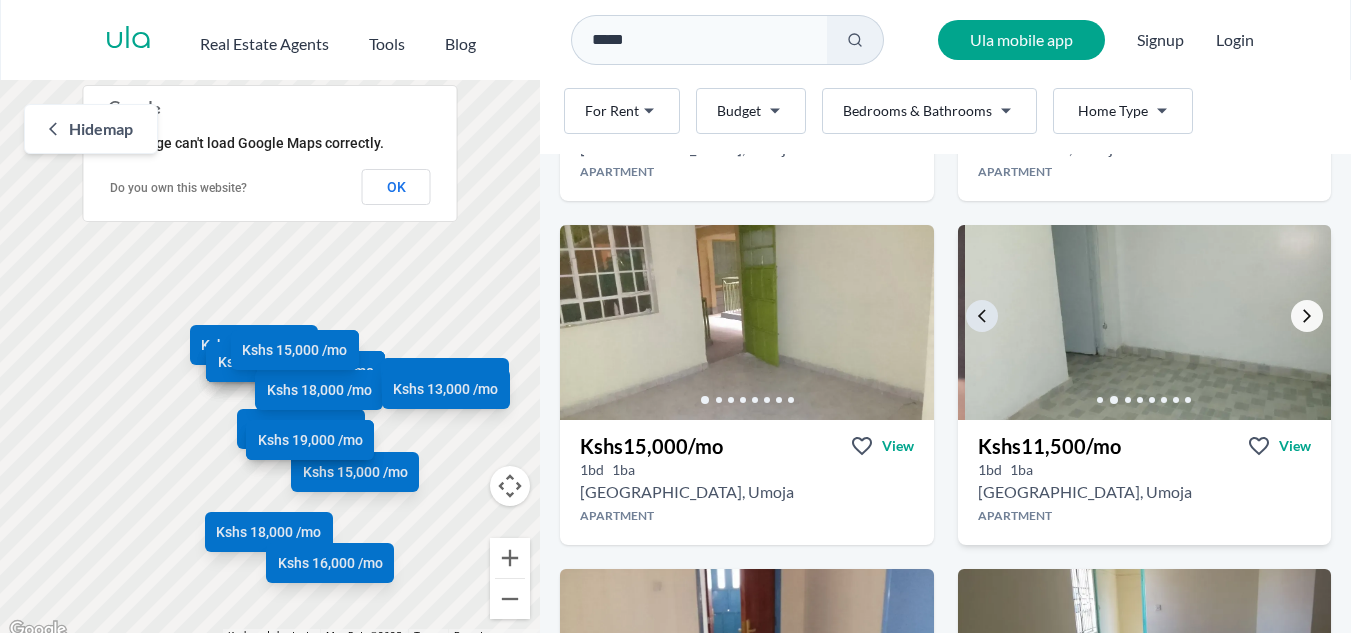 click at bounding box center [1307, 316] 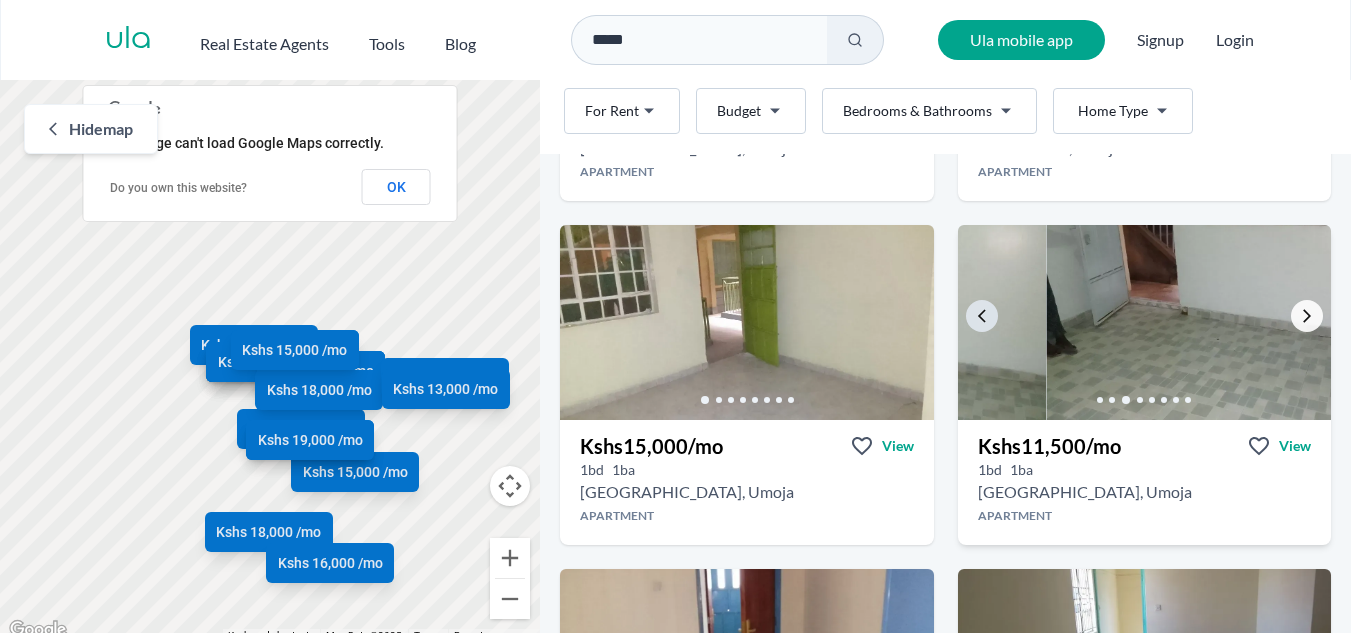 click at bounding box center [1307, 316] 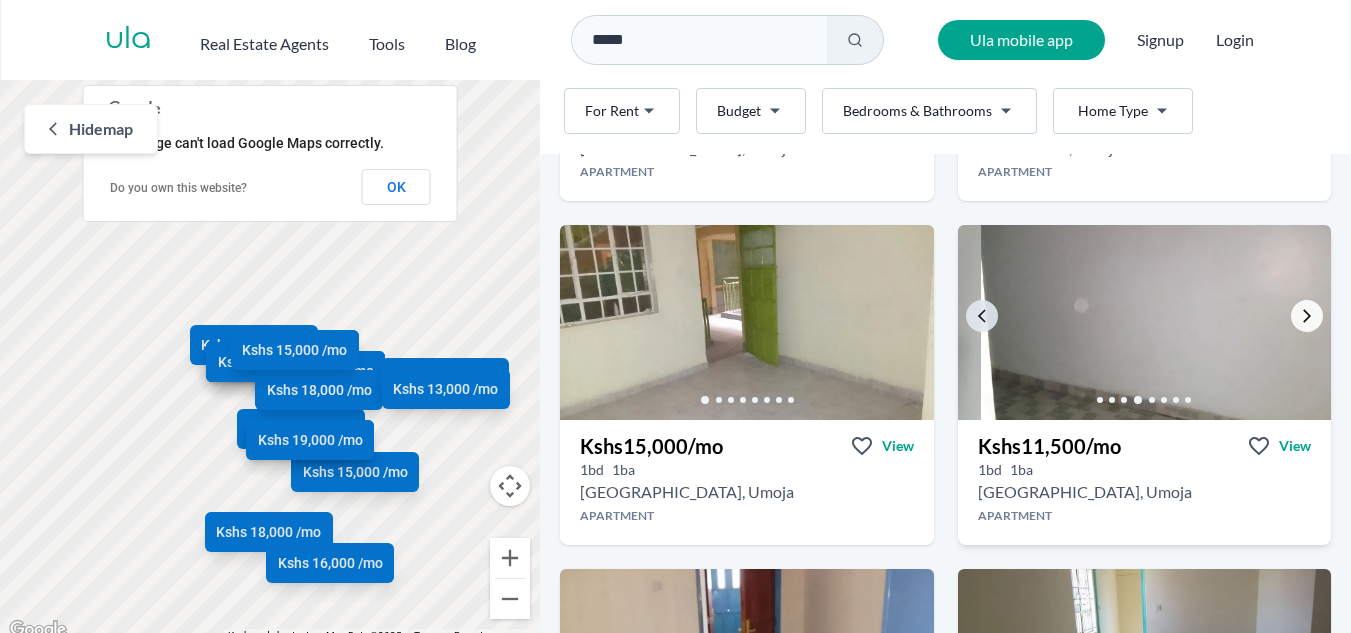 click at bounding box center (1307, 316) 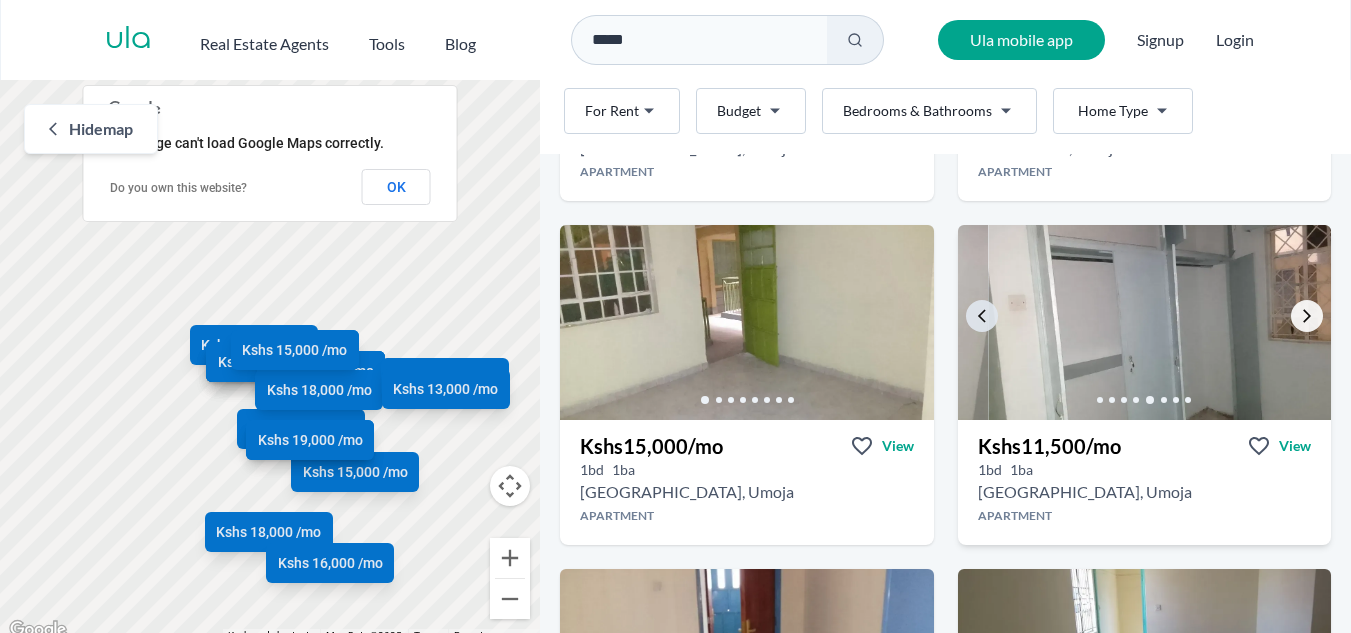 click at bounding box center (1307, 316) 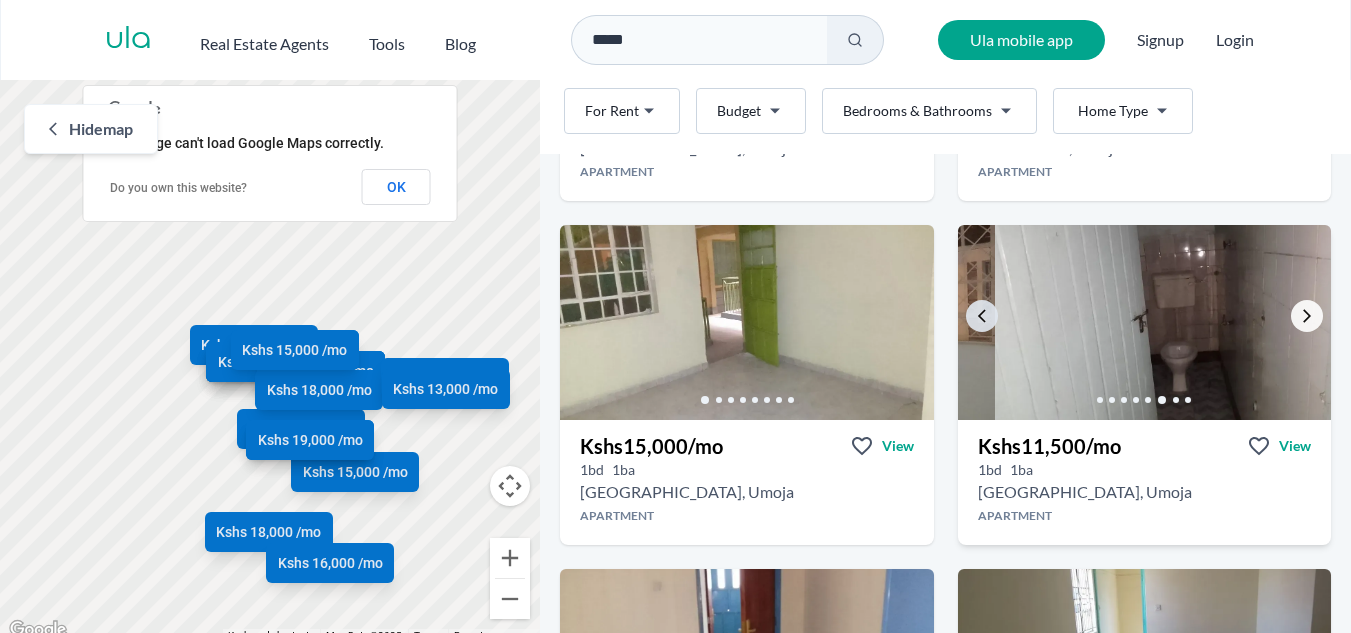 click at bounding box center (1307, 316) 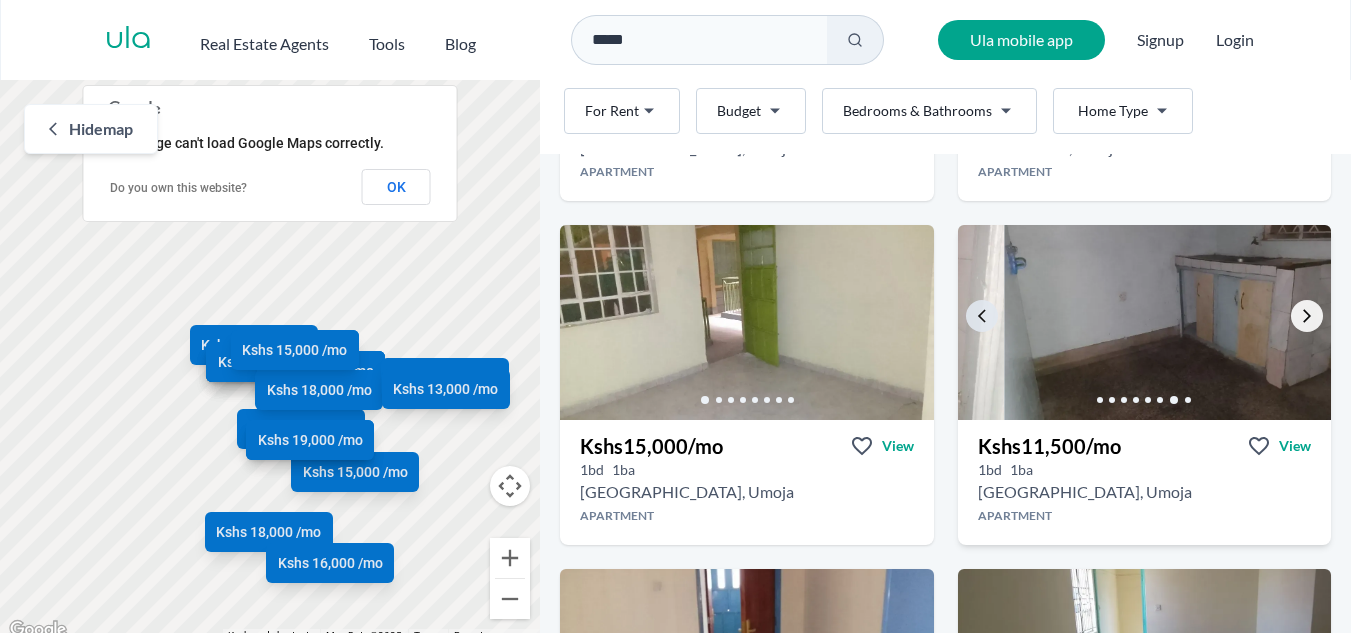 click at bounding box center (1307, 316) 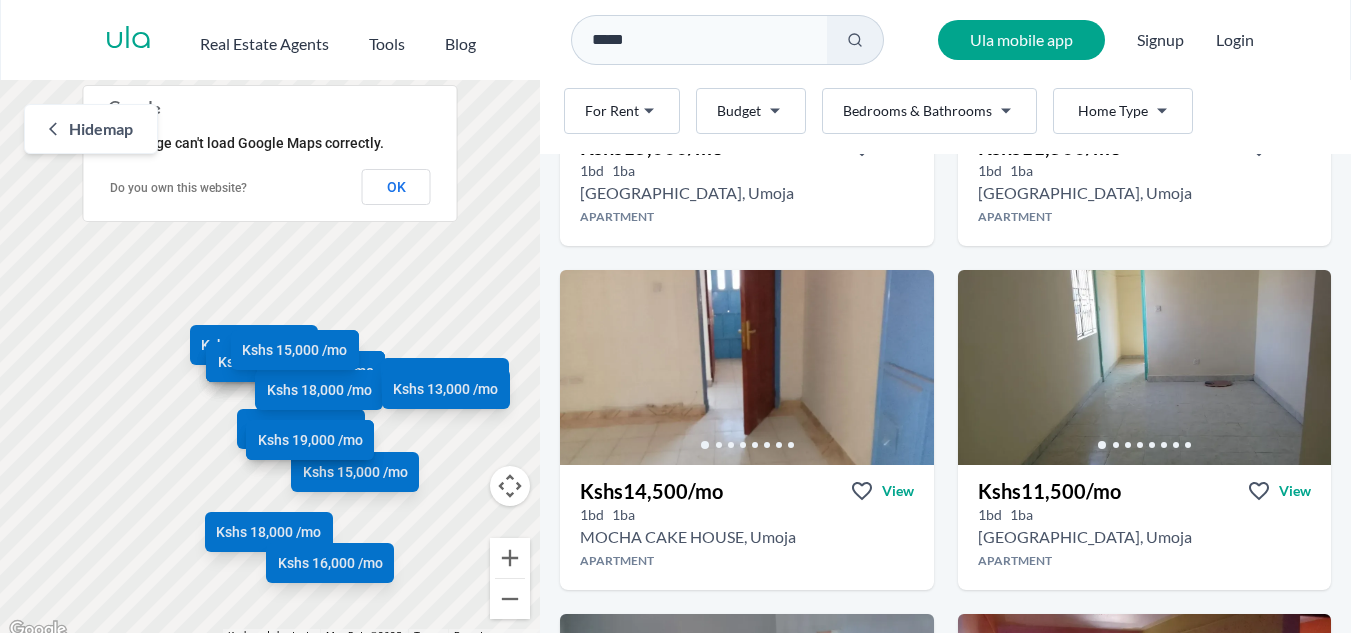 scroll, scrollTop: 1380, scrollLeft: 0, axis: vertical 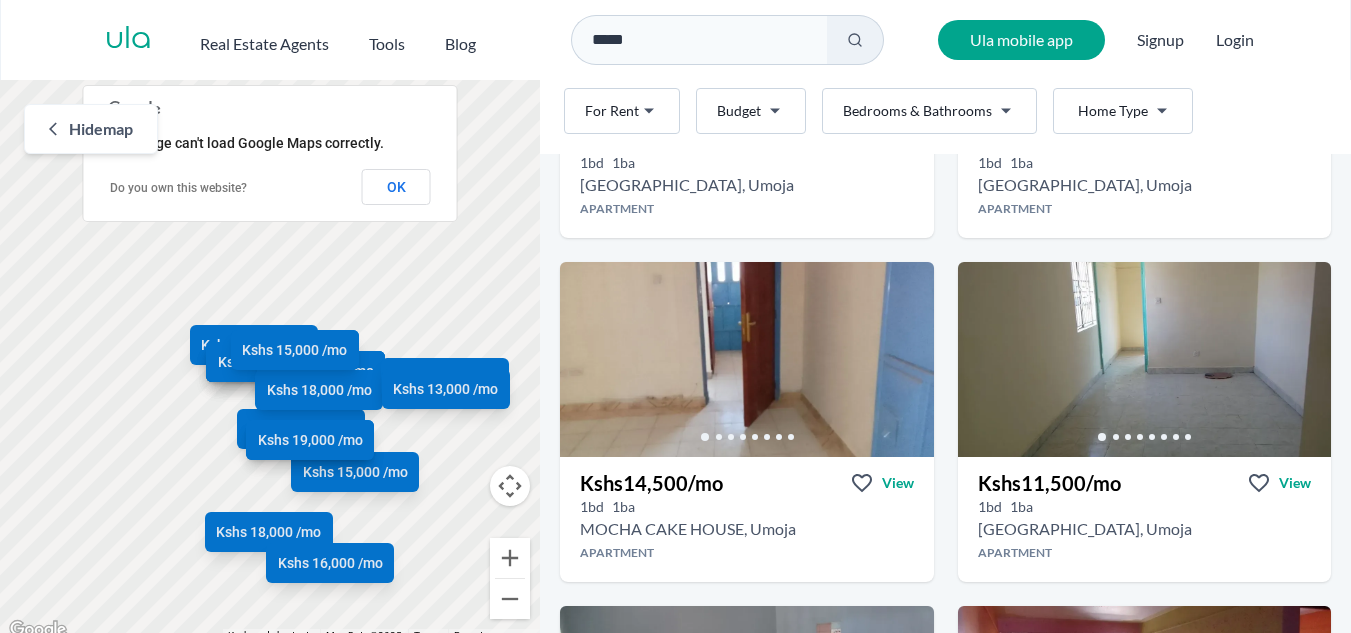 click on "*****" at bounding box center (699, 40) 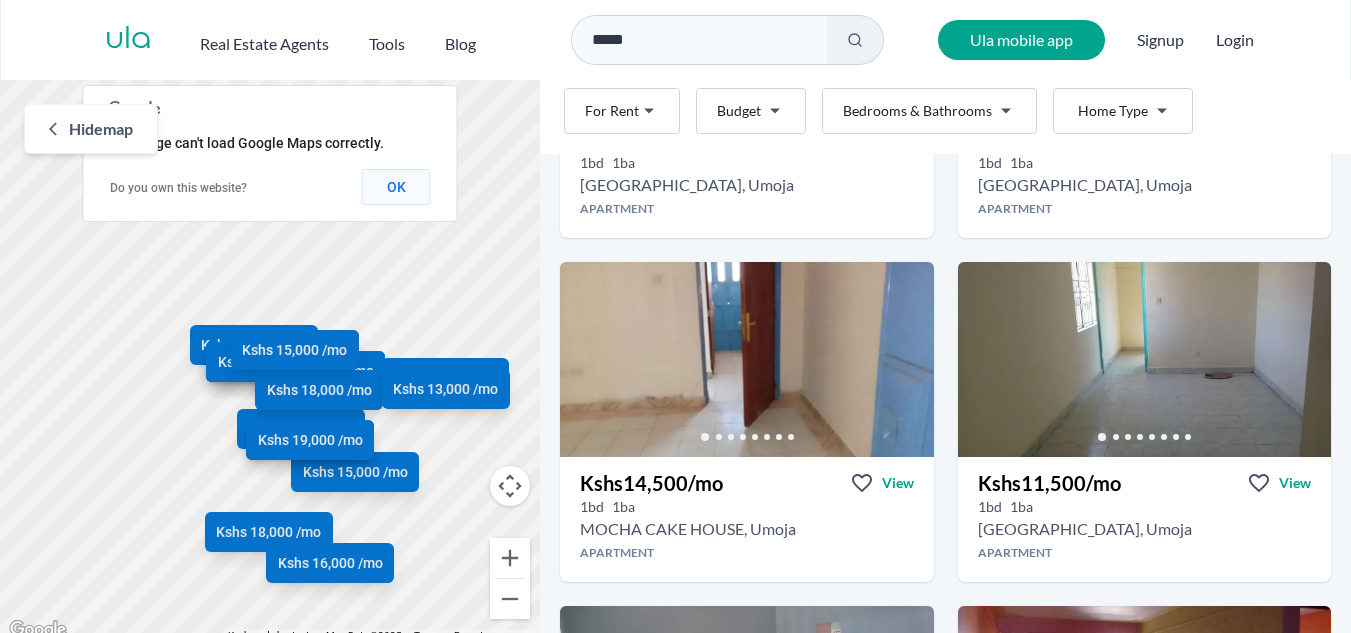 click on "OK" at bounding box center (396, 187) 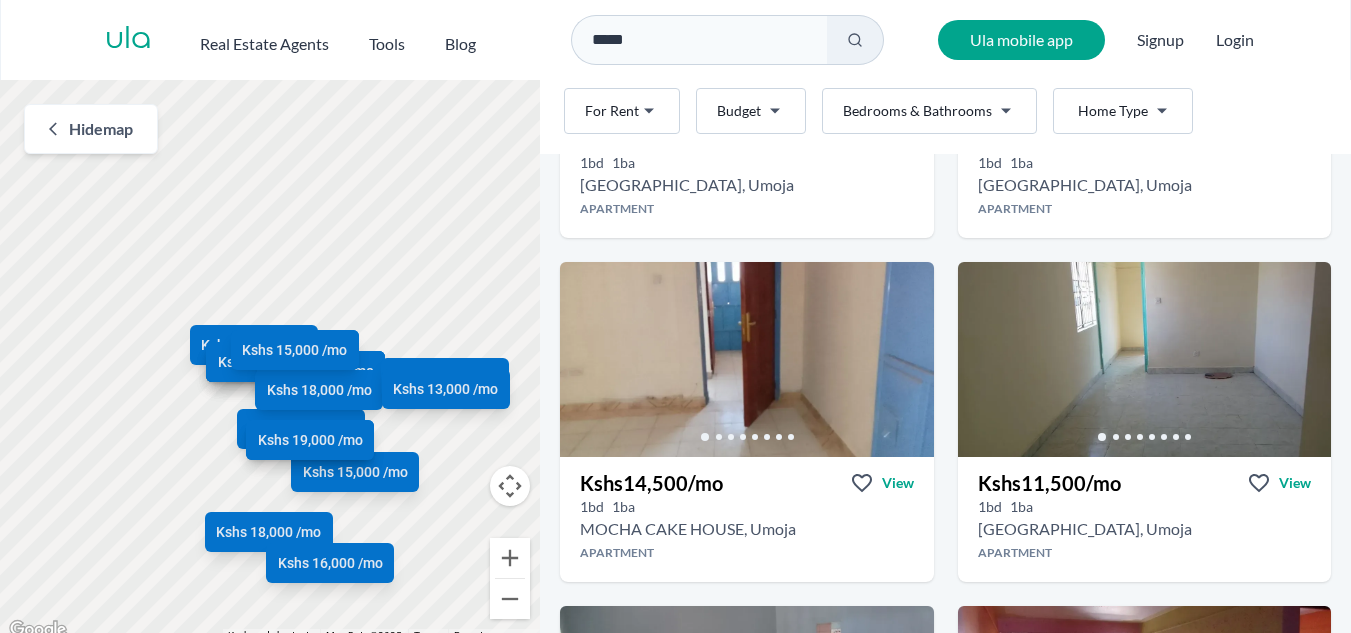 click at bounding box center (855, 40) 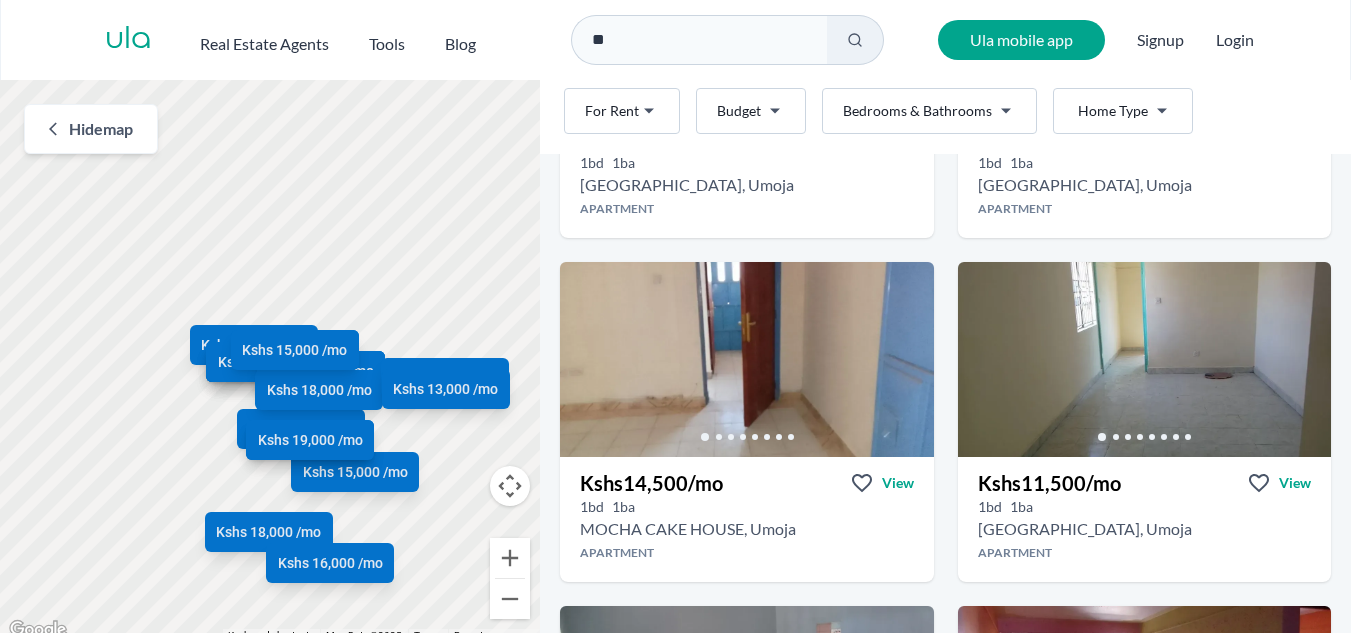 type on "*" 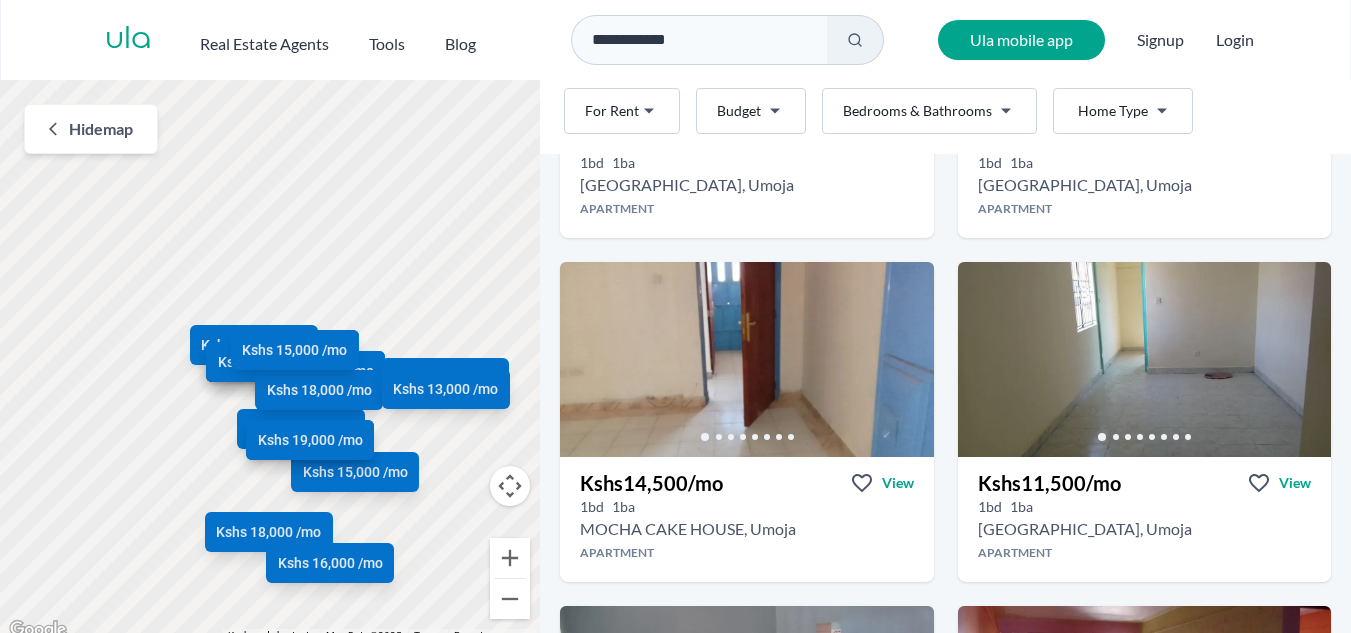 type on "**********" 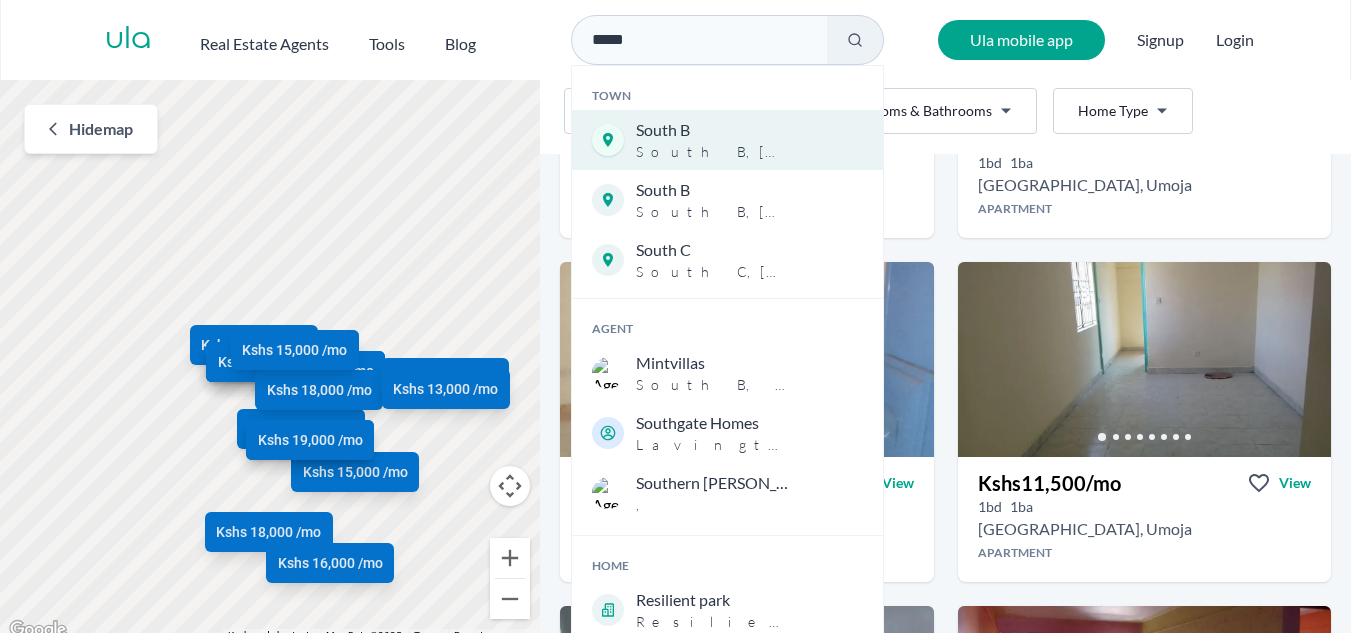 type on "*****" 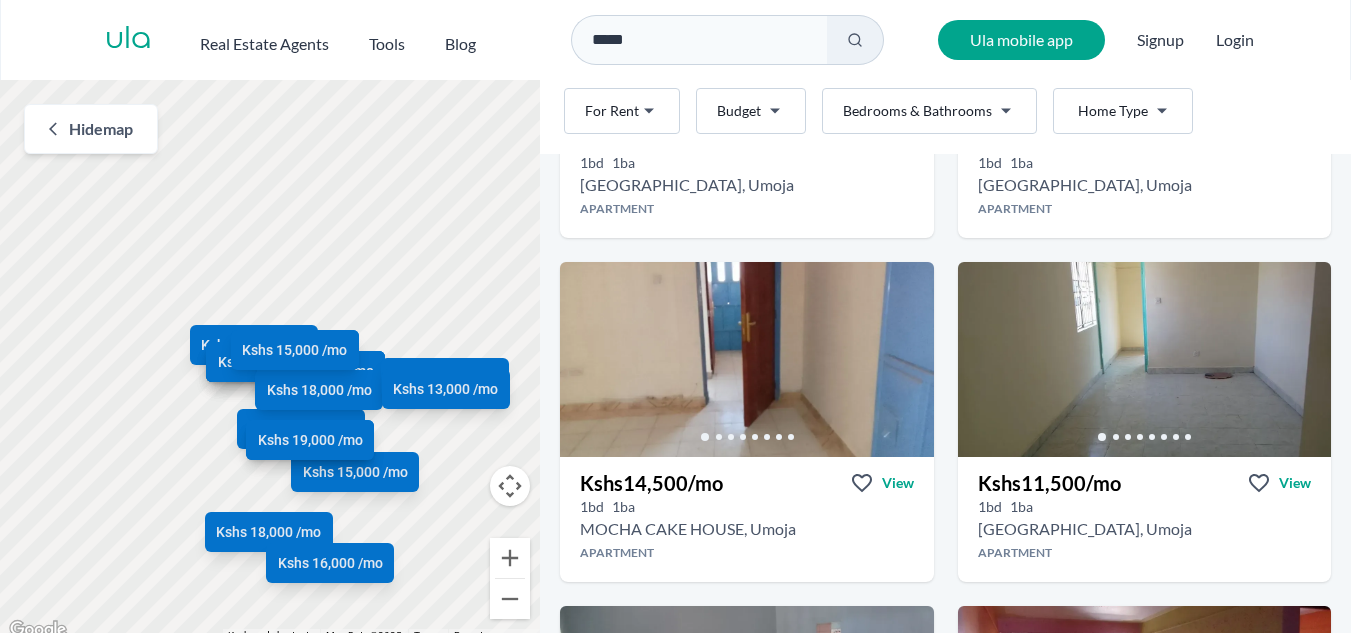 click on "*****" at bounding box center (699, 40) 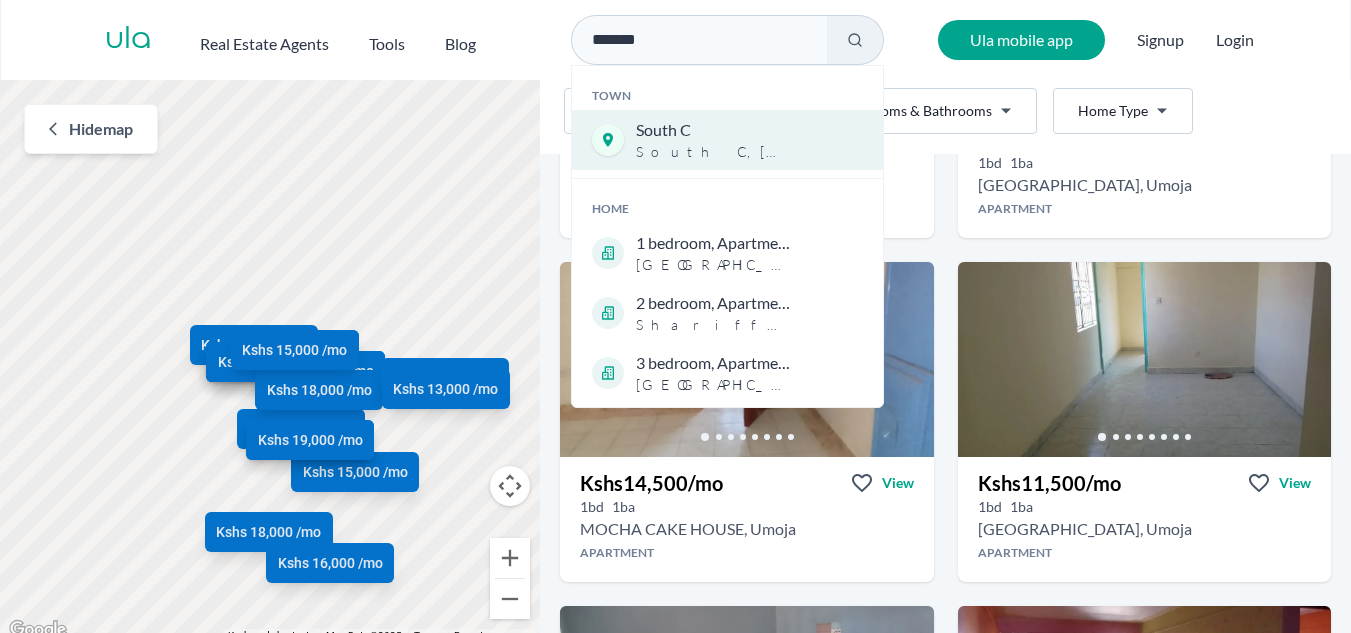 type on "*******" 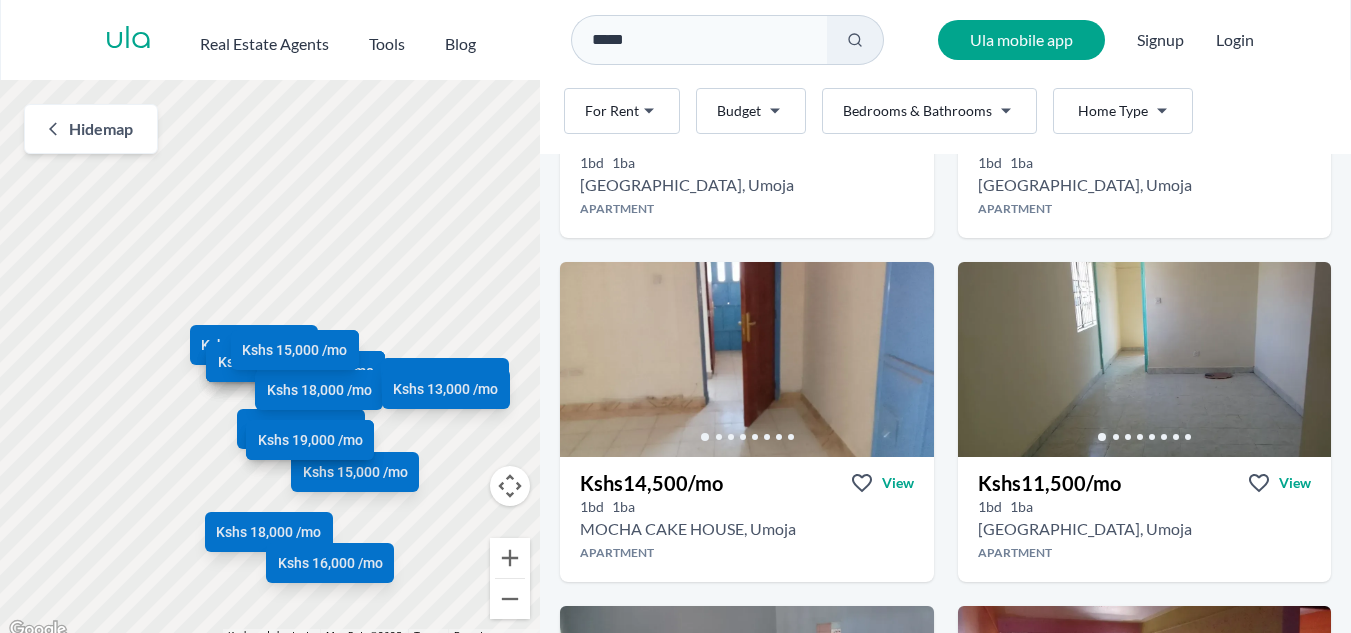 click on "*****" at bounding box center [699, 40] 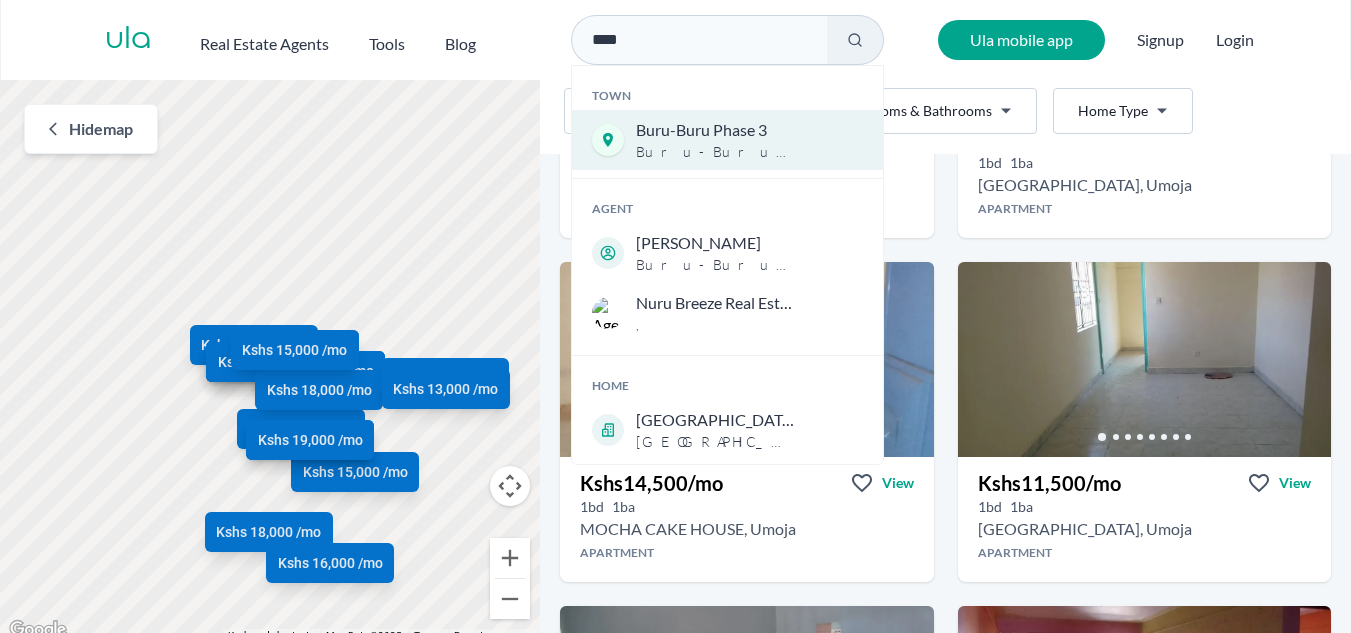 type on "****" 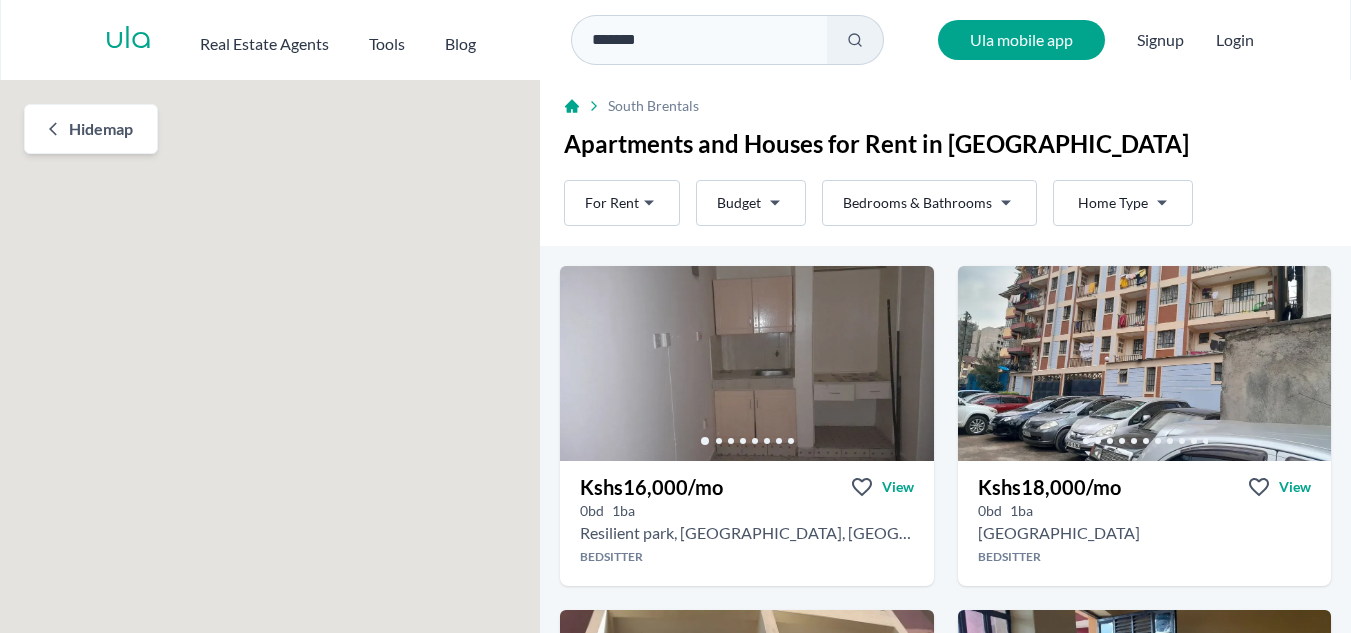 scroll, scrollTop: 0, scrollLeft: 0, axis: both 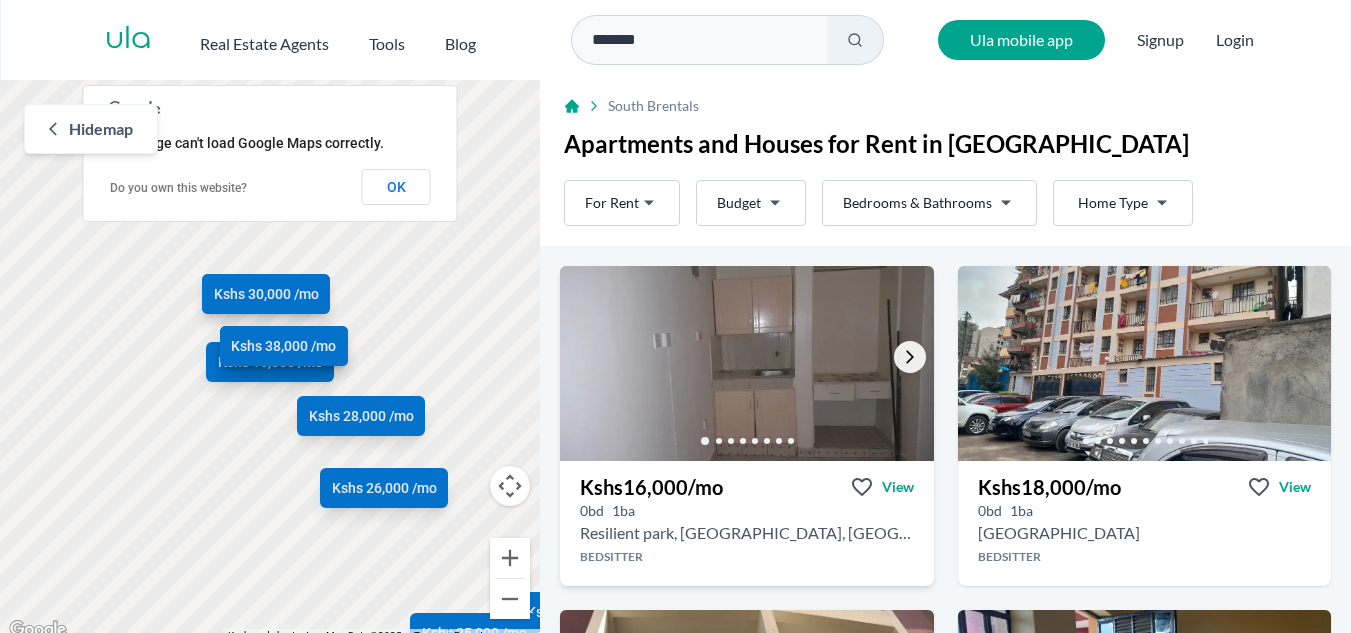 click 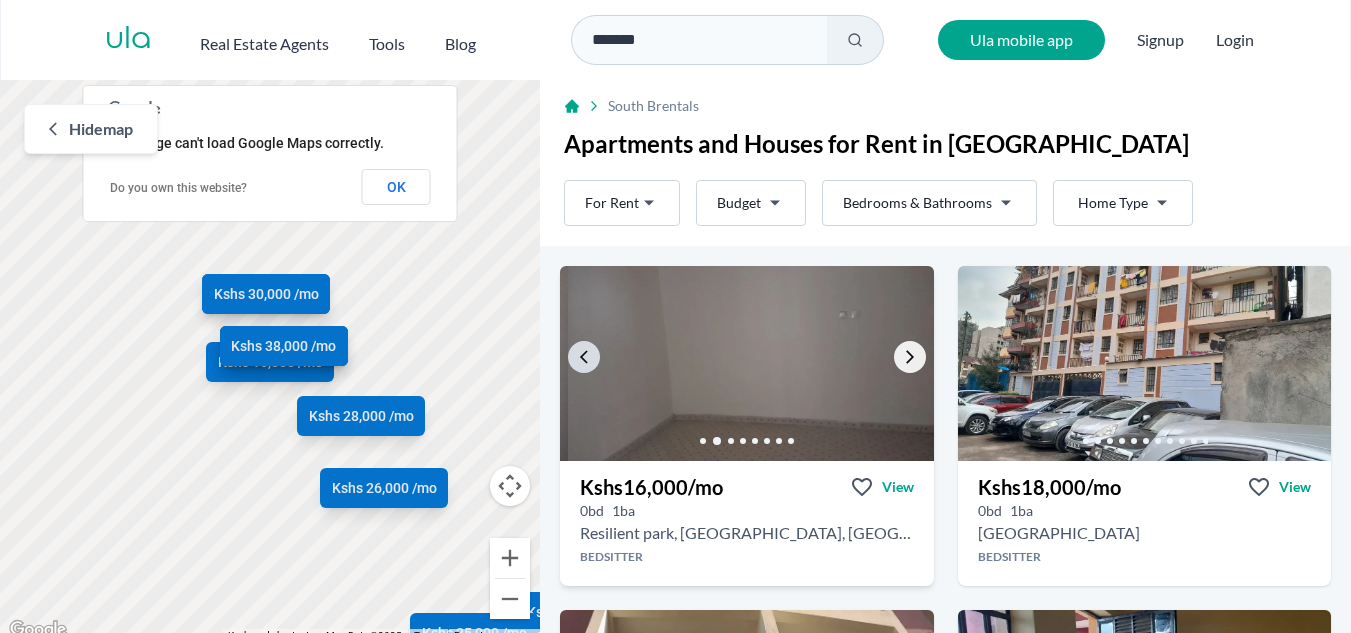 click 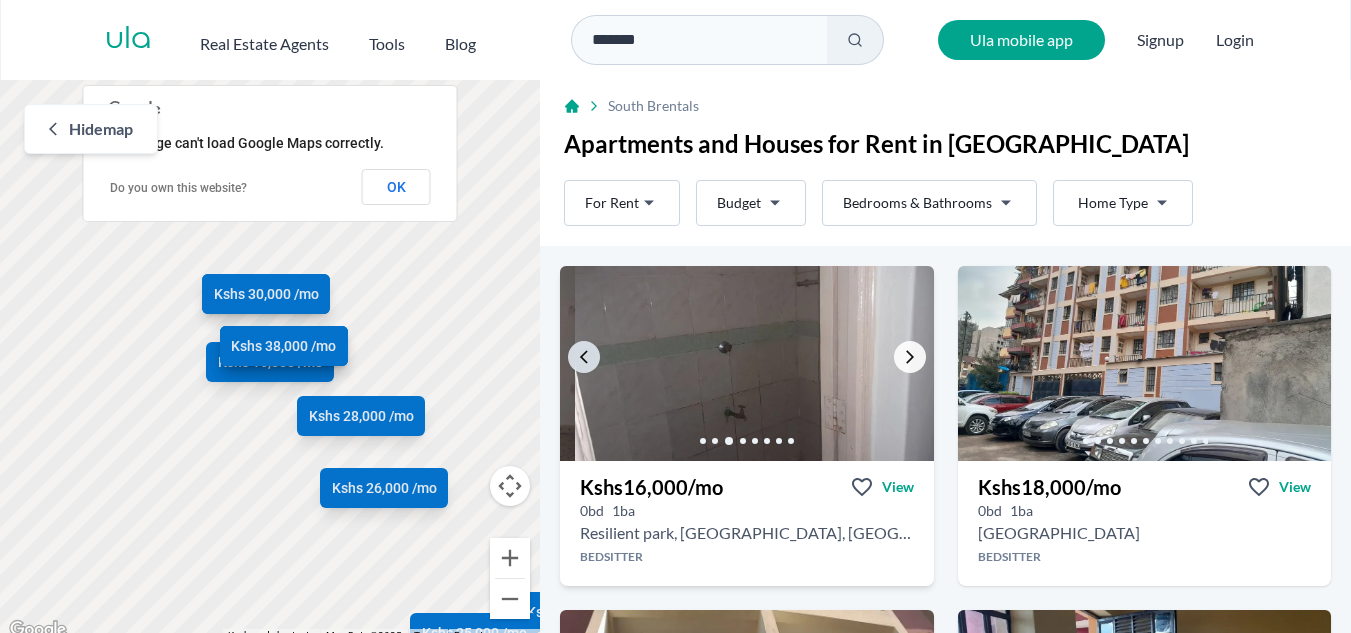click 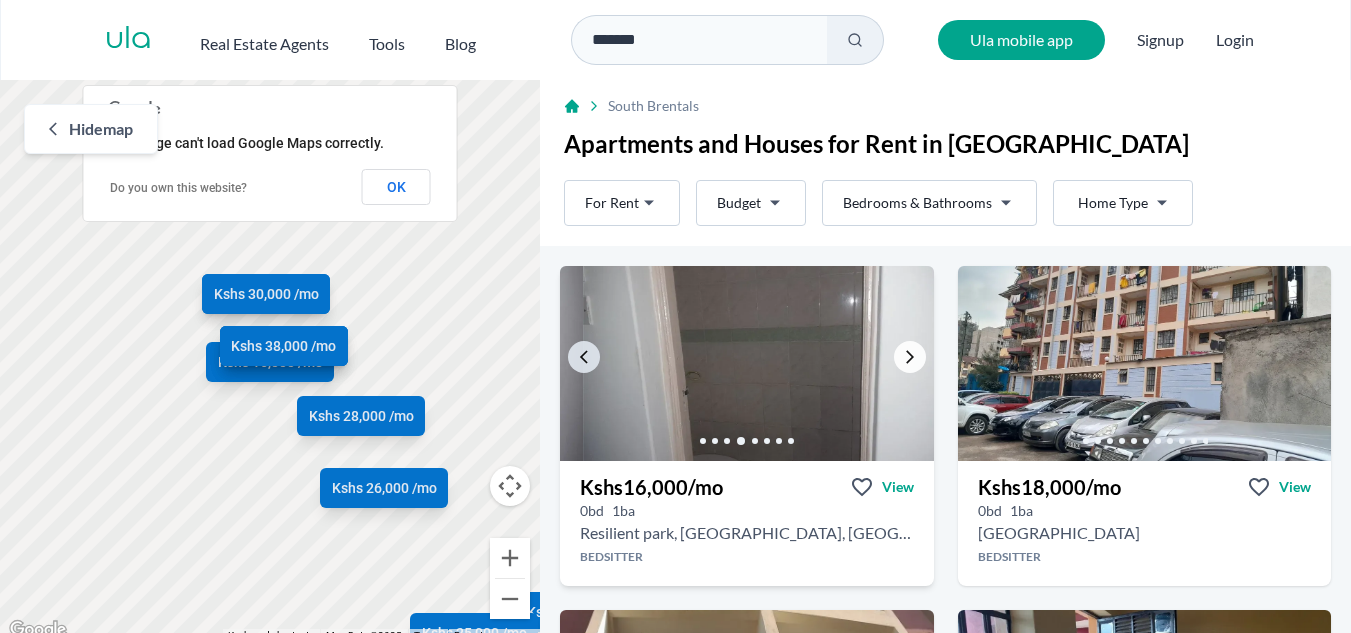 click 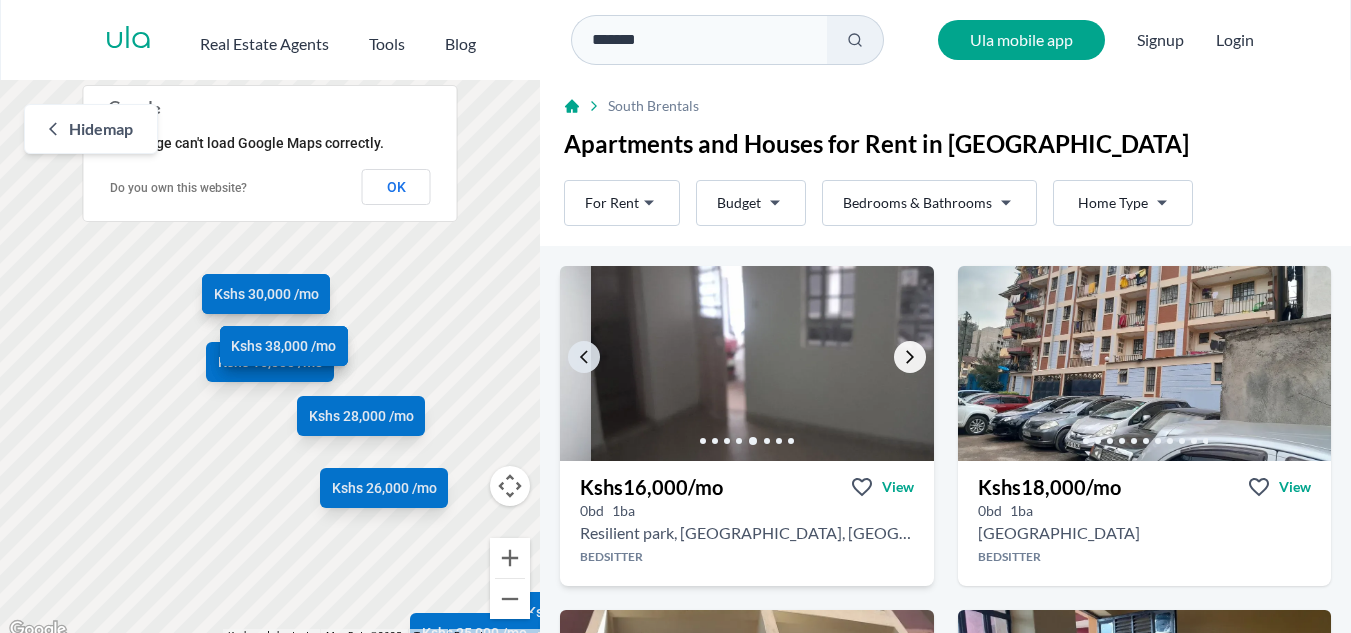 click 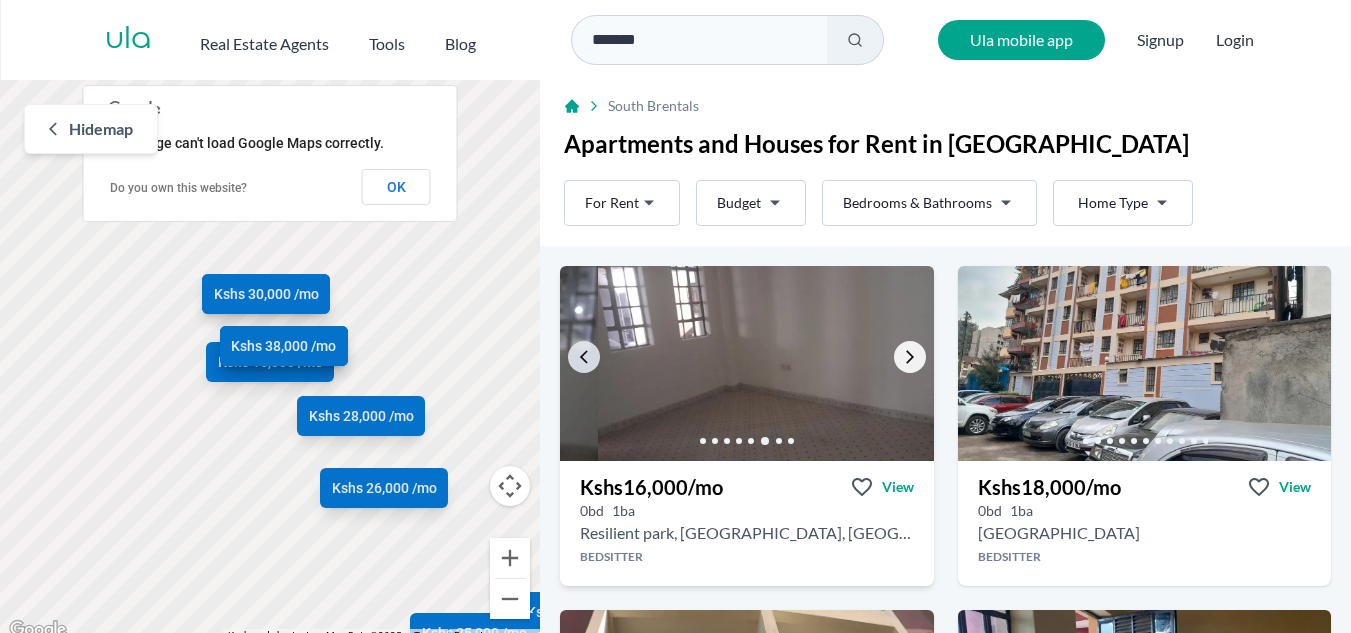 click 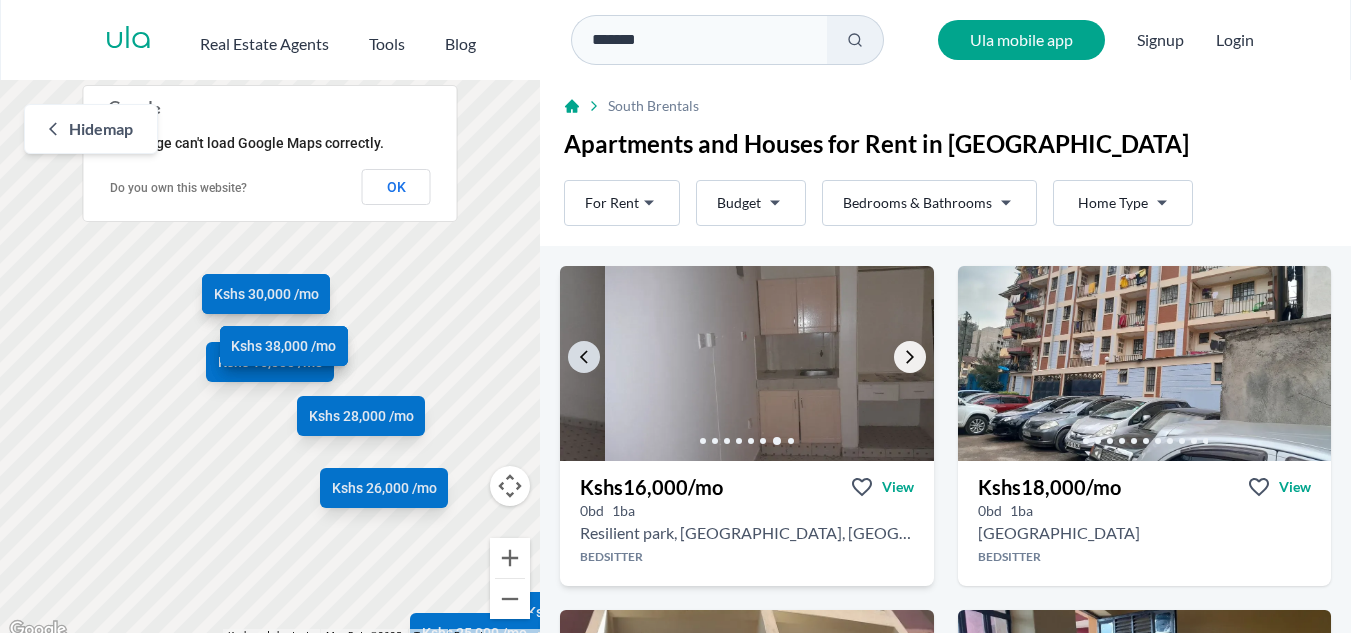 click 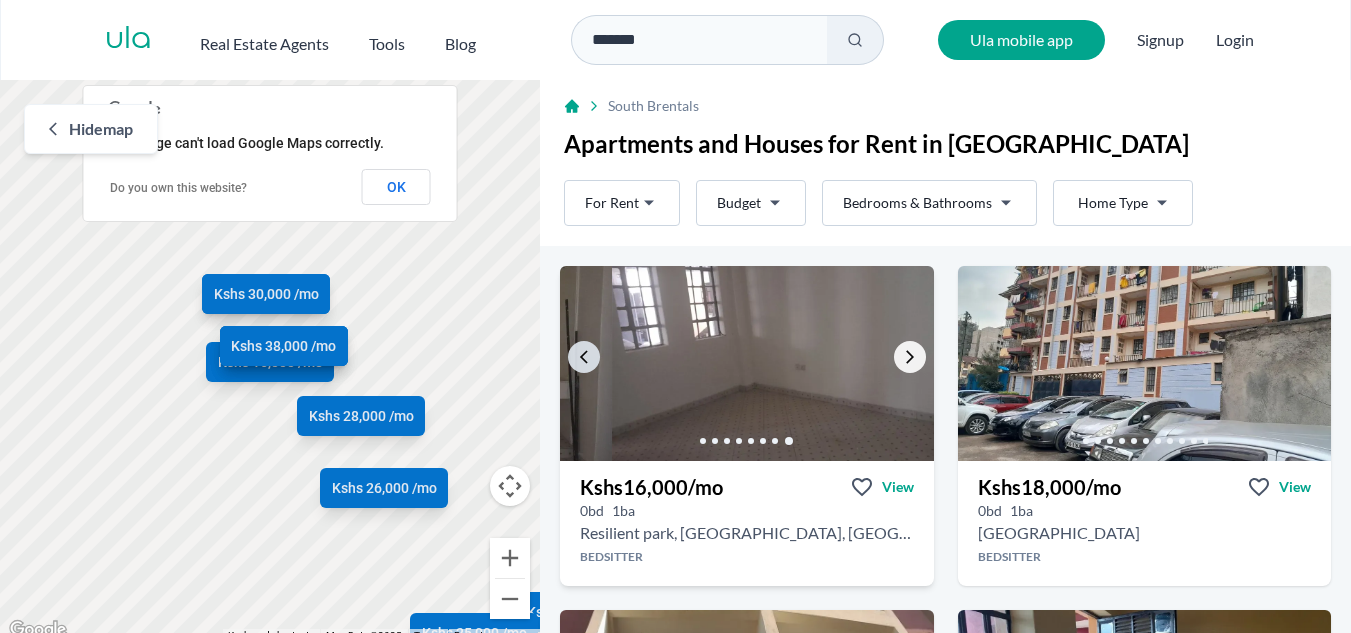 click 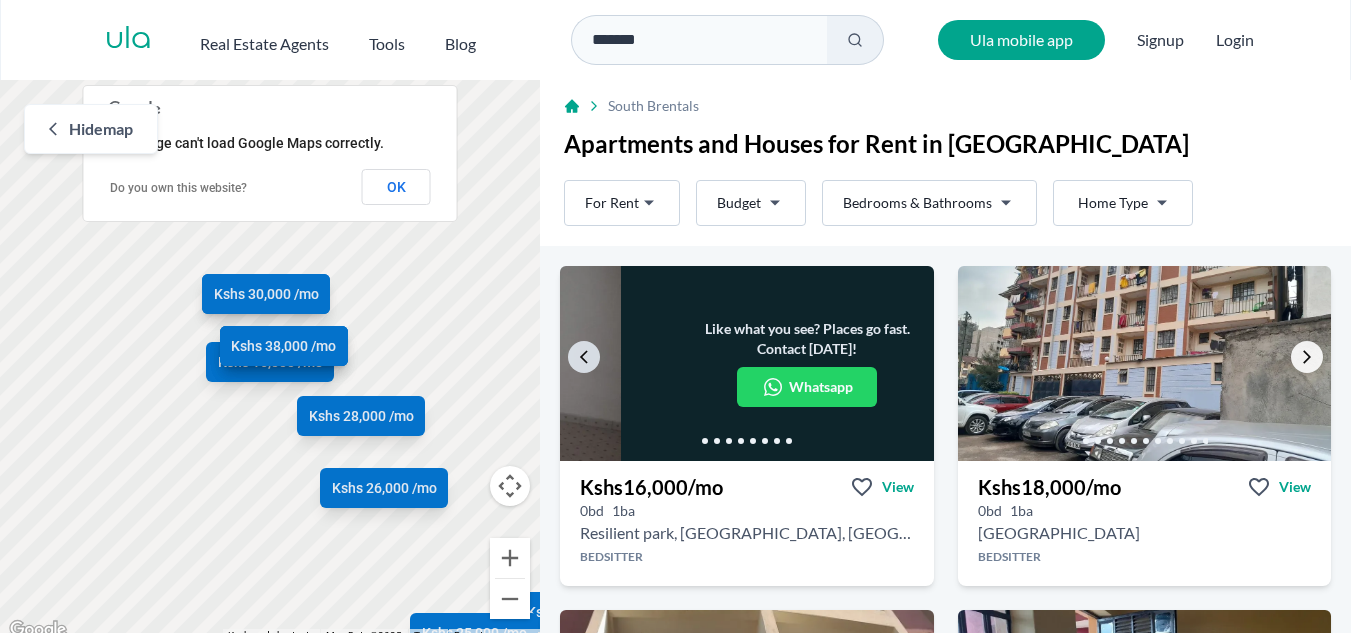 click 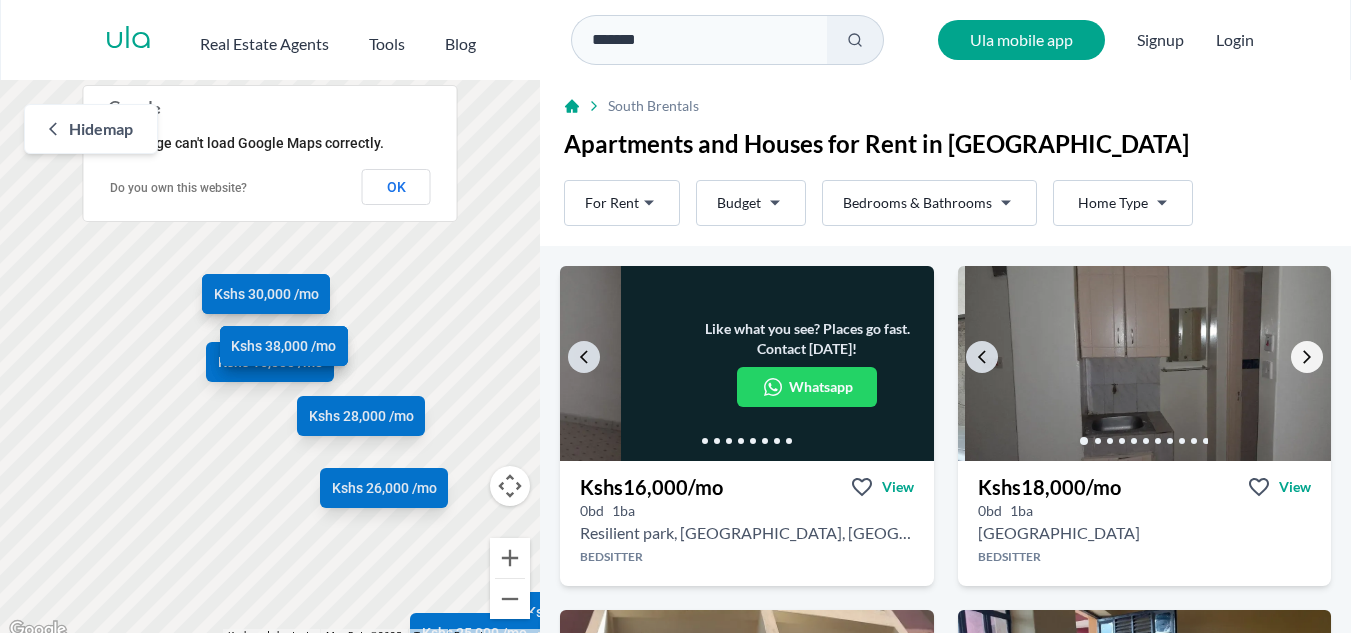click 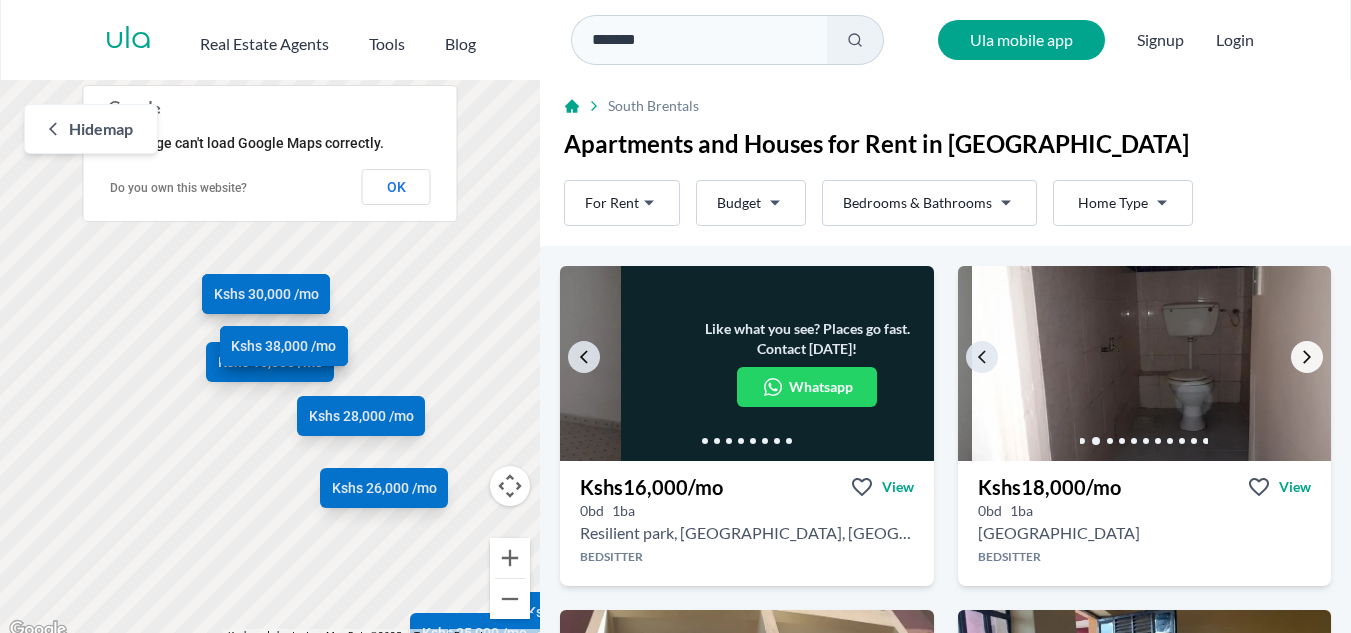 click 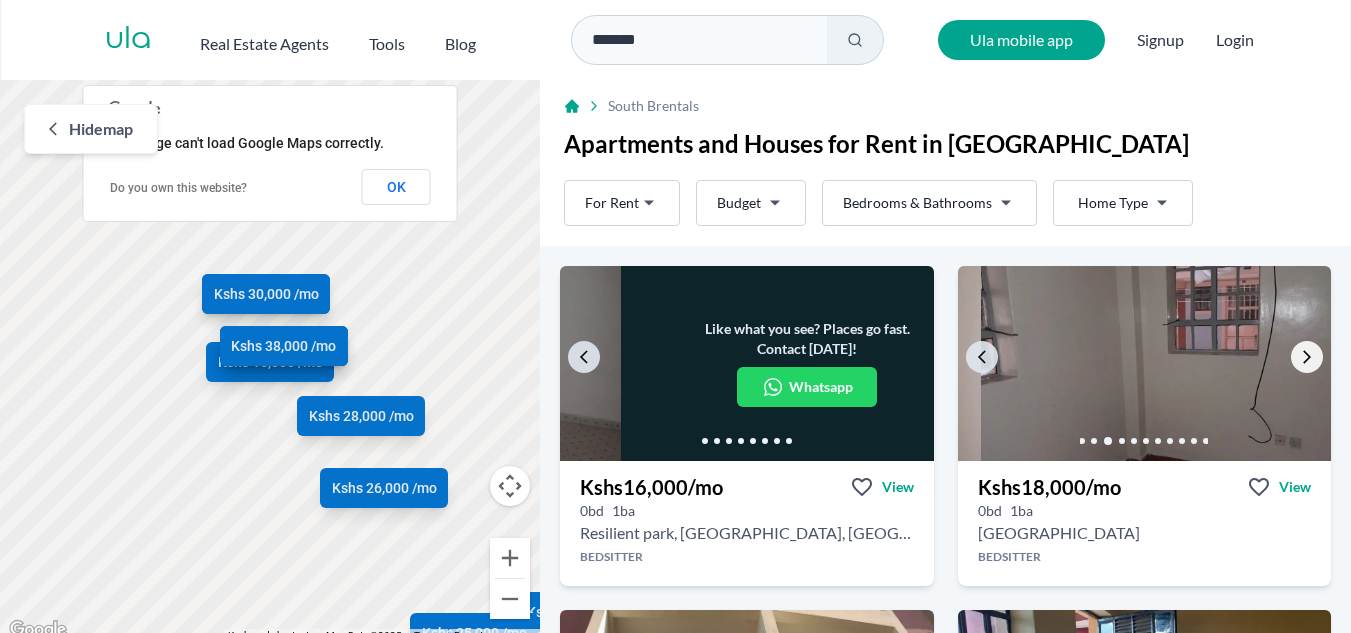 click 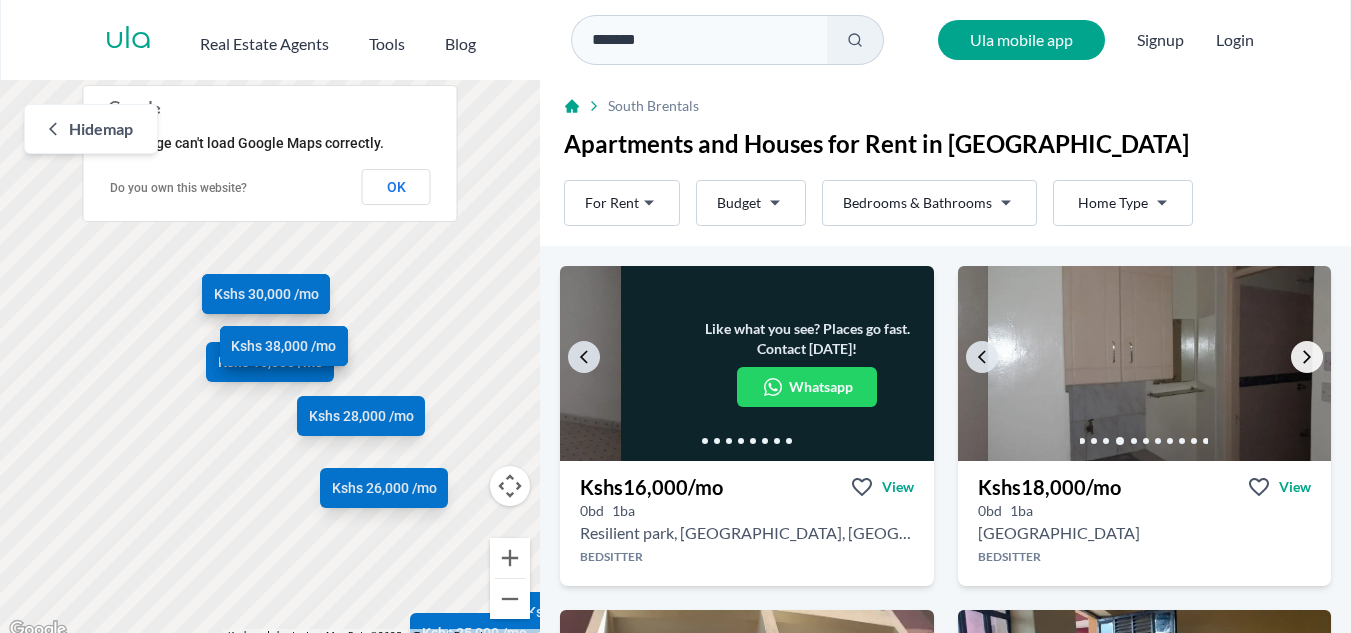 click 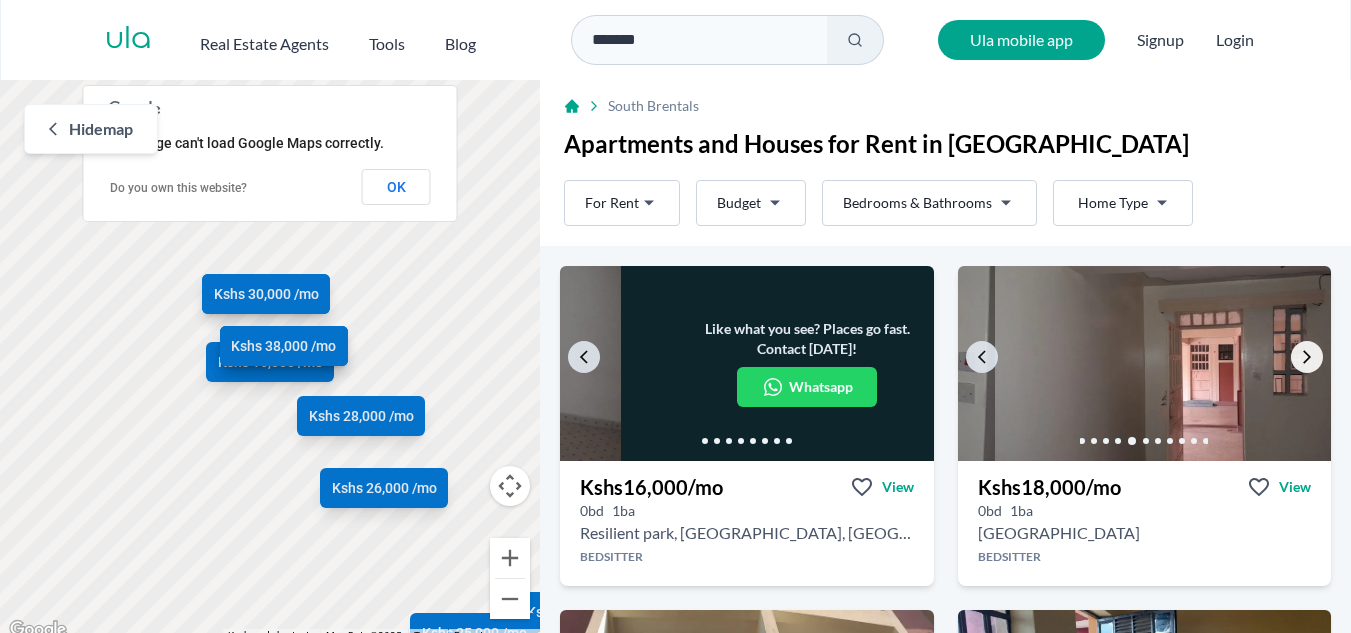 click 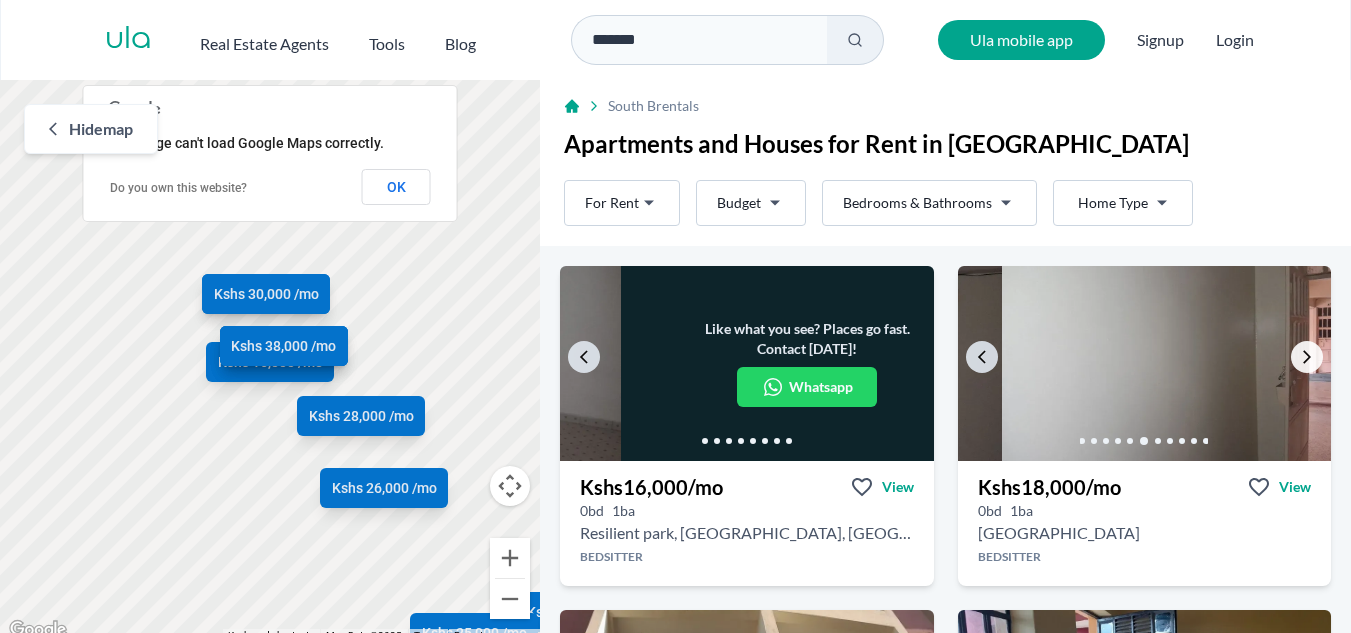 click 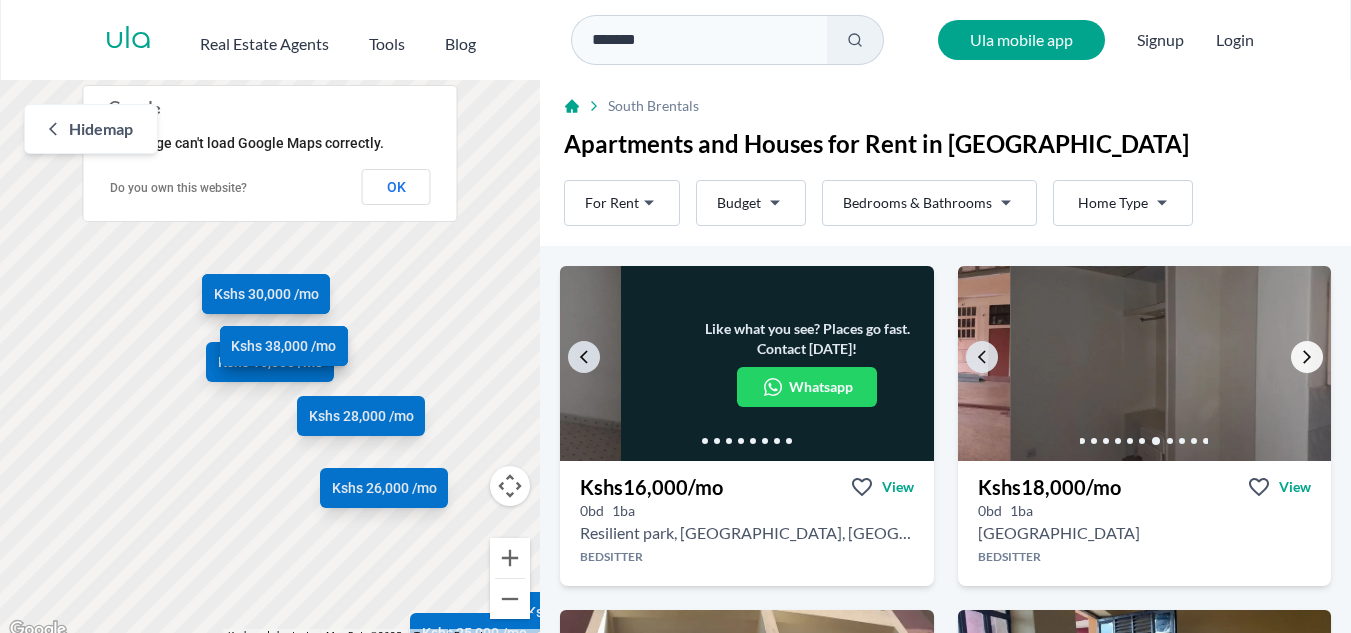 click 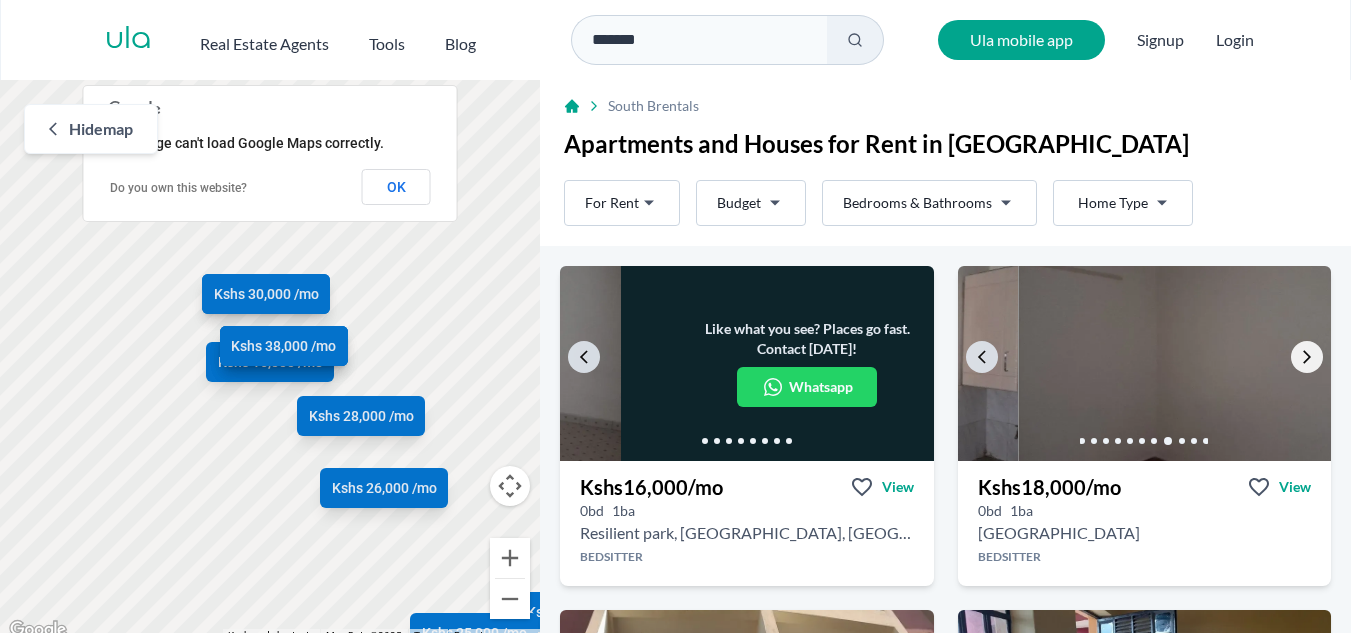 click 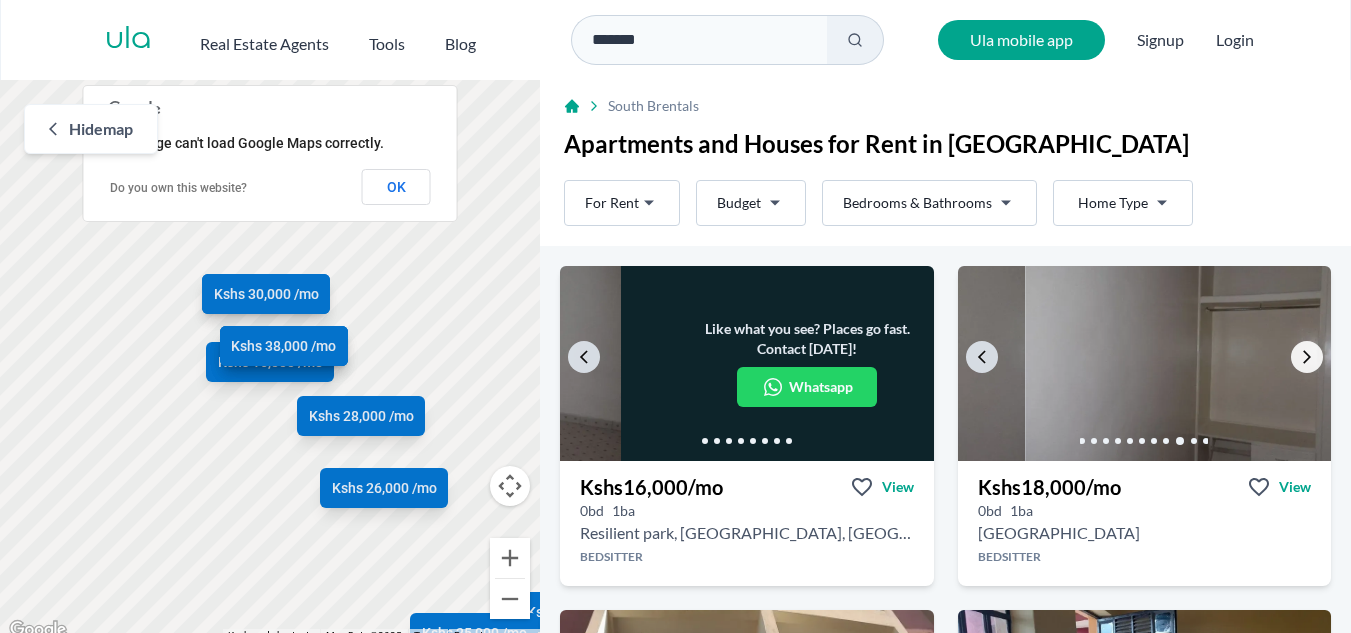 click 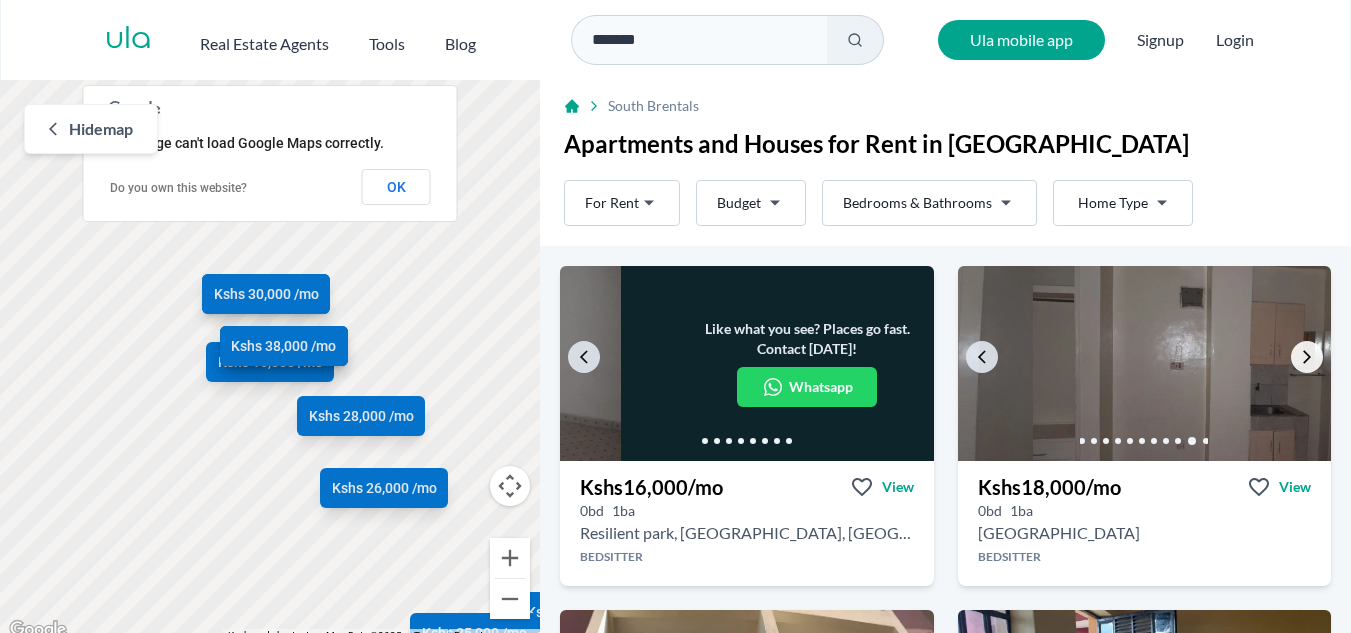 click 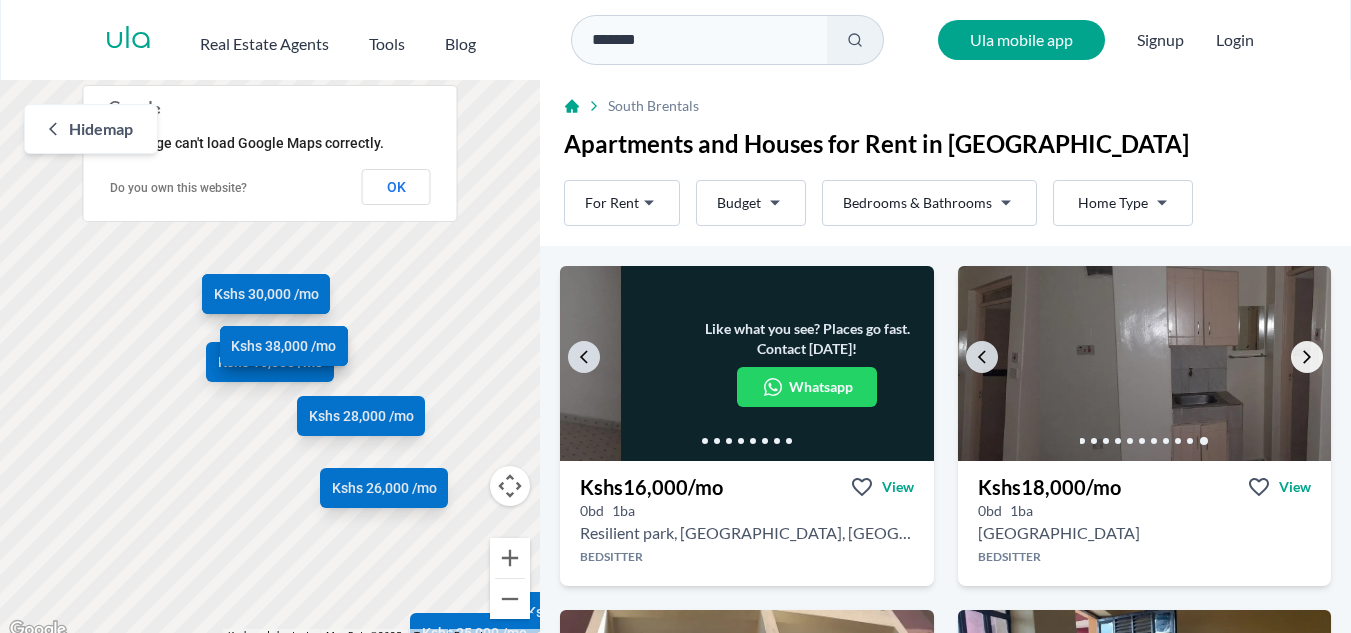 click 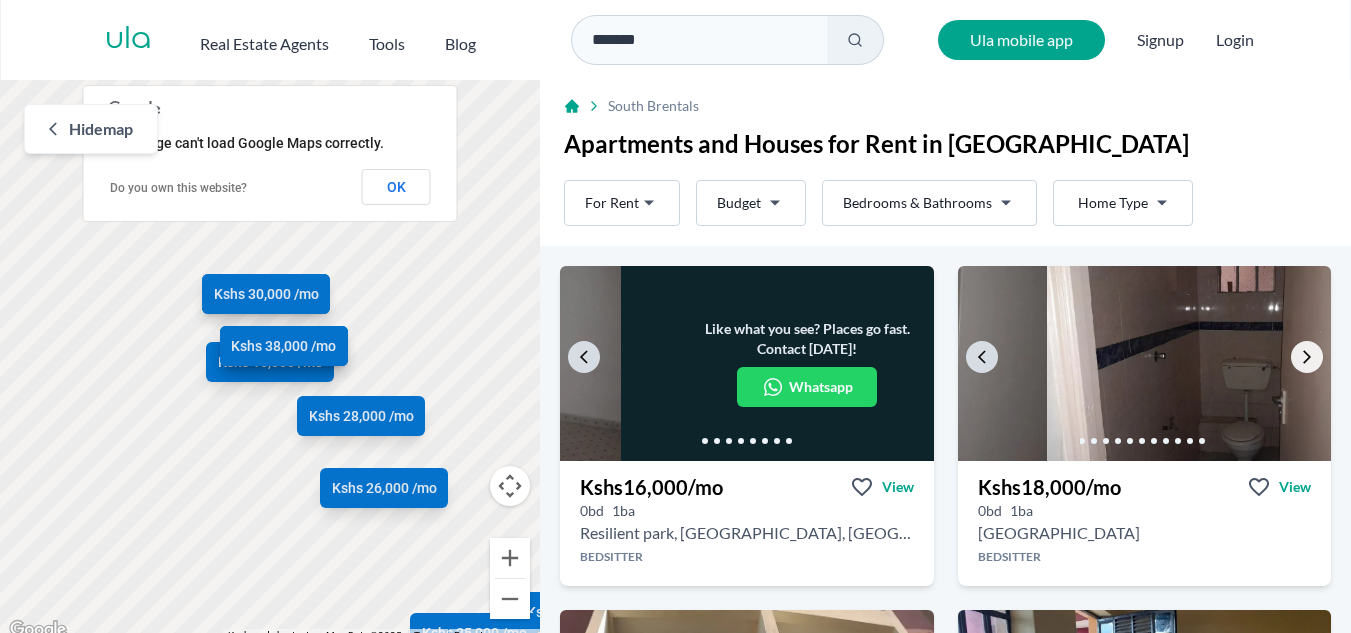 click 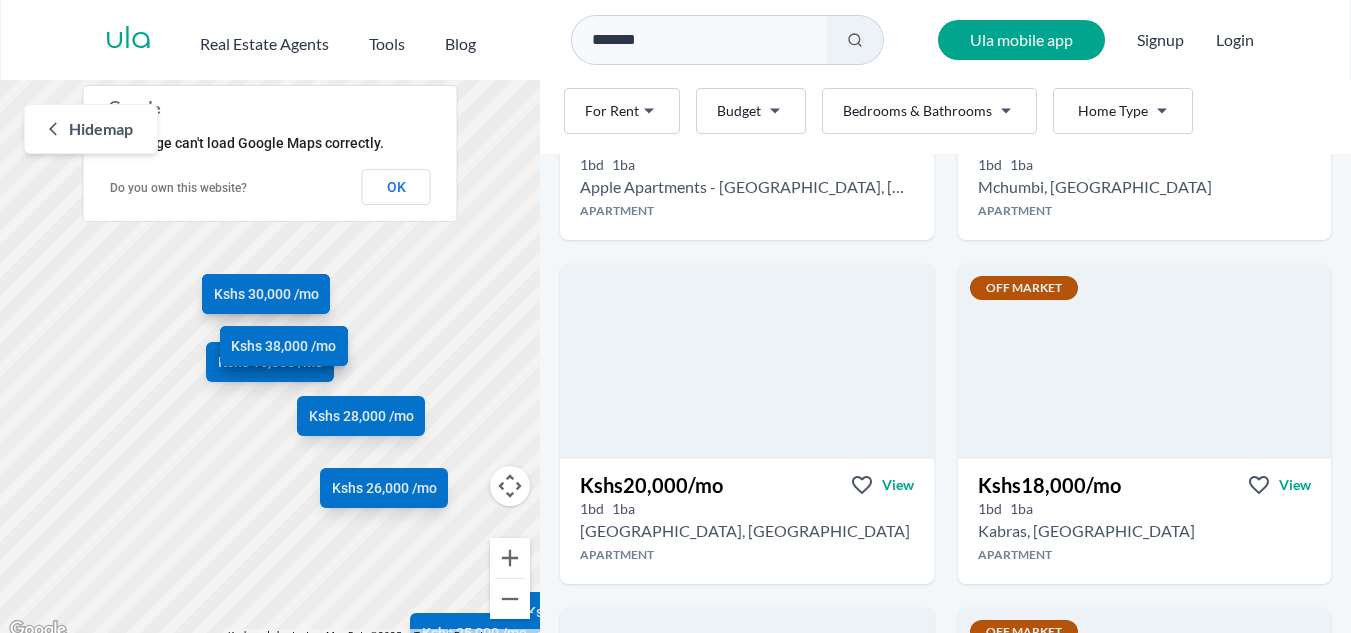 scroll, scrollTop: 1039, scrollLeft: 0, axis: vertical 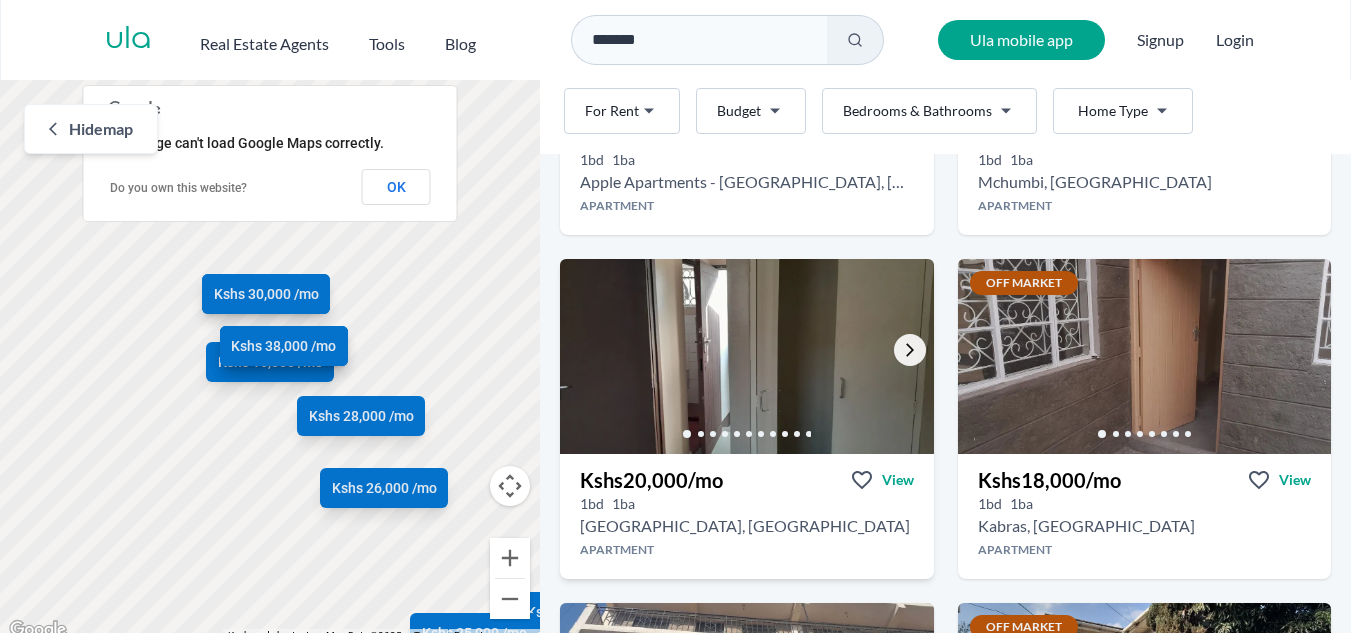click 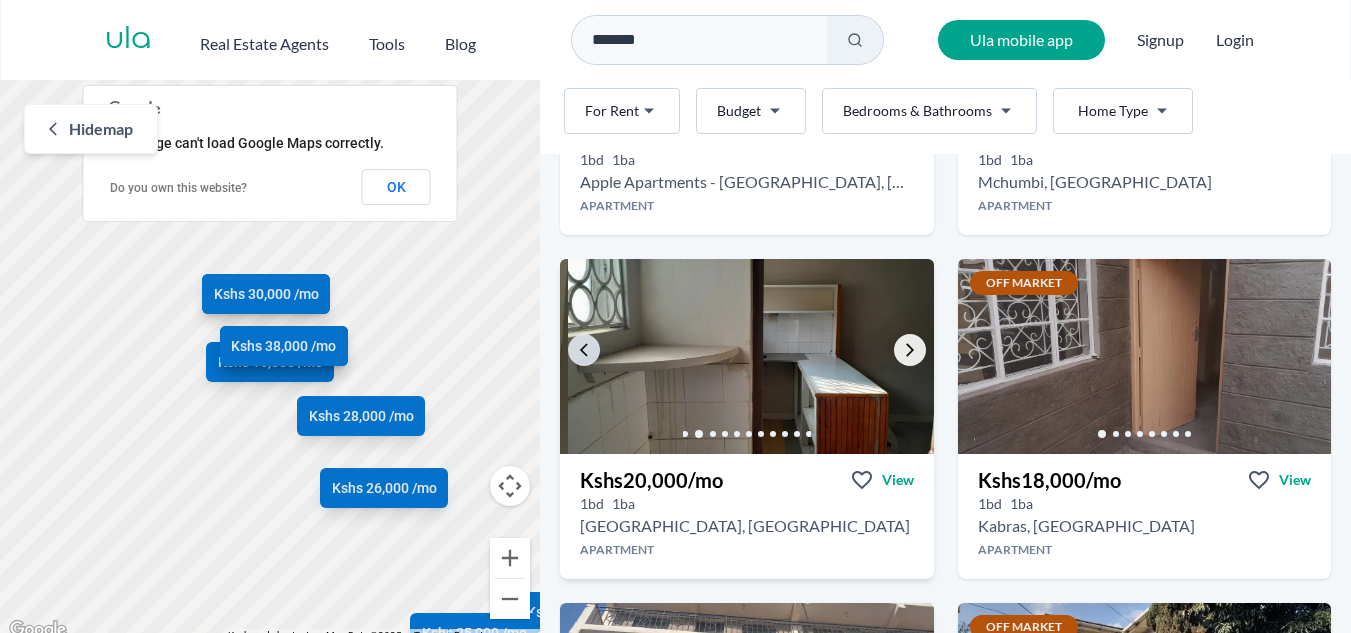 click 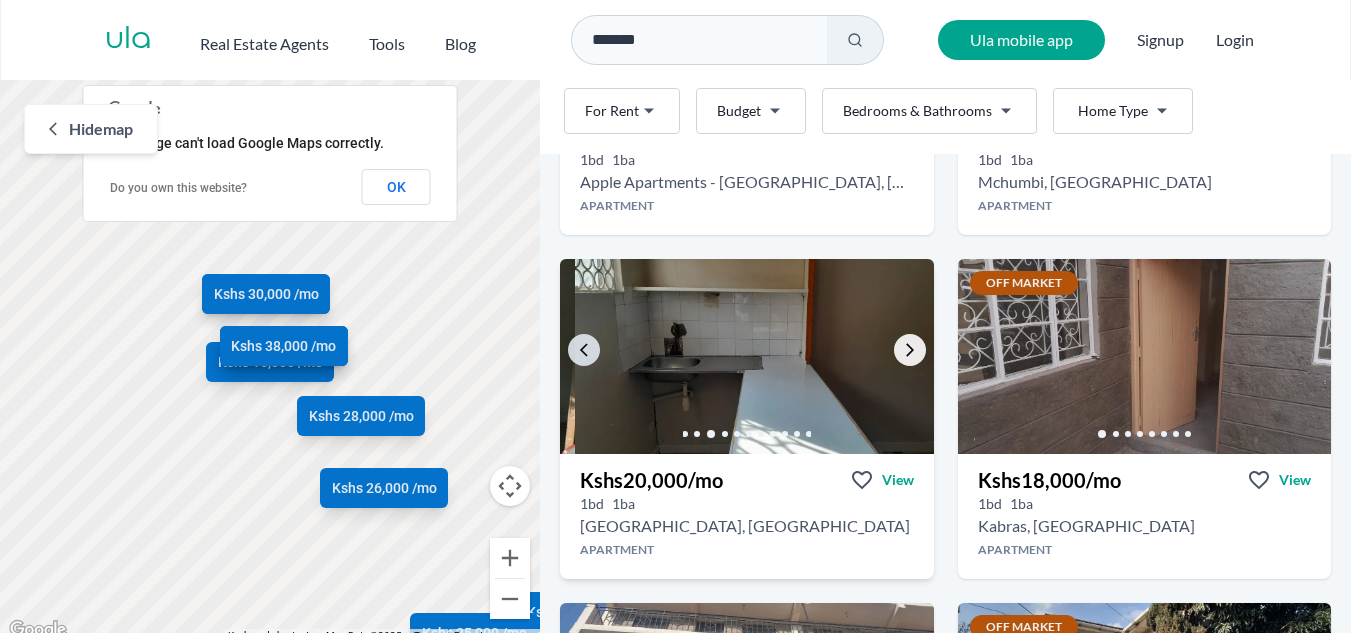 click 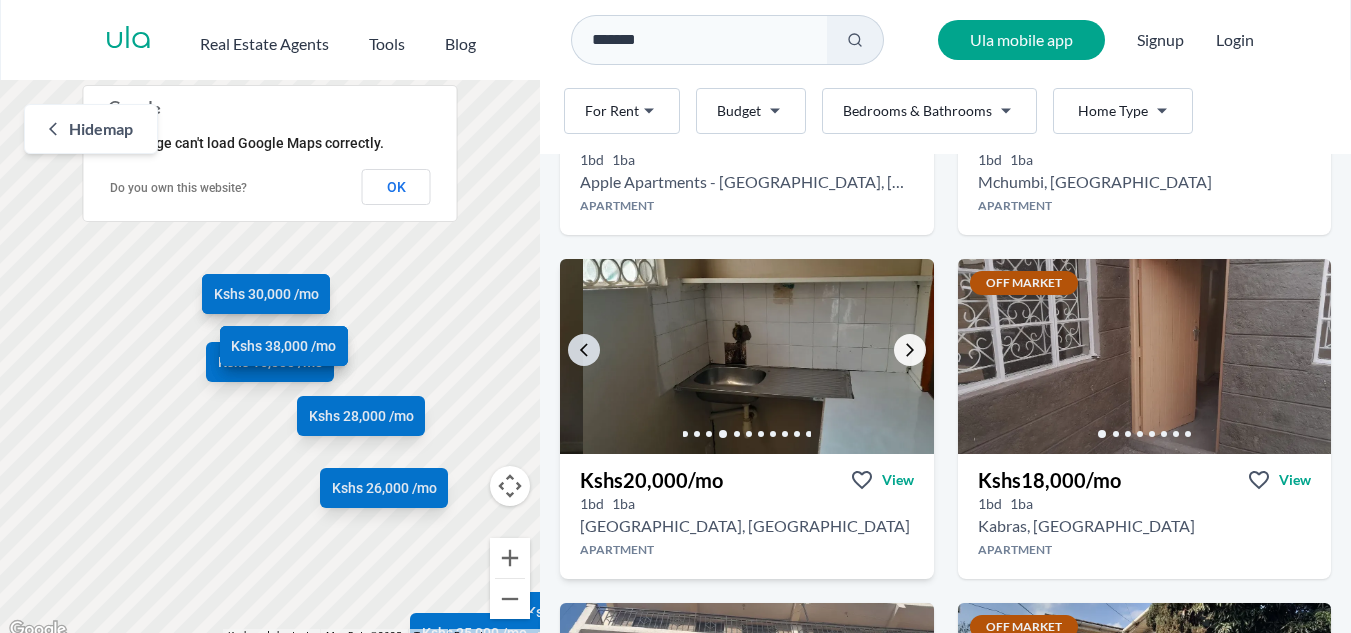 click 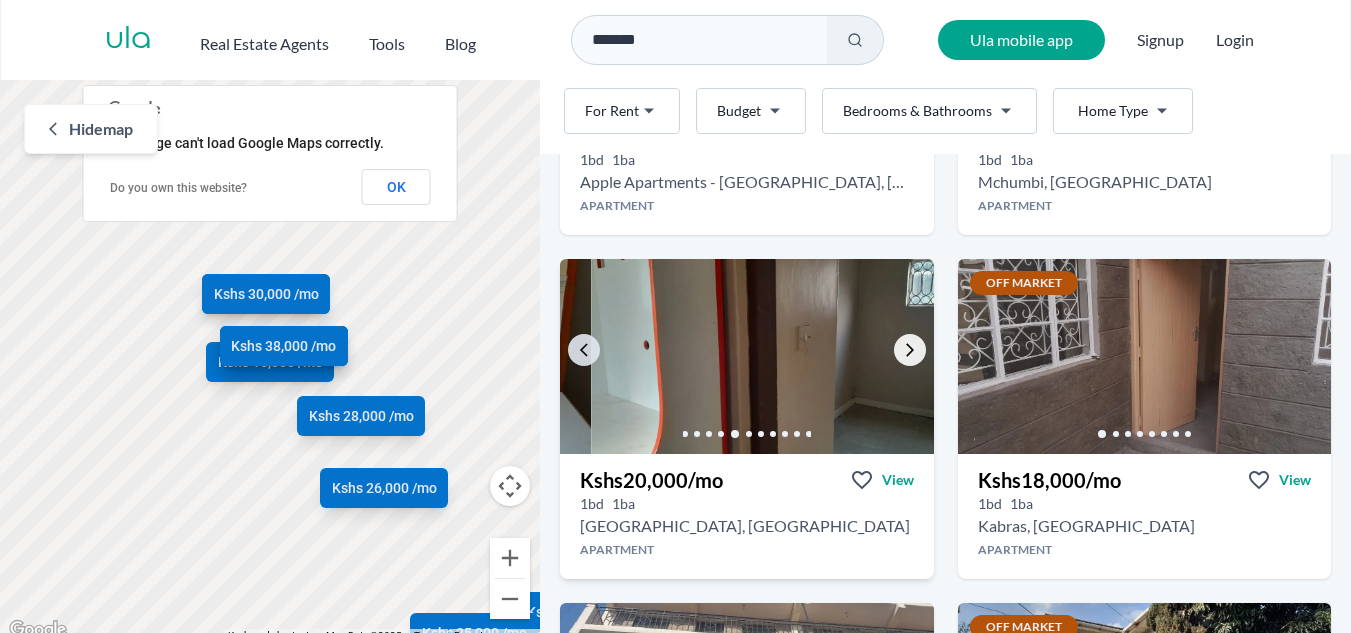 click 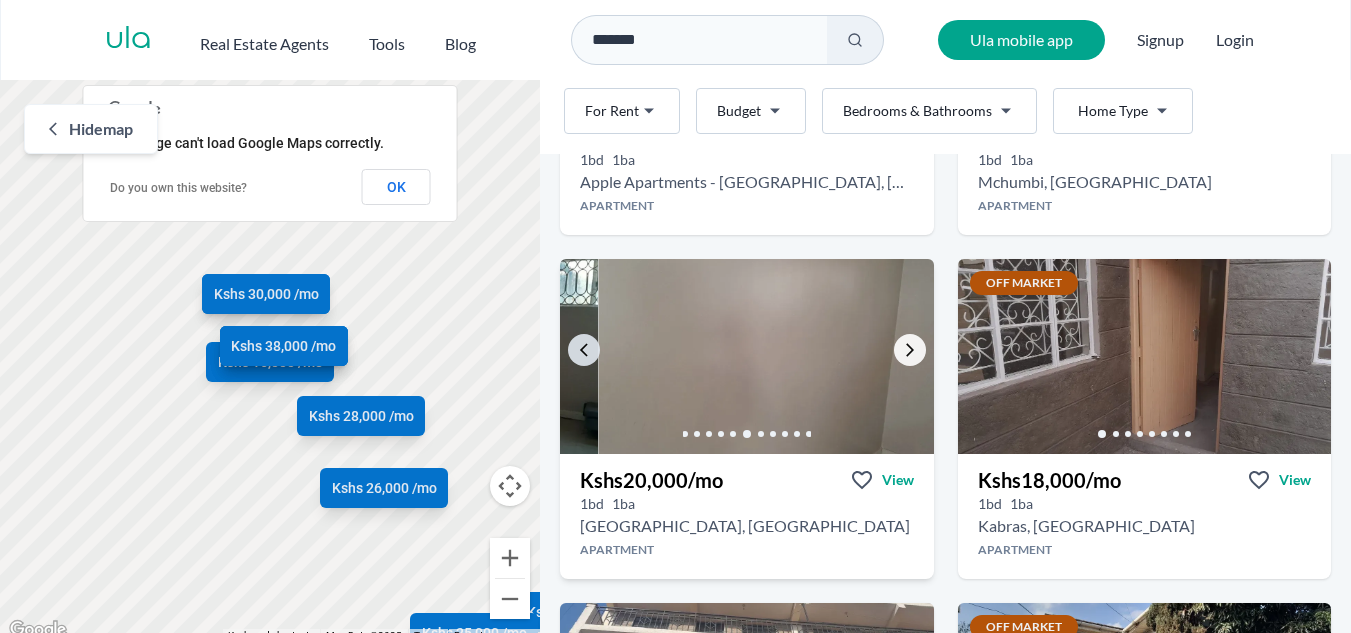click 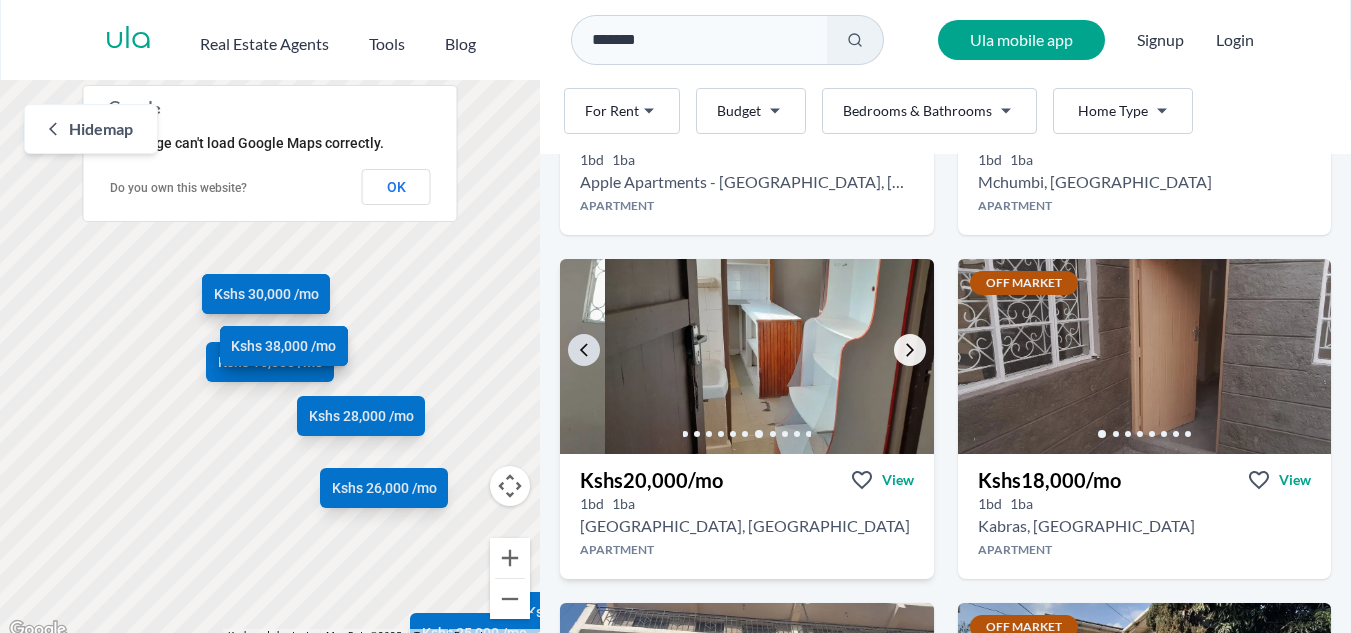 click 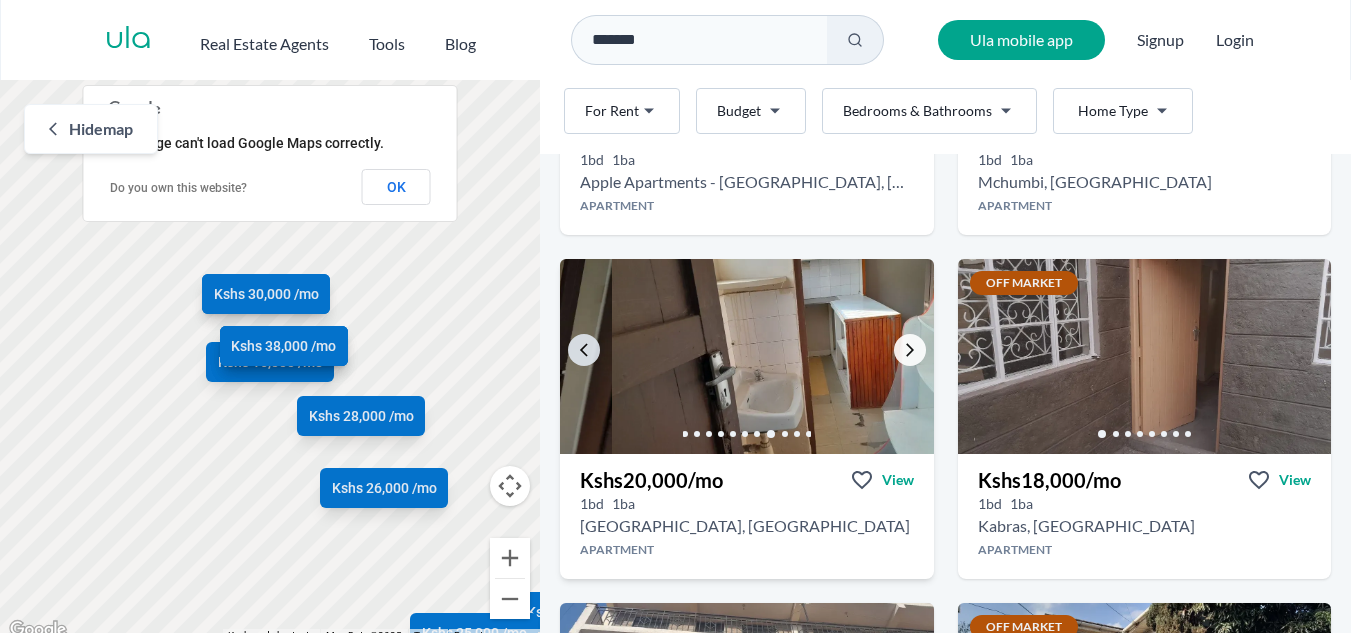 click 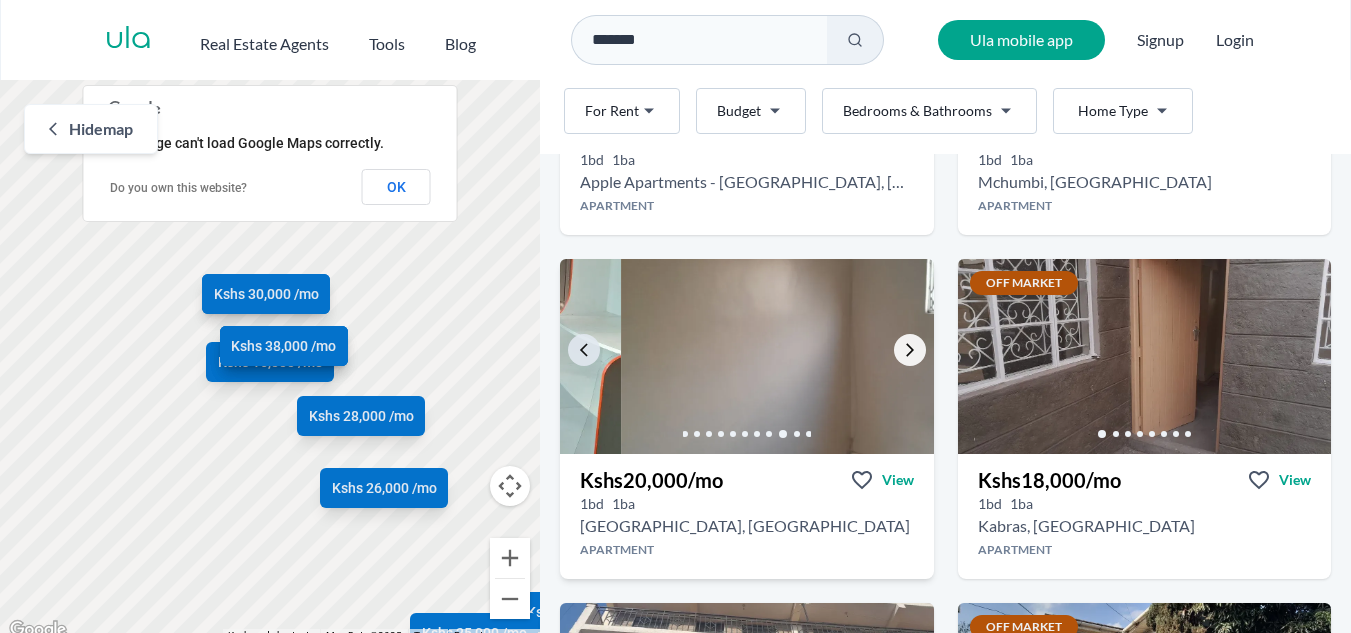 click 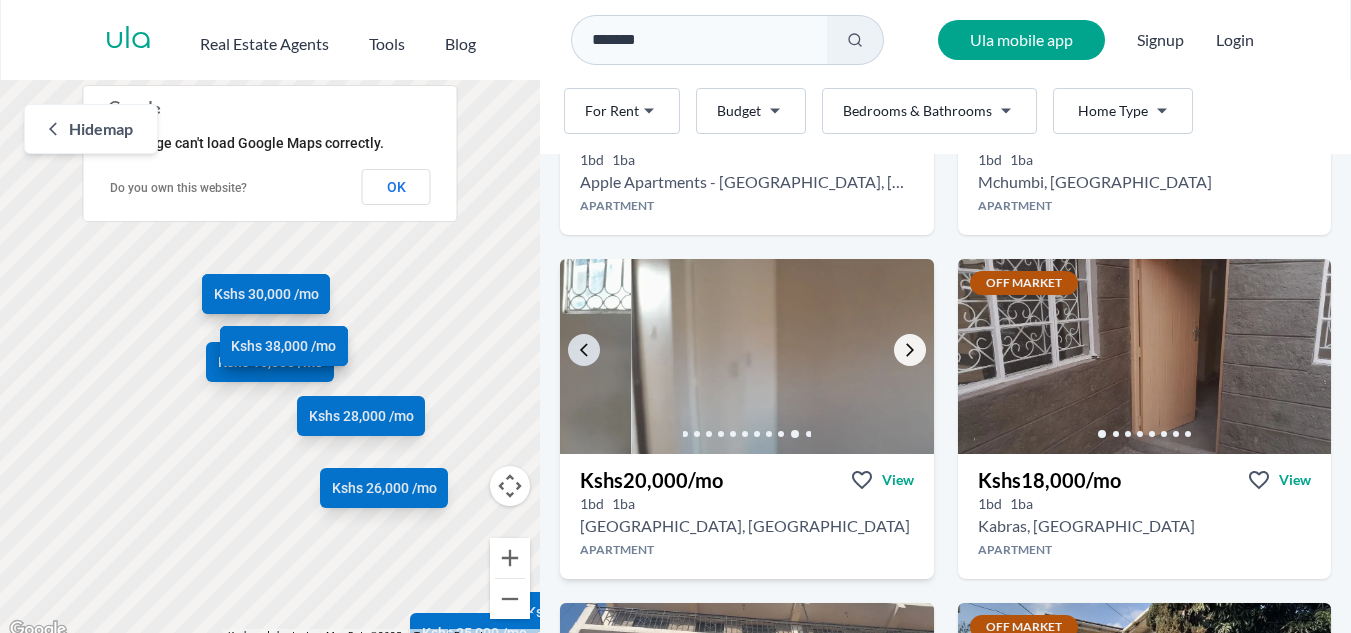 click 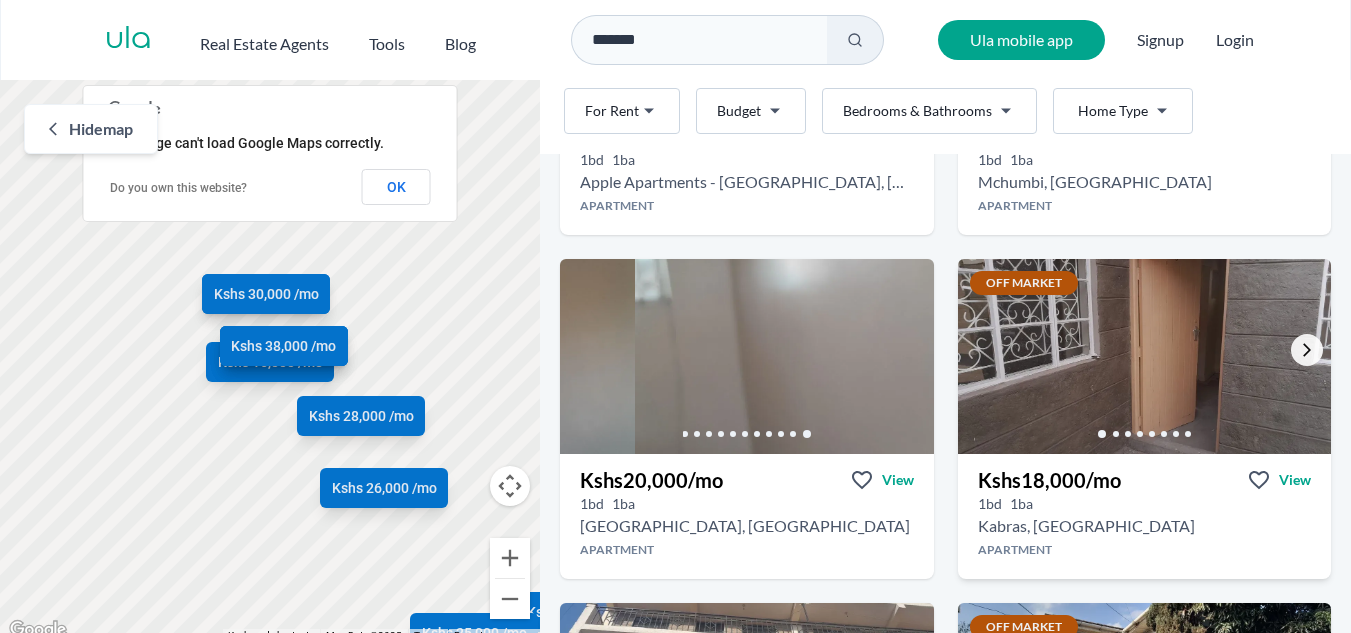 click 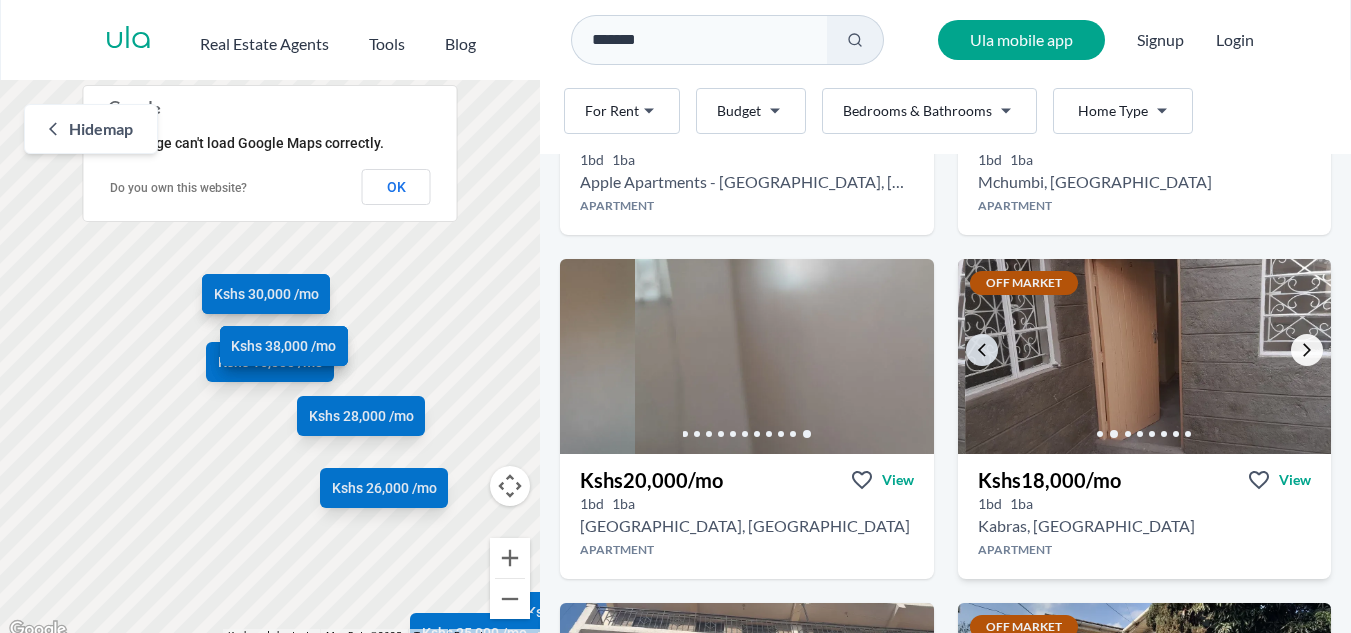 click 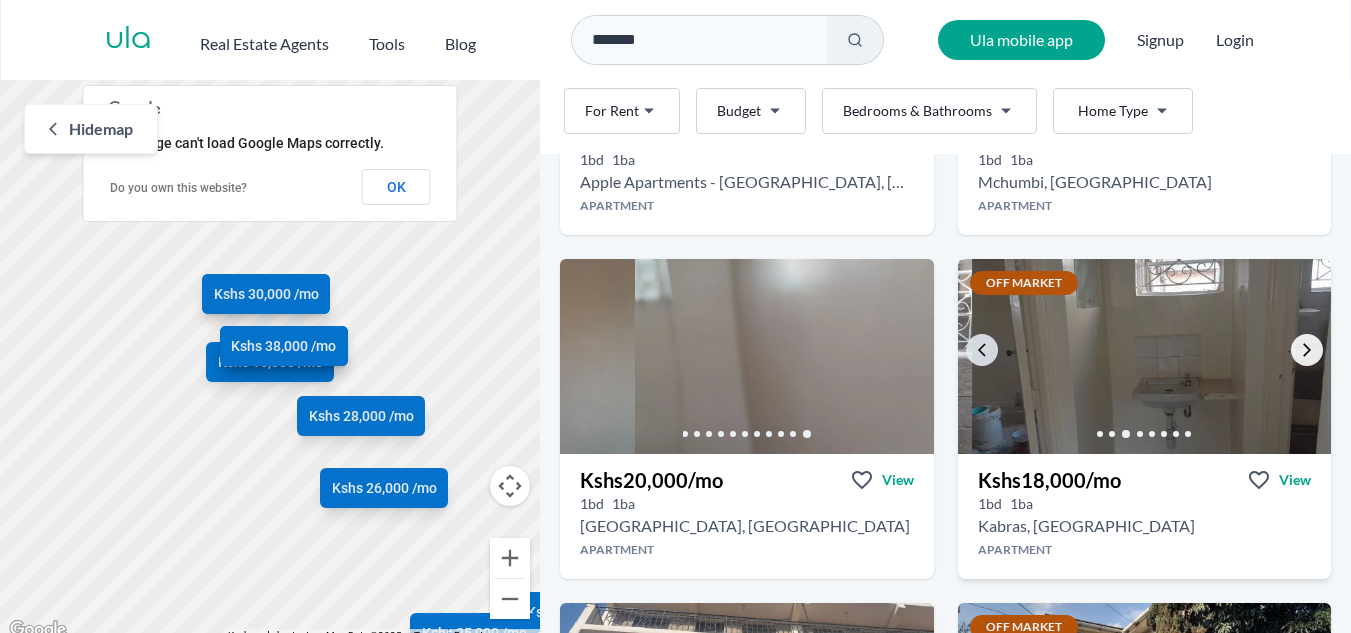click 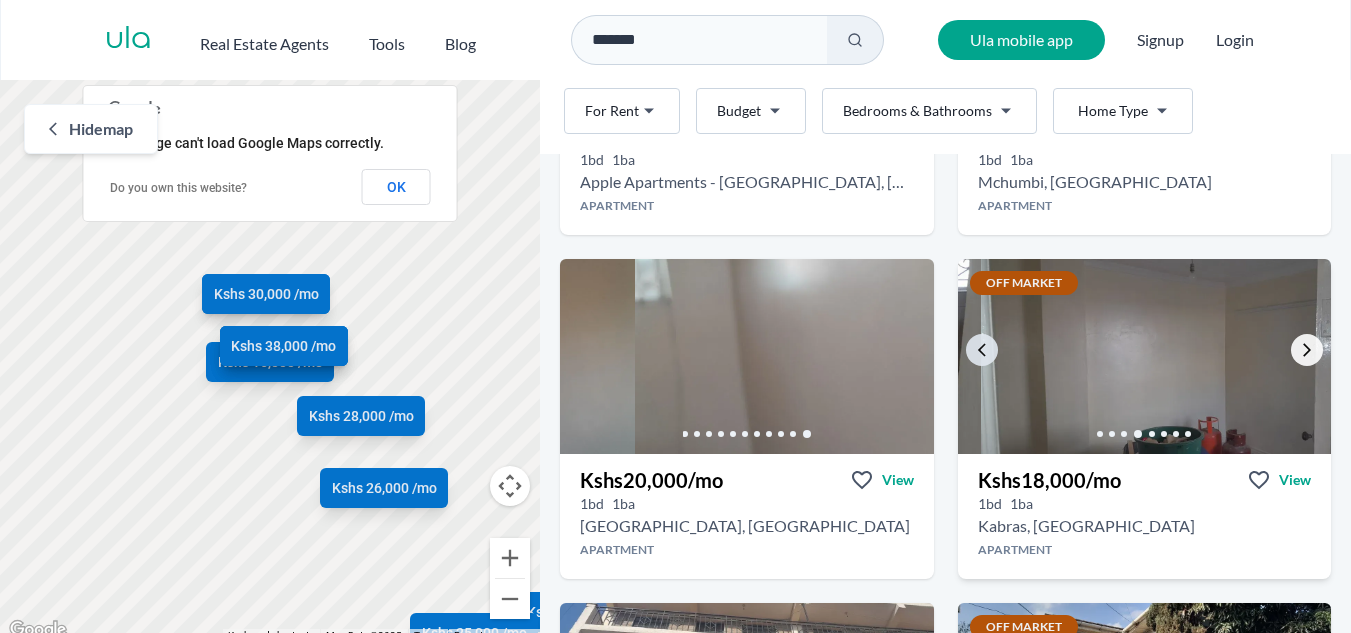 click 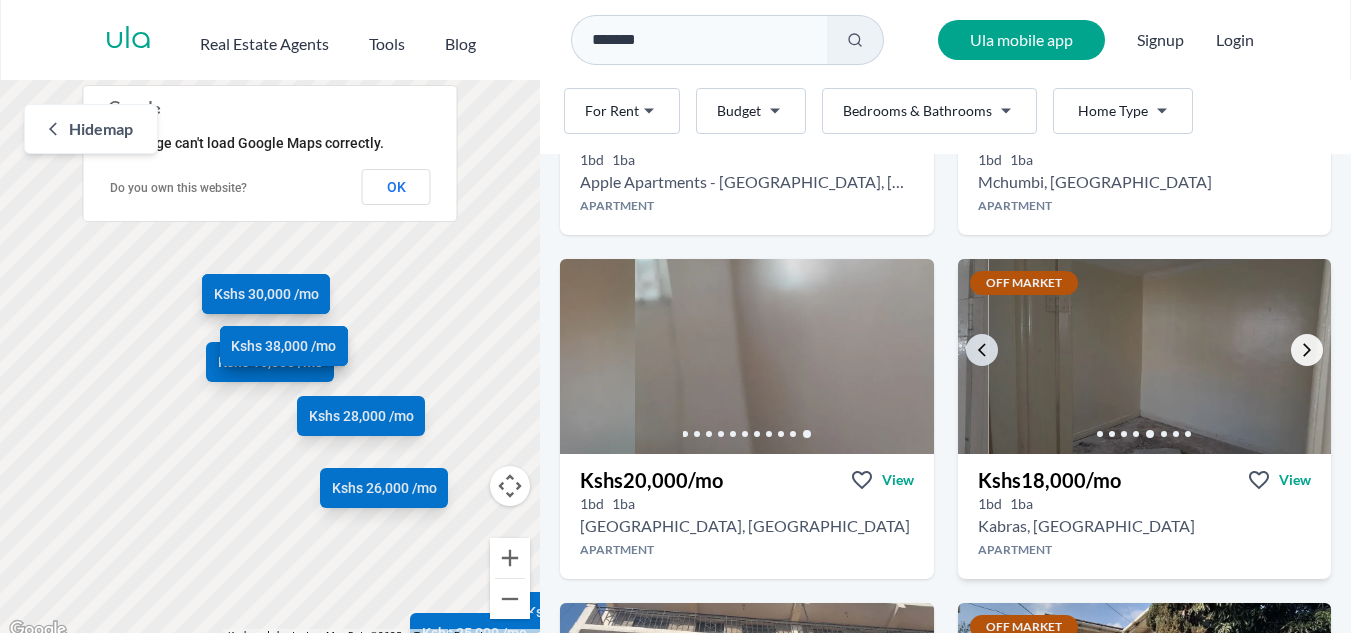 click 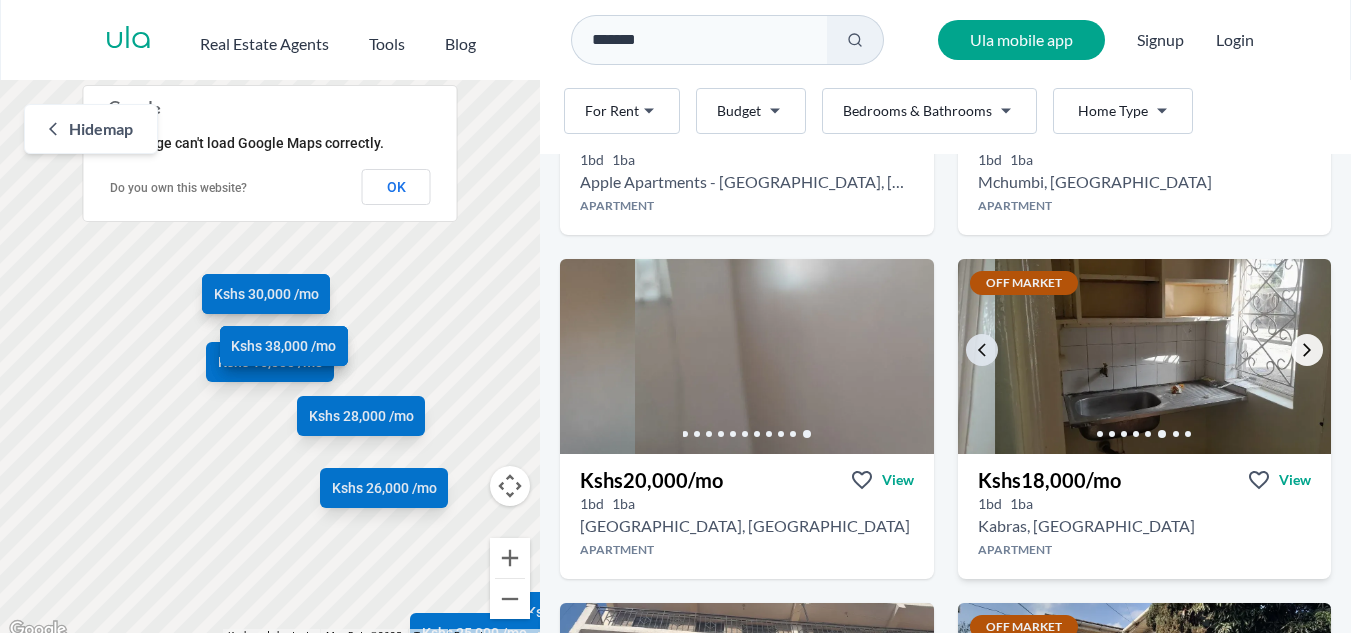 click 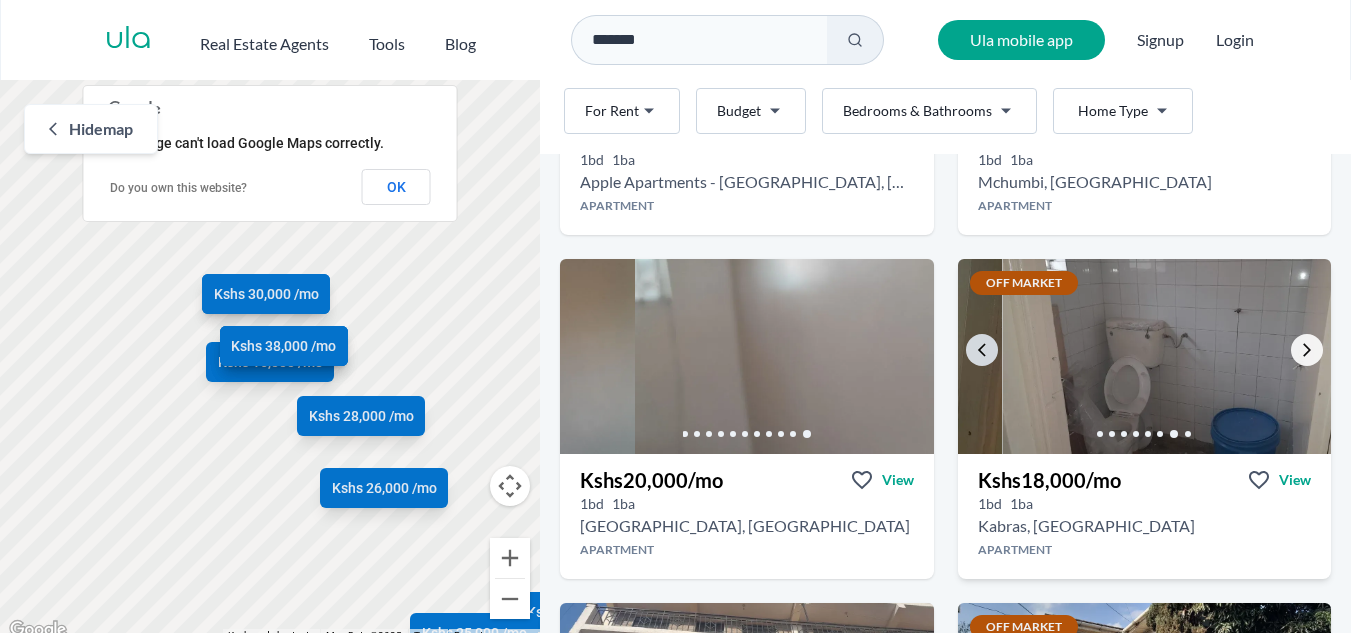 click 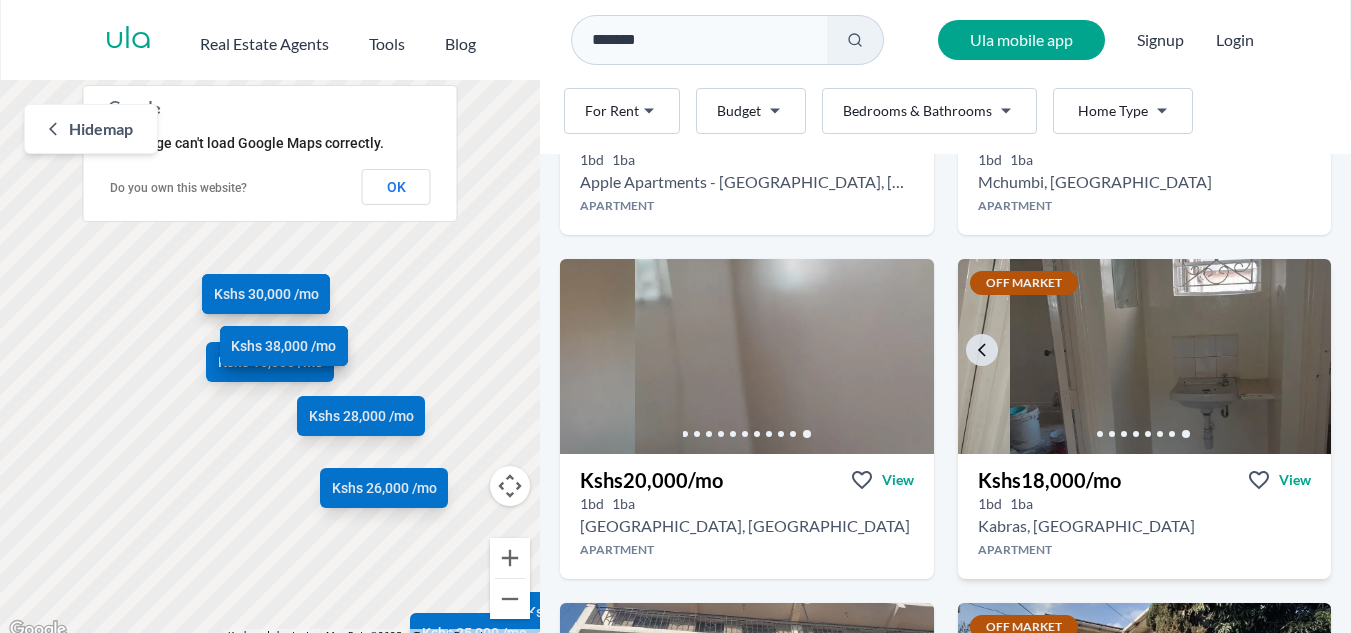 scroll, scrollTop: 10, scrollLeft: 0, axis: vertical 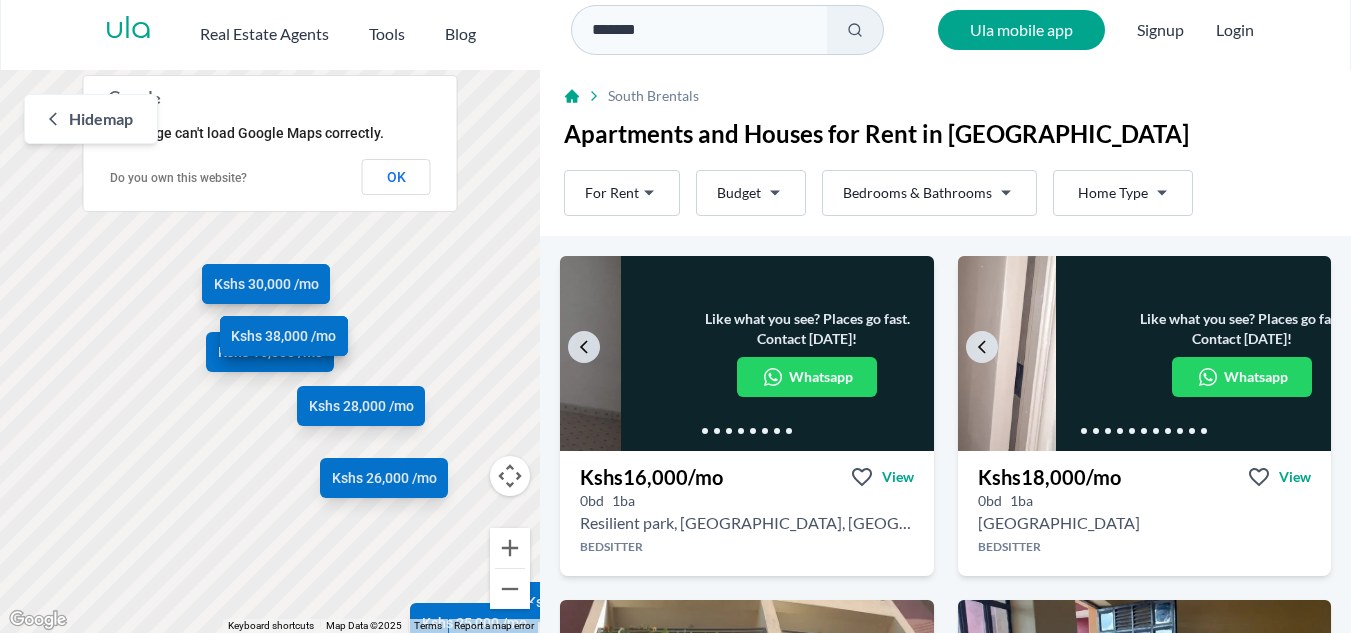 click on "*******" at bounding box center (699, 30) 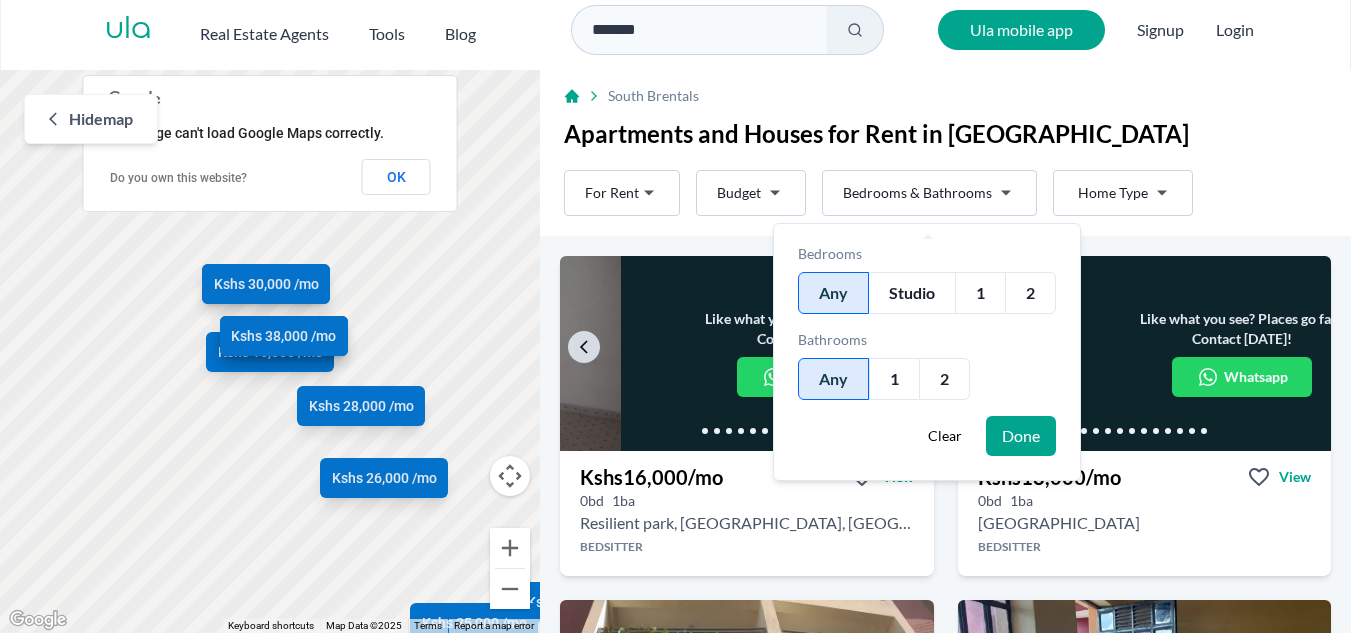 click on "Are you a real estate agent?   Reach more buyers and renters. Sign up Ula Homes App: Easy home search Explore more homes in the app Install ula Real Estate Agents Tools Blog ******* Ula mobile app Signup Login Map Rent For Rent Budget Bedrooms & Bathrooms   Type   Home Type Rent For Rent Budget   Type   Home Type Filter Hide  map   ← Move left → Move right ↑ Move up ↓ Move down + Zoom in - Zoom out Home Jump left by 75% End Jump right by 75% Page Up Jump up by 75% Page Down Jump down by 75% Kshs   16,000 /mo Kshs   18,000 /mo Kshs   30,000 /mo Kshs   26,000 /mo Kshs   25,000 /mo Kshs   28,000 /mo Kshs   20,000 /mo Kshs   18,000 /mo Kshs   30,000 /mo Kshs   25,000 /mo Kshs   38,000 /mo Keyboard shortcuts Map Data Map Data ©2025 Map data ©2025 100 m  Click to toggle between metric and imperial units Terms Report a map error This page can't load Google Maps correctly. Do you own this website? OK South B  rentals Apartments and Houses for Rent in South B Rent For Rent Budget Bedrooms & Bathrooms   Type" at bounding box center [683, 311] 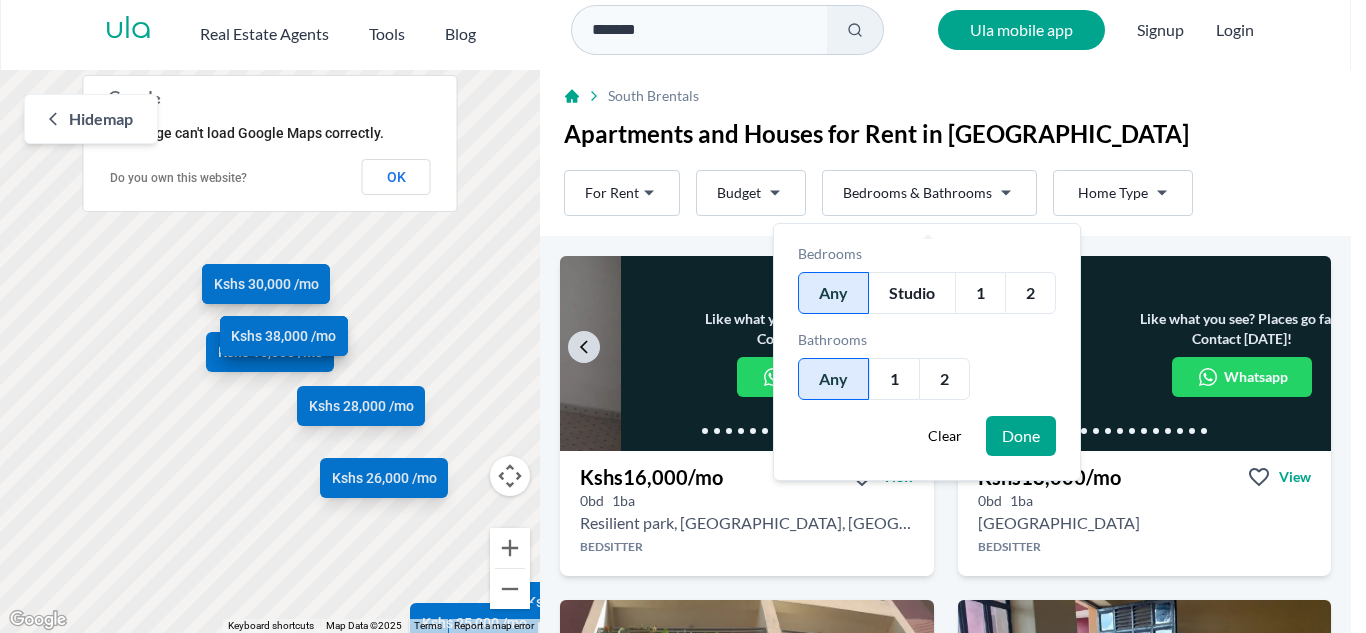 click on "Studio" at bounding box center (912, 293) 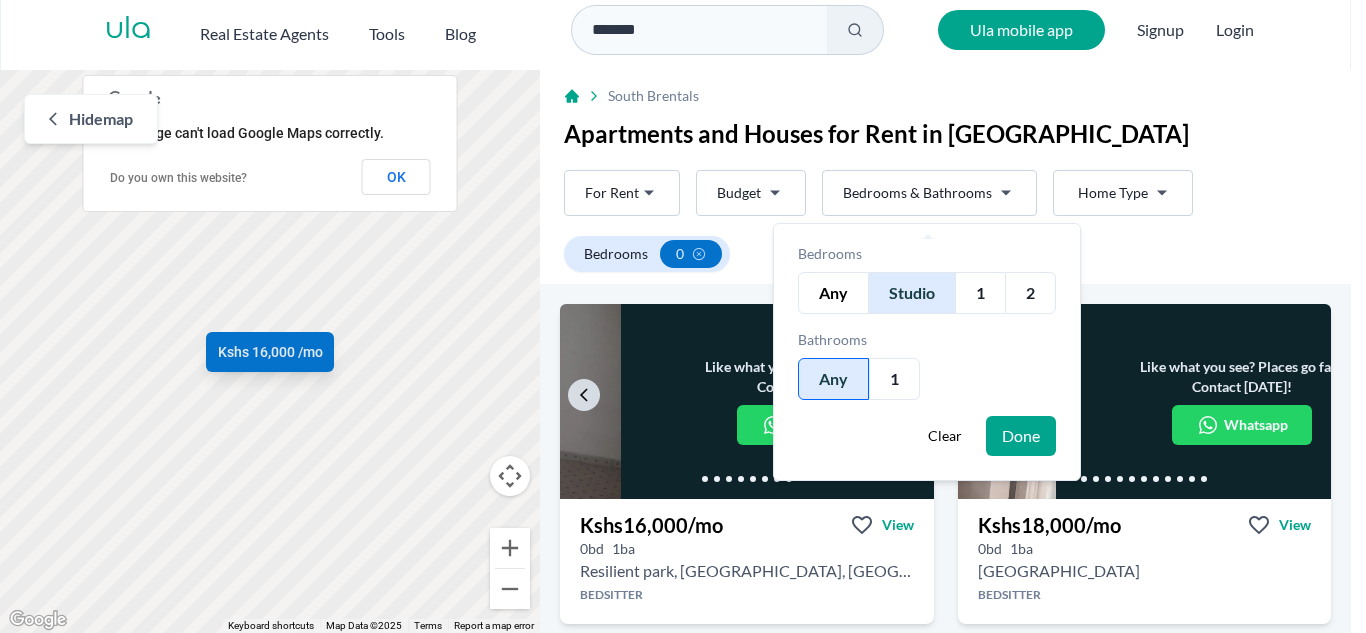 click on "Done" at bounding box center (1021, 436) 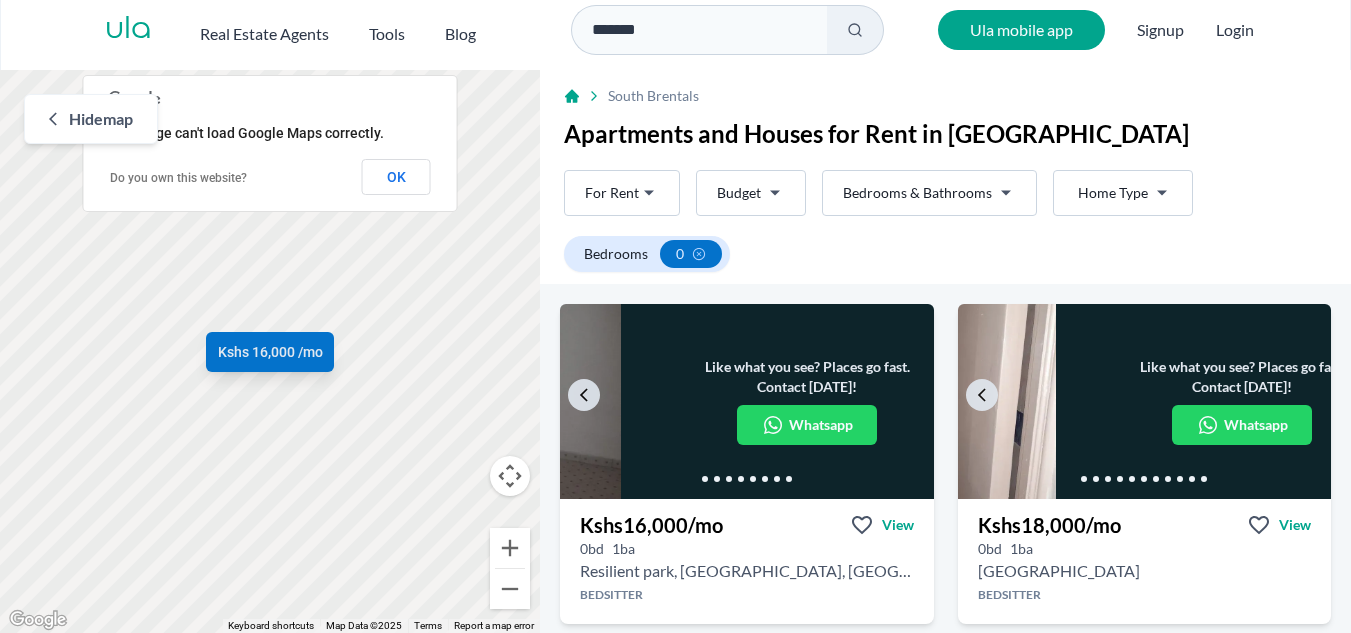 click on "Like what you see? Places go fast.  Contact today!   Whatsapp" at bounding box center [807, 401] 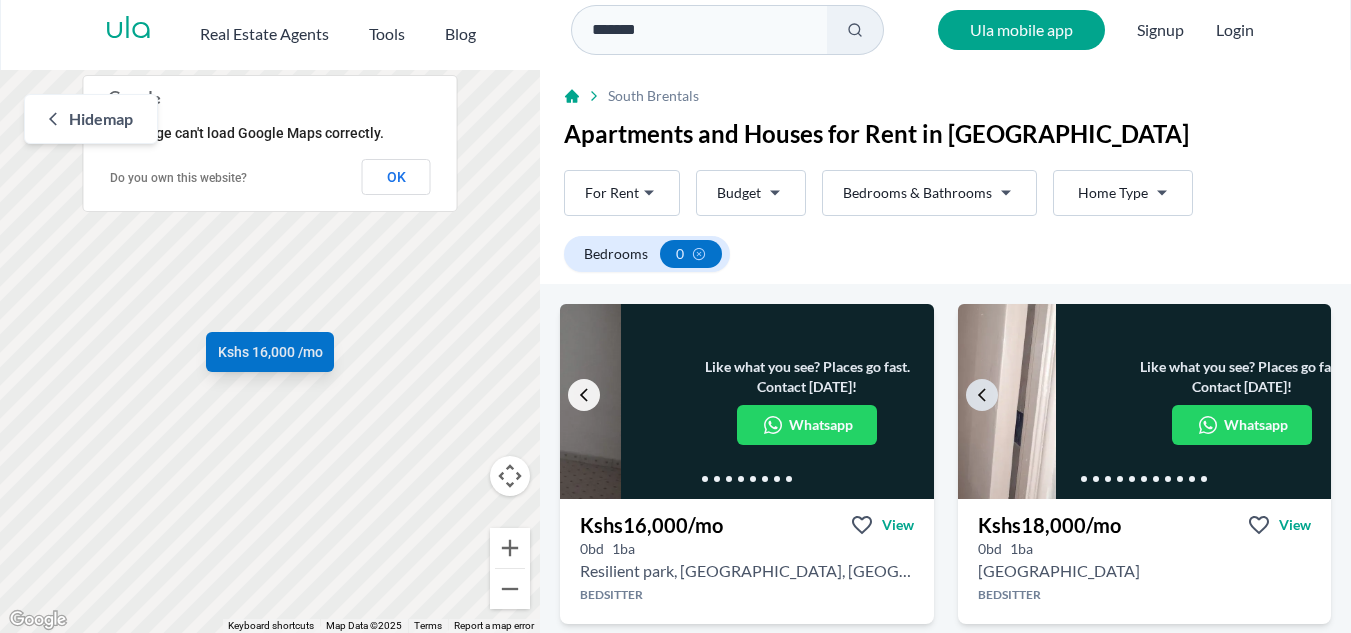 click 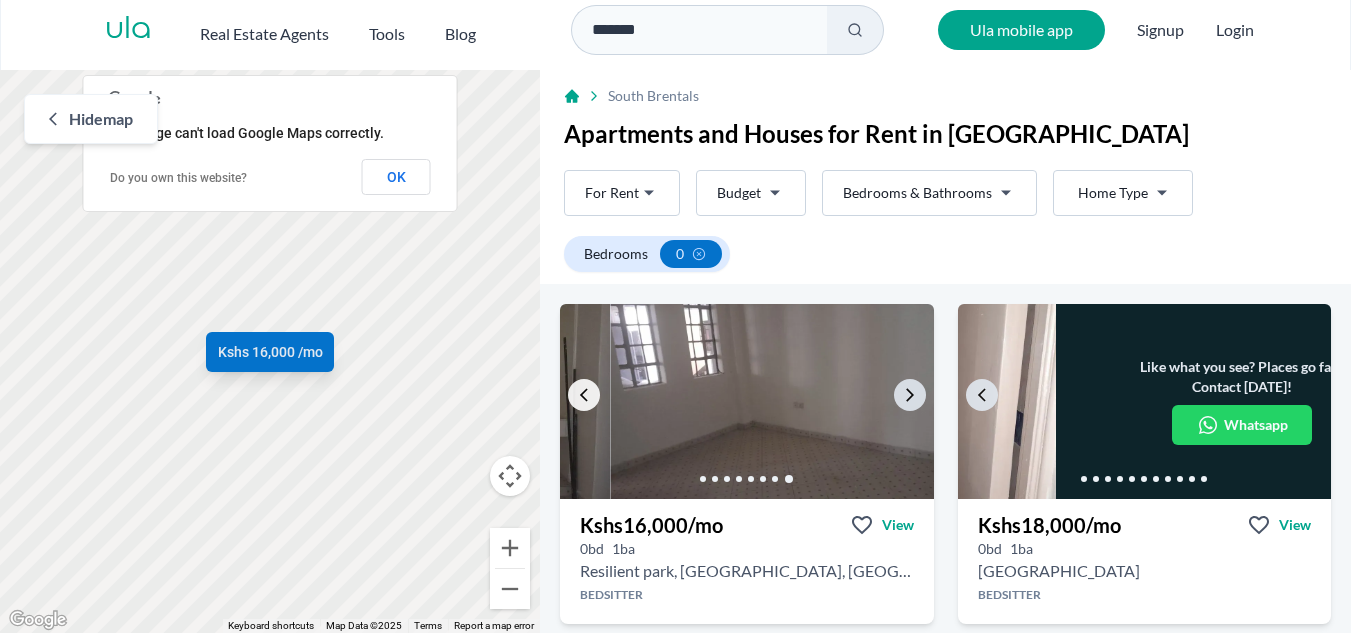 click 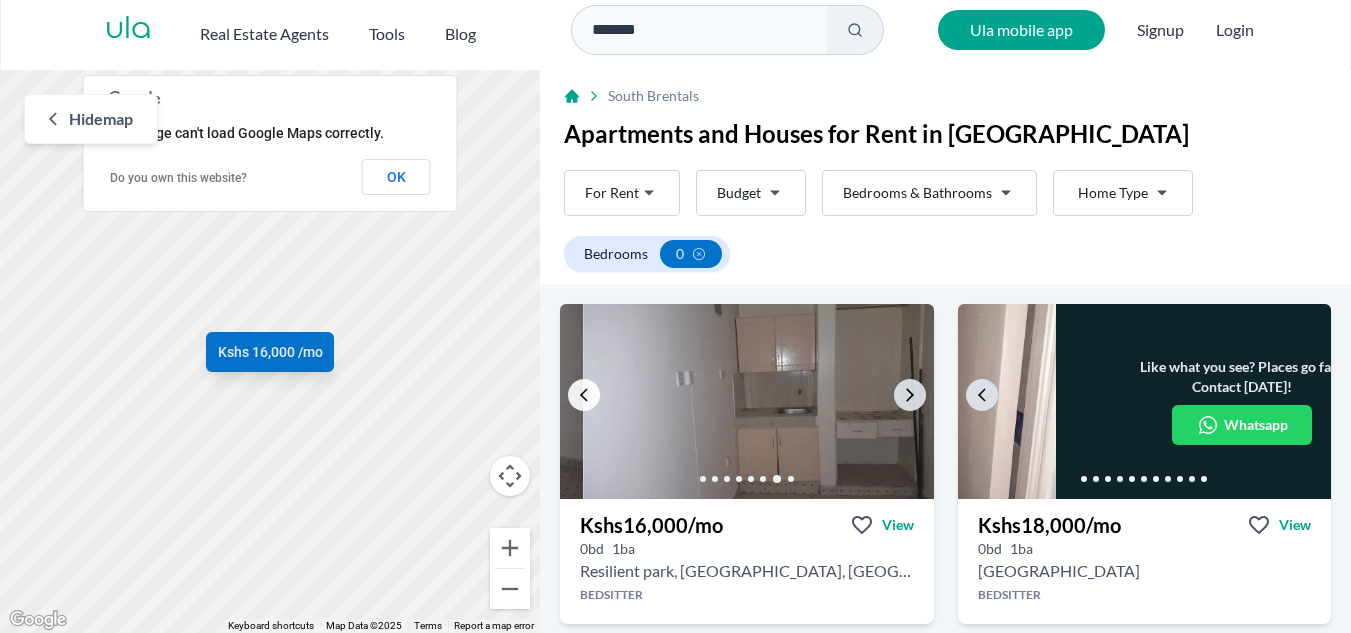 click 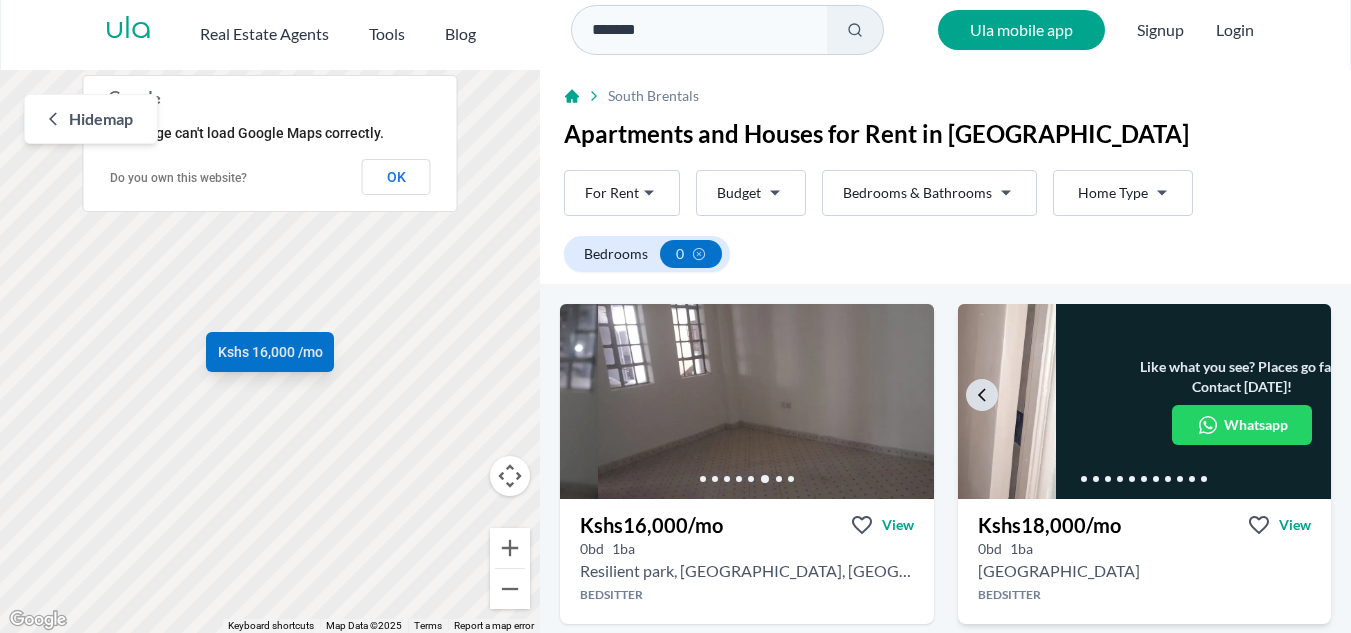 click on "Bedrooms" at bounding box center (616, 254) 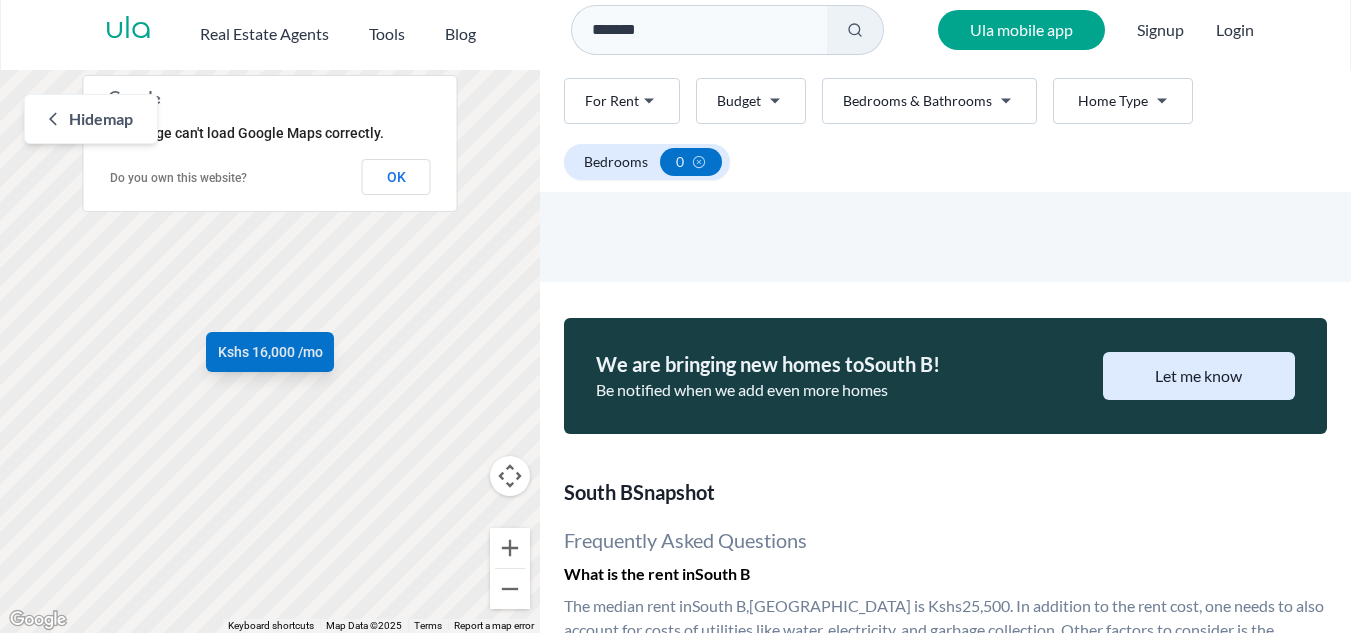 scroll, scrollTop: 0, scrollLeft: 0, axis: both 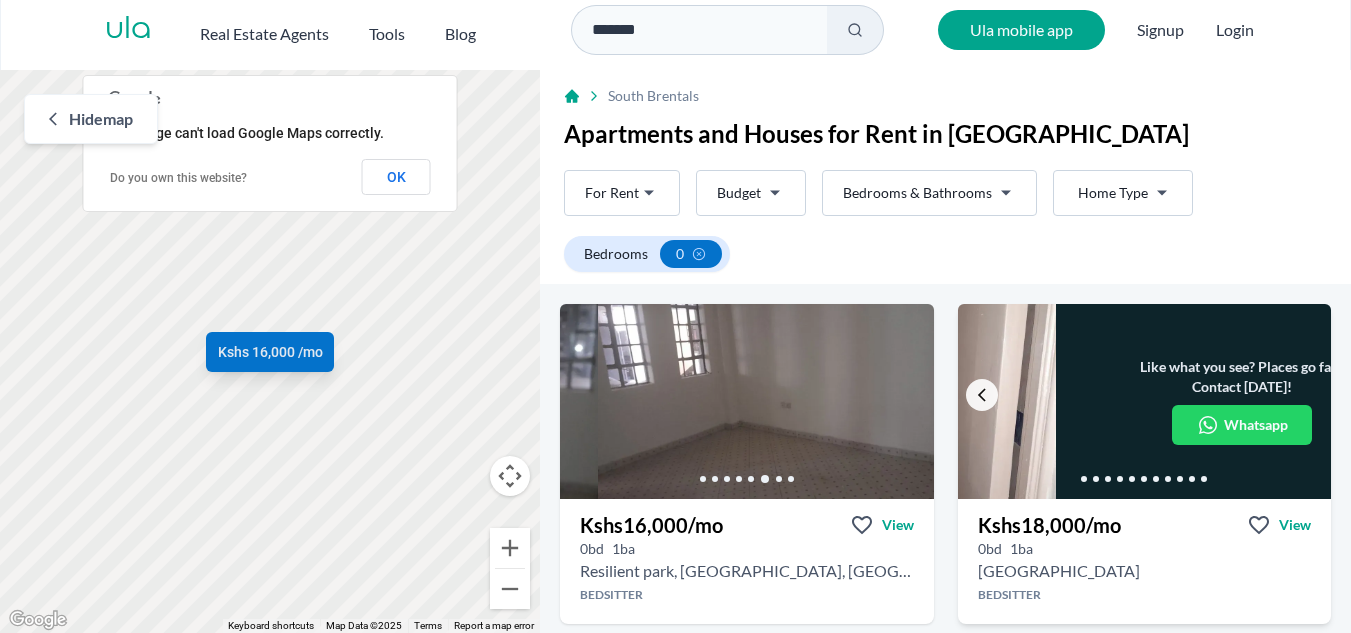 click 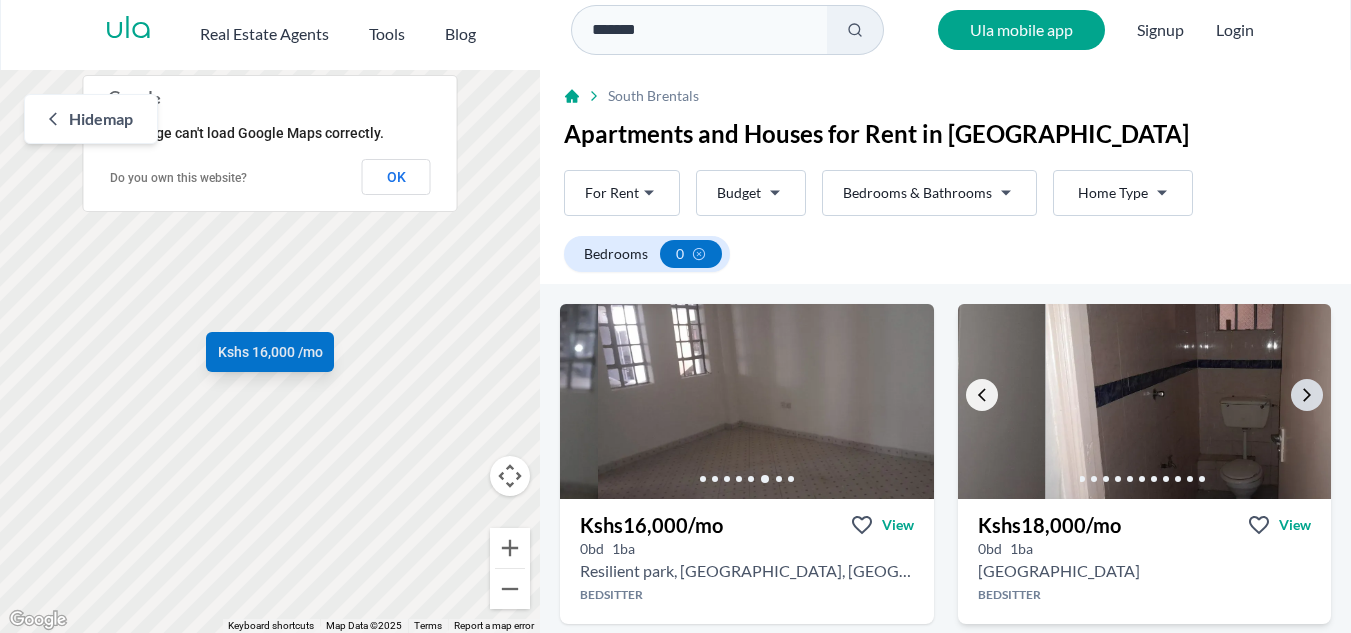 click 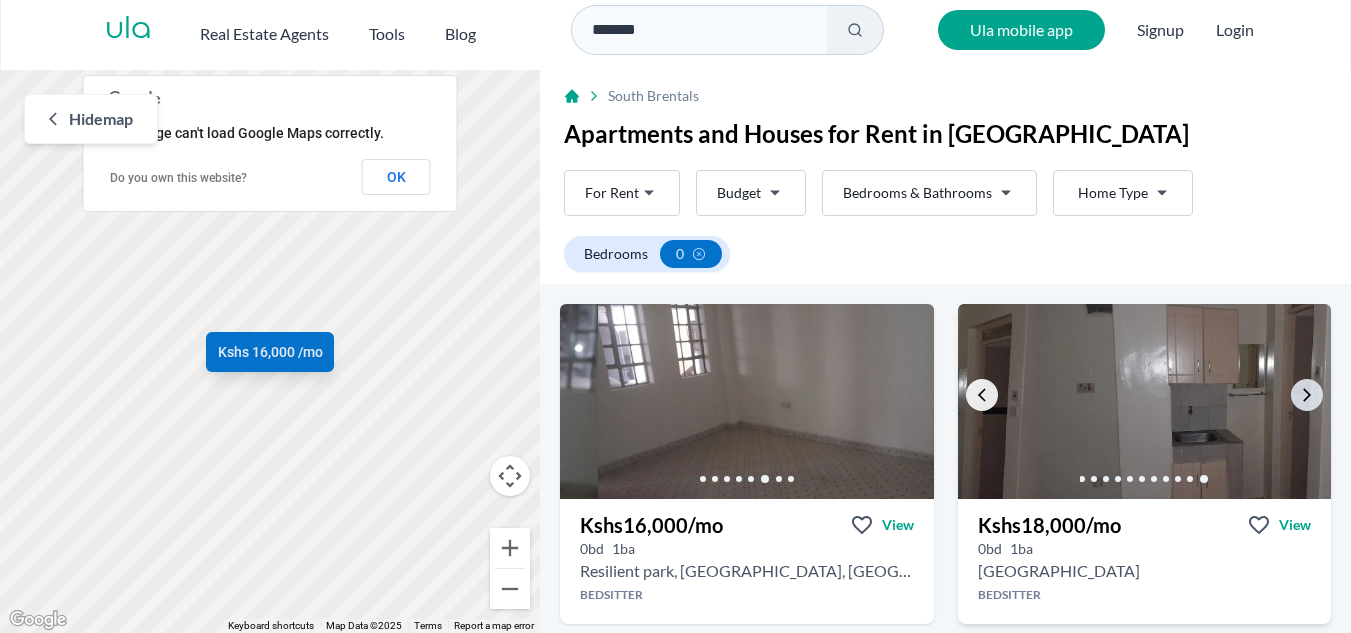 click 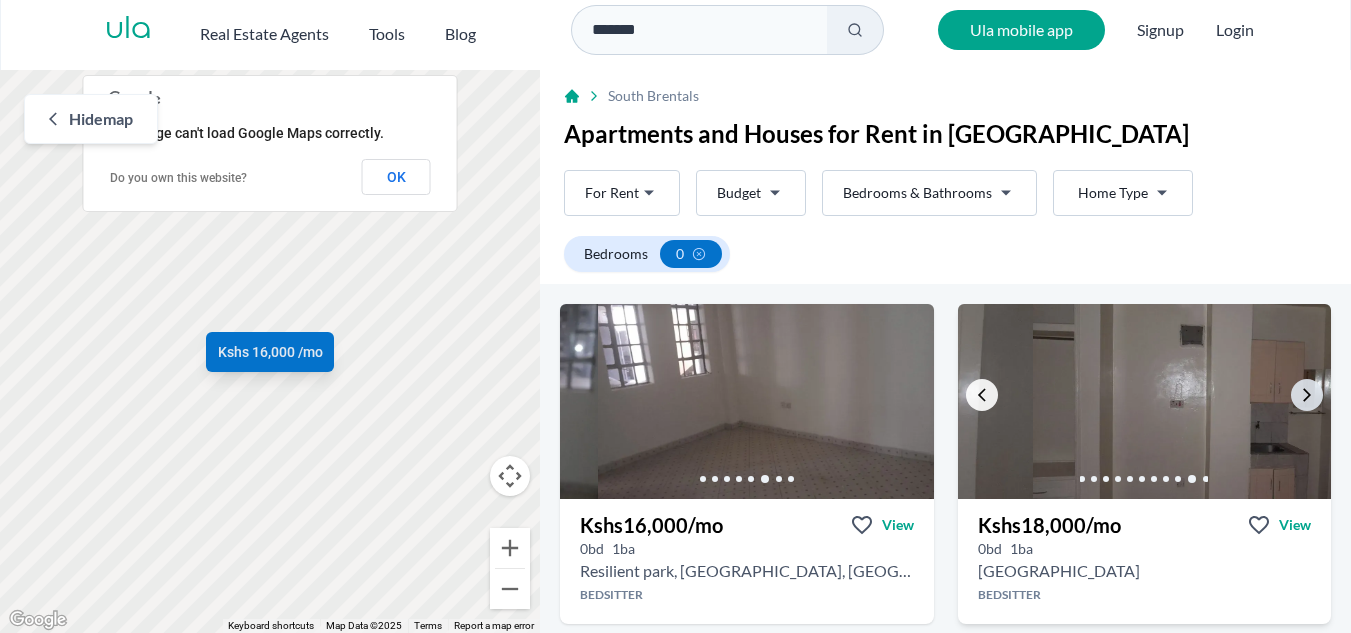 click 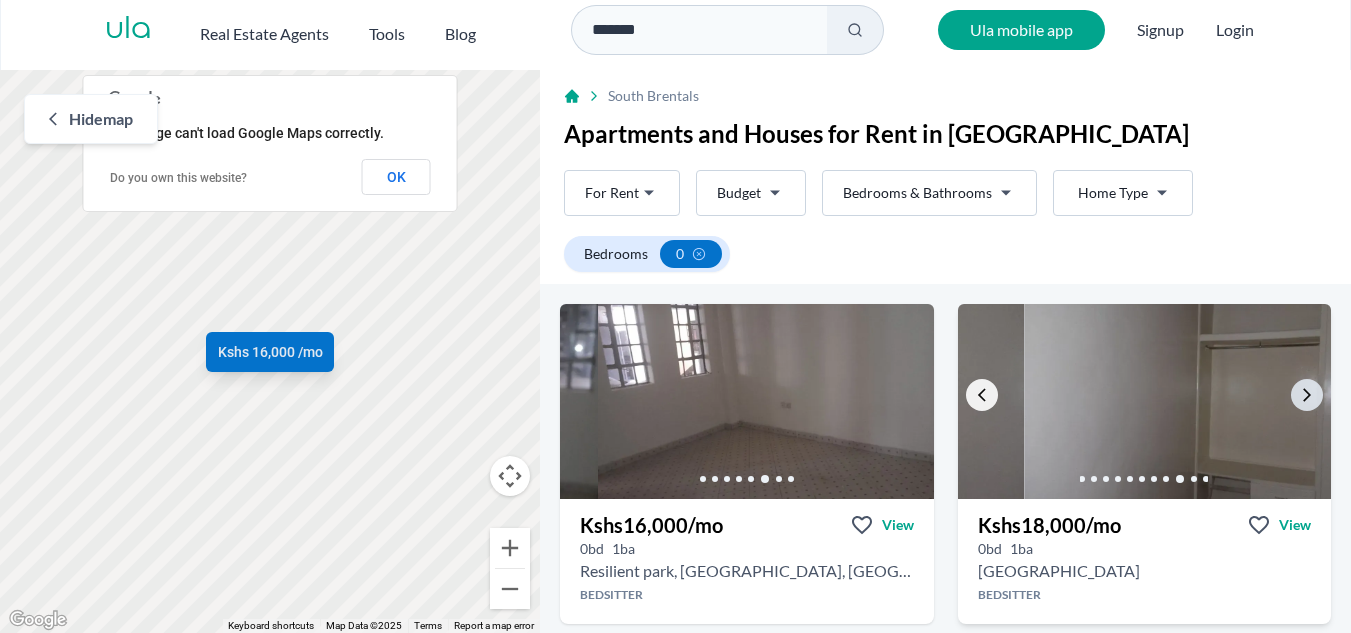 click 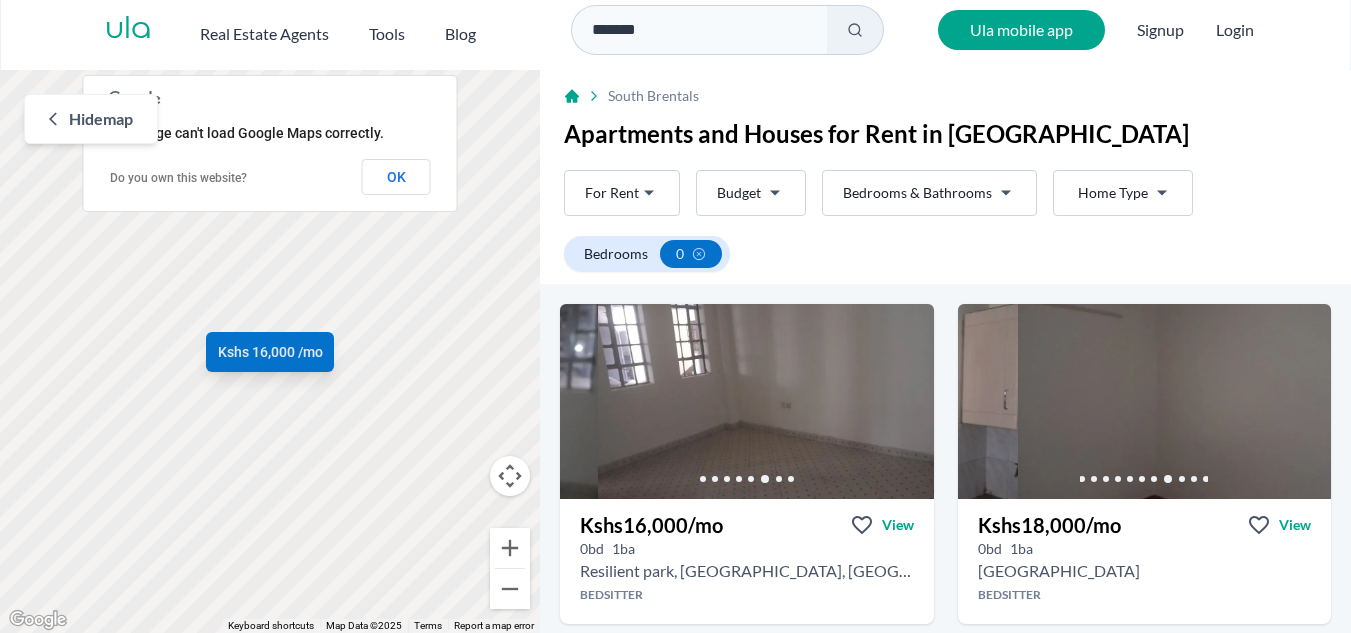 click on "*******" at bounding box center [699, 30] 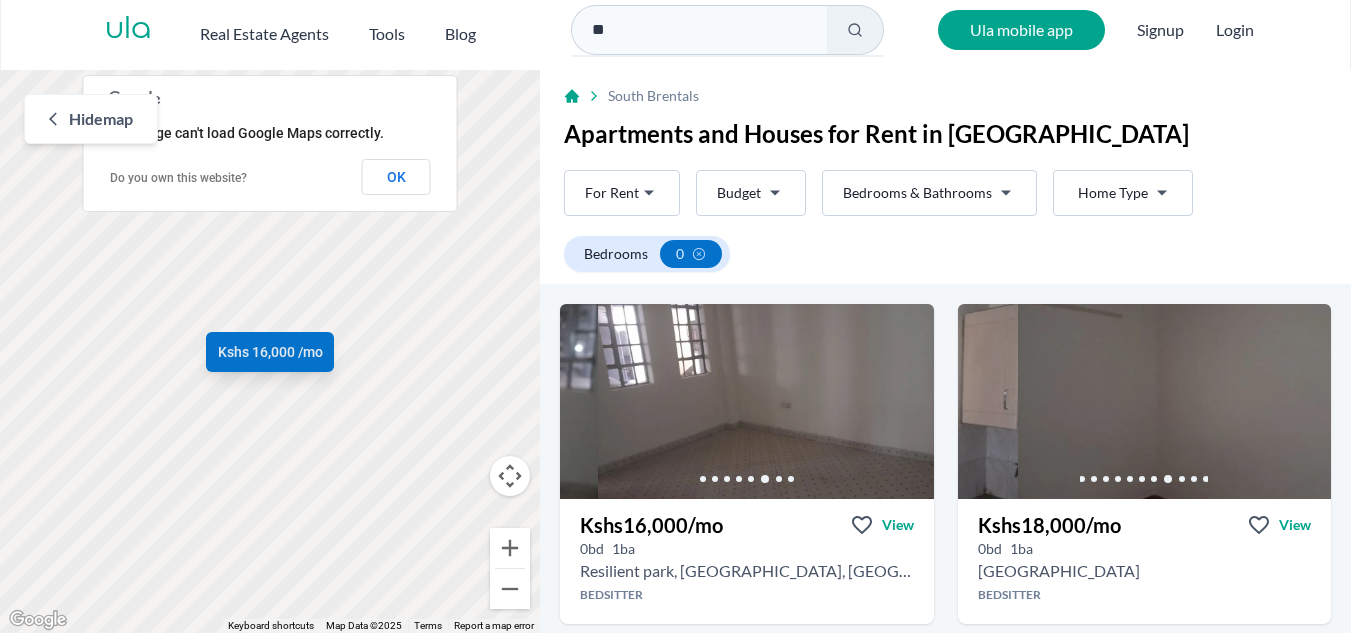 type on "*" 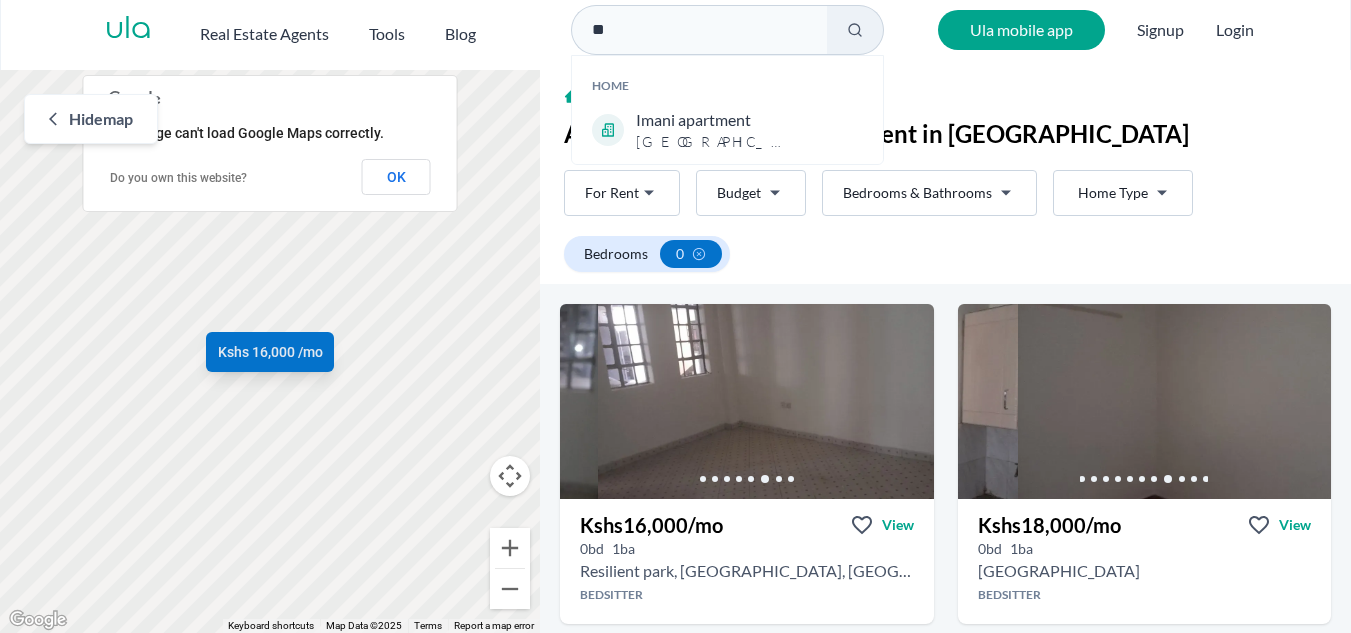 type on "*" 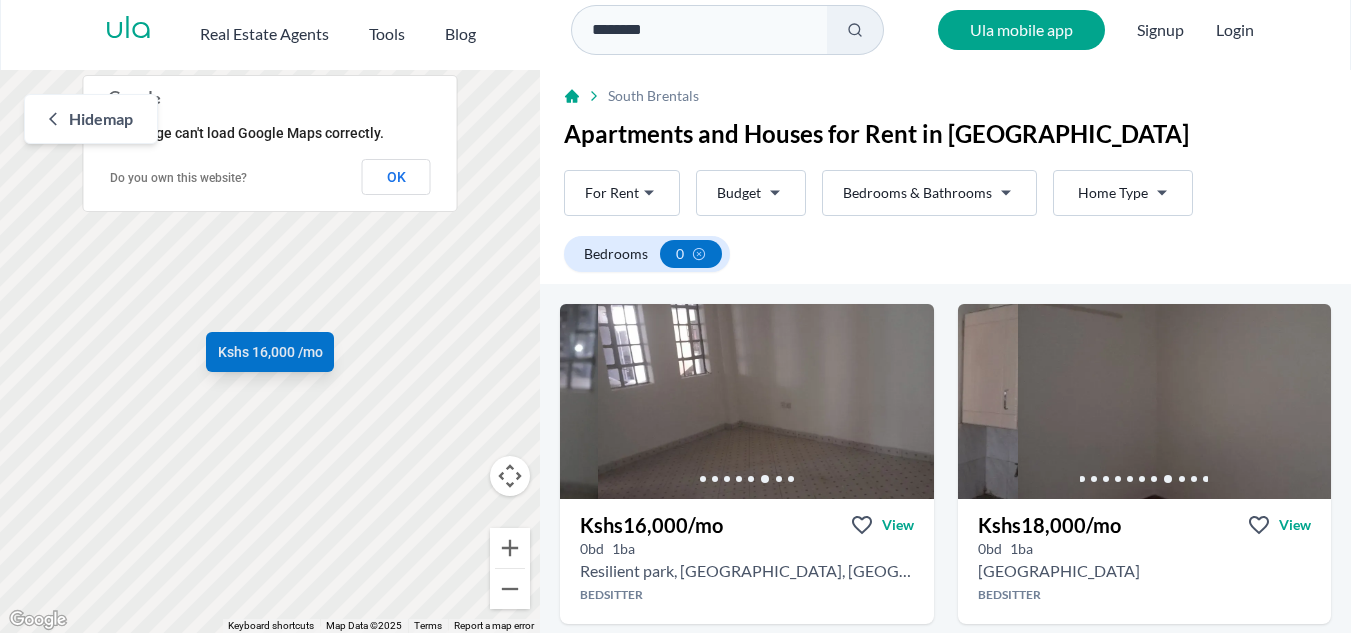 type on "********" 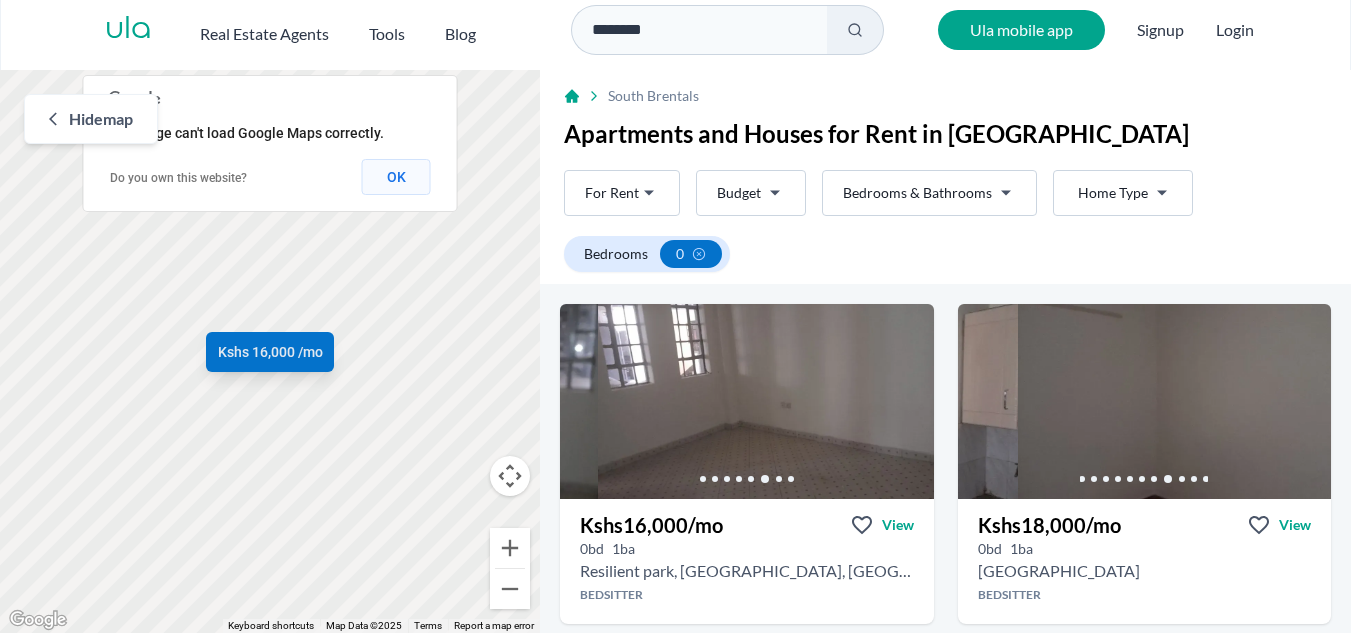 click on "OK" at bounding box center (396, 177) 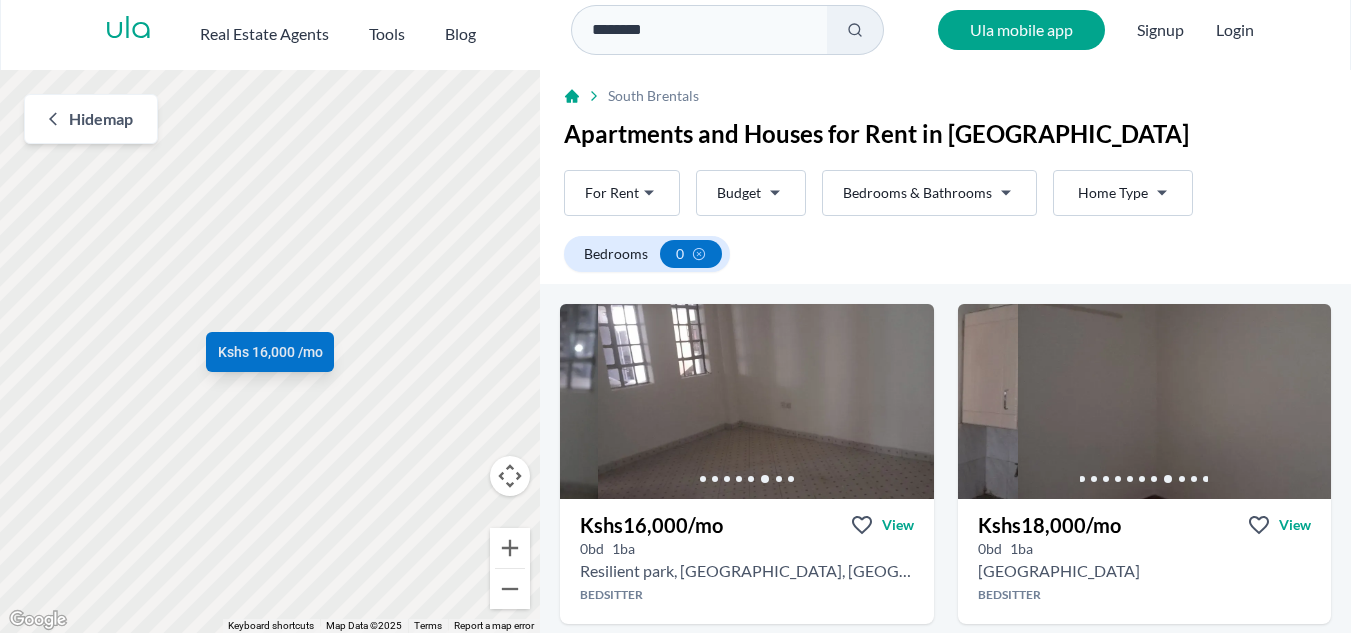 click 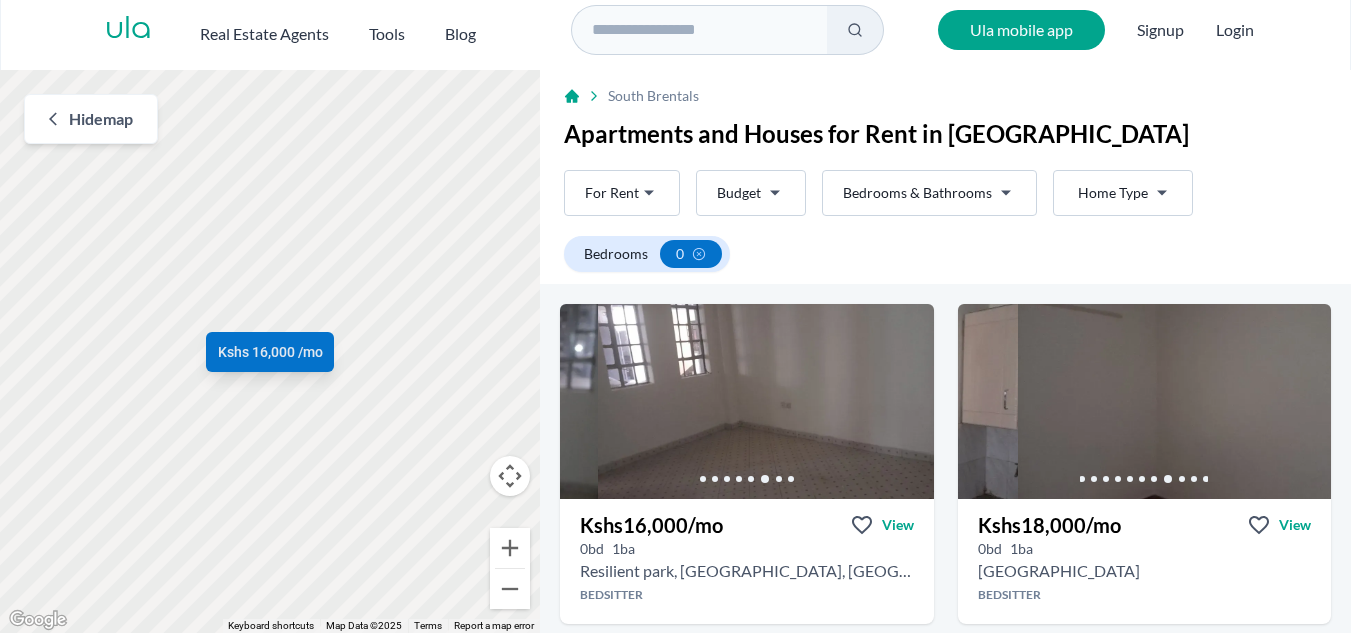click on "Are you a real estate agent?   Reach more buyers and renters. Sign up Ula Homes App: Easy home search Explore more homes in the app Install ula Real Estate Agents Tools Blog Ula mobile app Signup Login Map Rent For Rent Budget Bedrooms & Bathrooms   Type   Home Type Rent For Rent Budget   Type   Home Type Filter Bedrooms 0 Hide  map   ← Move left → Move right ↑ Move up ↓ Move down + Zoom in - Zoom out Home Jump left by 75% End Jump right by 75% Page Up Jump up by 75% Page Down Jump down by 75% Kshs   16,000 /mo Kshs   18,000 /mo Keyboard shortcuts Map Data Map Data ©2025 Map data ©2025 100 m  Click to toggle between metric and imperial units Terms Report a map error South B  rentals Apartments and Houses for Rent in South B Rent For Rent Budget Bedrooms & Bathrooms   Type   Home Type Rent For Rent Budget   Type   Home Type Filter Bedrooms 0 Like what you see? Places go fast.  Contact today!   Whatsapp Kshs  16,000 /mo View 0 bd   1 ba     Resilient park, Resilient Park,  South B Bedsitter   Kshs  0" at bounding box center (675, 311) 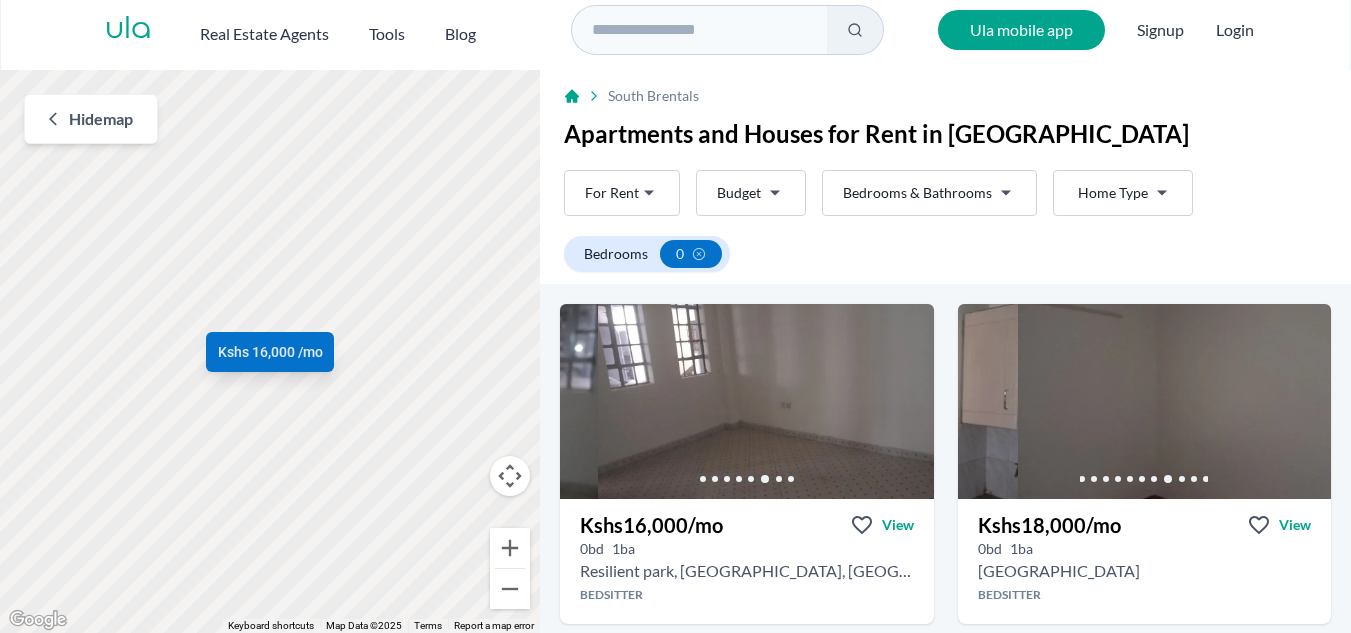 click on "Are you a real estate agent?   Reach more buyers and renters. Sign up Ula Homes App: Easy home search Explore more homes in the app Install ula Real Estate Agents Tools Blog Ula mobile app Signup Login Map Rent For Rent Budget Bedrooms & Bathrooms   Type   Home Type Rent For Rent Budget   Type   Home Type Filter Bedrooms 0 Hide  map   ← Move left → Move right ↑ Move up ↓ Move down + Zoom in - Zoom out Home Jump left by 75% End Jump right by 75% Page Up Jump up by 75% Page Down Jump down by 75% Kshs   16,000 /mo Kshs   18,000 /mo Keyboard shortcuts Map Data Map Data ©2025 Map data ©2025 100 m  Click to toggle between metric and imperial units Terms Report a map error South B  rentals Apartments and Houses for Rent in South B Rent For Rent Budget Bedrooms & Bathrooms   Type   Home Type Rent For Rent Budget   Type   Home Type Filter Bedrooms 0 Like what you see? Places go fast.  Contact today!   Whatsapp Kshs  16,000 /mo View 0 bd   1 ba     Resilient park, Resilient Park,  South B Bedsitter   Kshs  0" at bounding box center [675, 311] 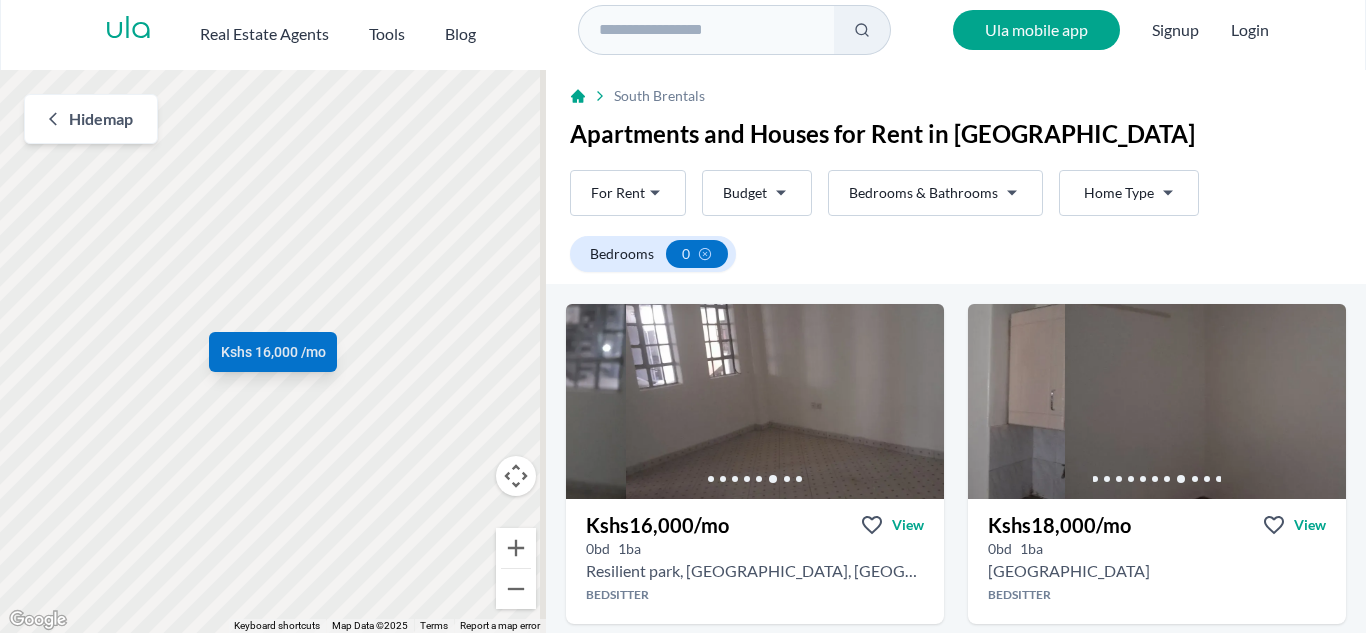 click on "Are you a real estate agent?   Reach more buyers and renters. Sign up Ula Homes App: Easy home search Explore more homes in the app Install ula Real Estate Agents Tools Blog Ula mobile app Signup Login Map Rent For Rent Budget Bedrooms & Bathrooms   Type   Home Type Rent For Rent Budget   Type   Home Type Filter Bedrooms 0 Hide  map   ← Move left → Move right ↑ Move up ↓ Move down + Zoom in - Zoom out Home Jump left by 75% End Jump right by 75% Page Up Jump up by 75% Page Down Jump down by 75% Kshs   16,000 /mo Kshs   18,000 /mo Keyboard shortcuts Map Data Map Data ©2025 Map data ©2025 100 m  Click to toggle between metric and imperial units Terms Report a map error South B  rentals Apartments and Houses for Rent in South B Rent For Rent Budget Bedrooms & Bathrooms   Type   Home Type Rent For Rent Budget   Type   Home Type Filter Bedrooms 0 Like what you see? Places go fast.  Contact today!   Whatsapp Kshs  16,000 /mo View 0 bd   1 ba     Resilient park, Resilient Park,  South B Bedsitter   Kshs  0" at bounding box center (683, 311) 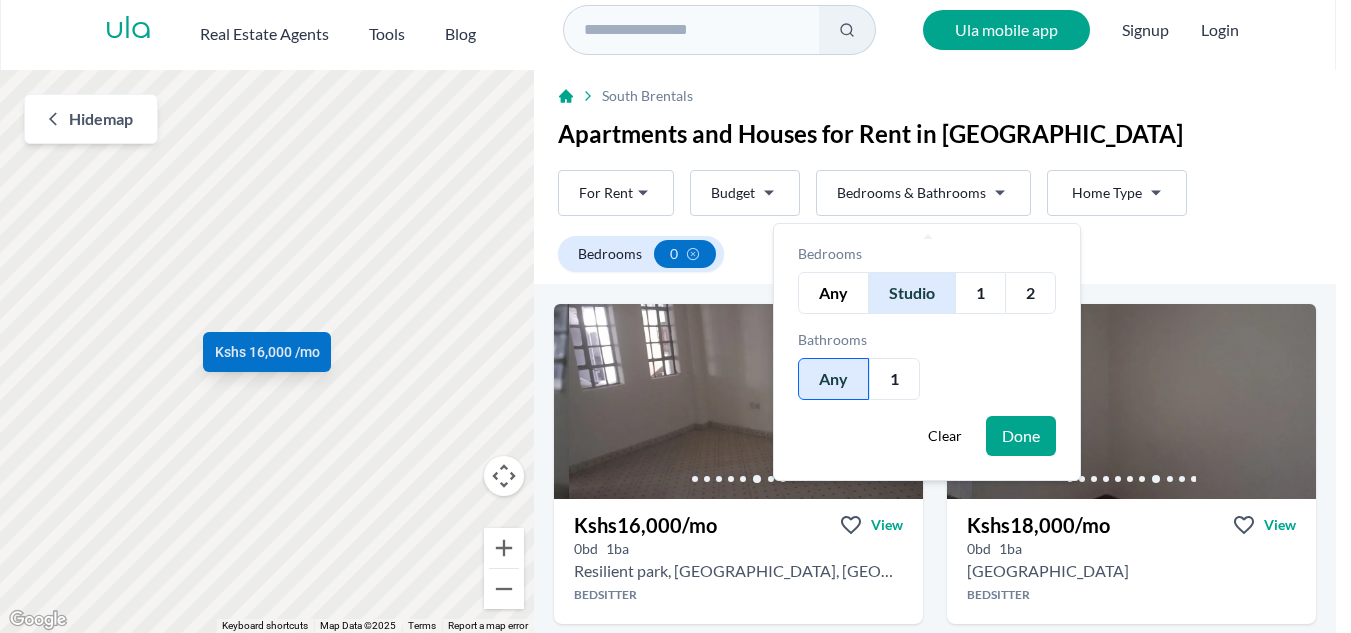 click on "Are you a real estate agent?   Reach more buyers and renters. Sign up Ula Homes App: Easy home search Explore more homes in the app Install ula Real Estate Agents Tools Blog Ula mobile app Signup Login Map Rent For Rent Budget Bedrooms & Bathrooms   Type   Home Type Rent For Rent Budget   Type   Home Type Filter Bedrooms 0 Hide  map   ← Move left → Move right ↑ Move up ↓ Move down + Zoom in - Zoom out Home Jump left by 75% End Jump right by 75% Page Up Jump up by 75% Page Down Jump down by 75% Kshs   16,000 /mo Kshs   18,000 /mo Keyboard shortcuts Map Data Map Data ©2025 Map data ©2025 100 m  Click to toggle between metric and imperial units Terms Report a map error South B  rentals Apartments and Houses for Rent in South B Rent For Rent Budget Bedrooms & Bathrooms   Type   Home Type Rent For Rent Budget   Type   Home Type Filter Bedrooms 0 Like what you see? Places go fast.  Contact today!   Whatsapp Kshs  16,000 /mo View 0 bd   1 ba     Resilient park, Resilient Park,  South B Bedsitter   Kshs  0" at bounding box center (675, 311) 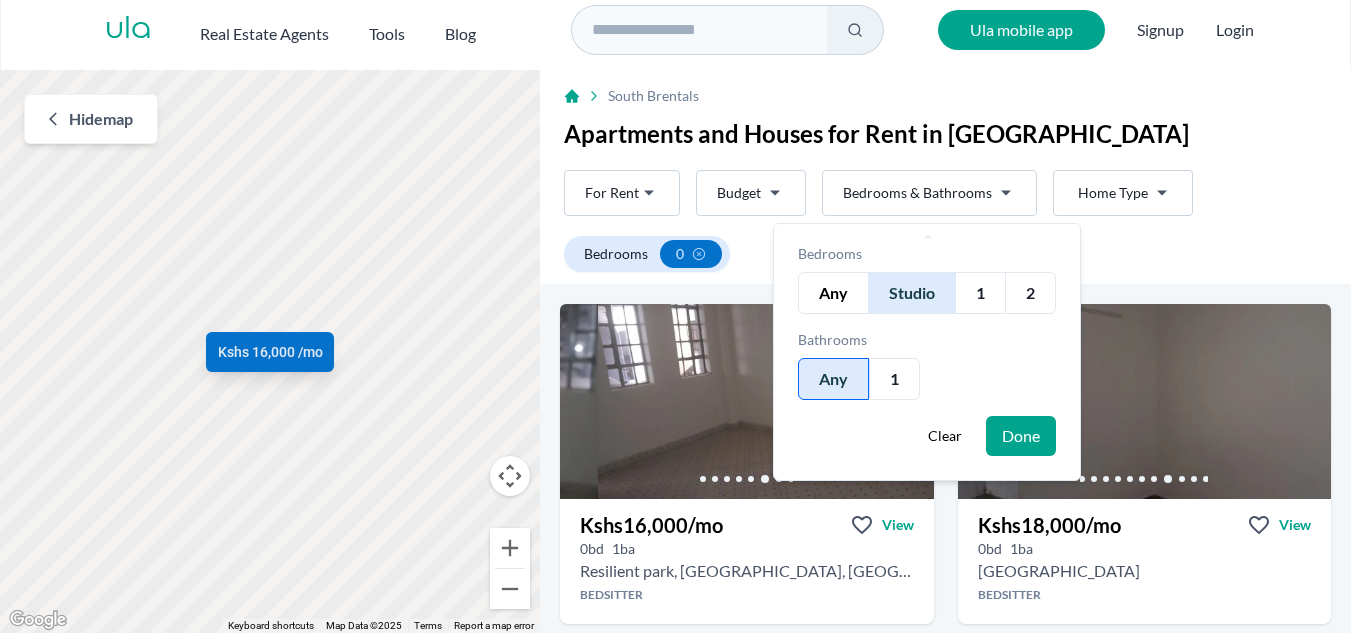 click on "1" at bounding box center (980, 293) 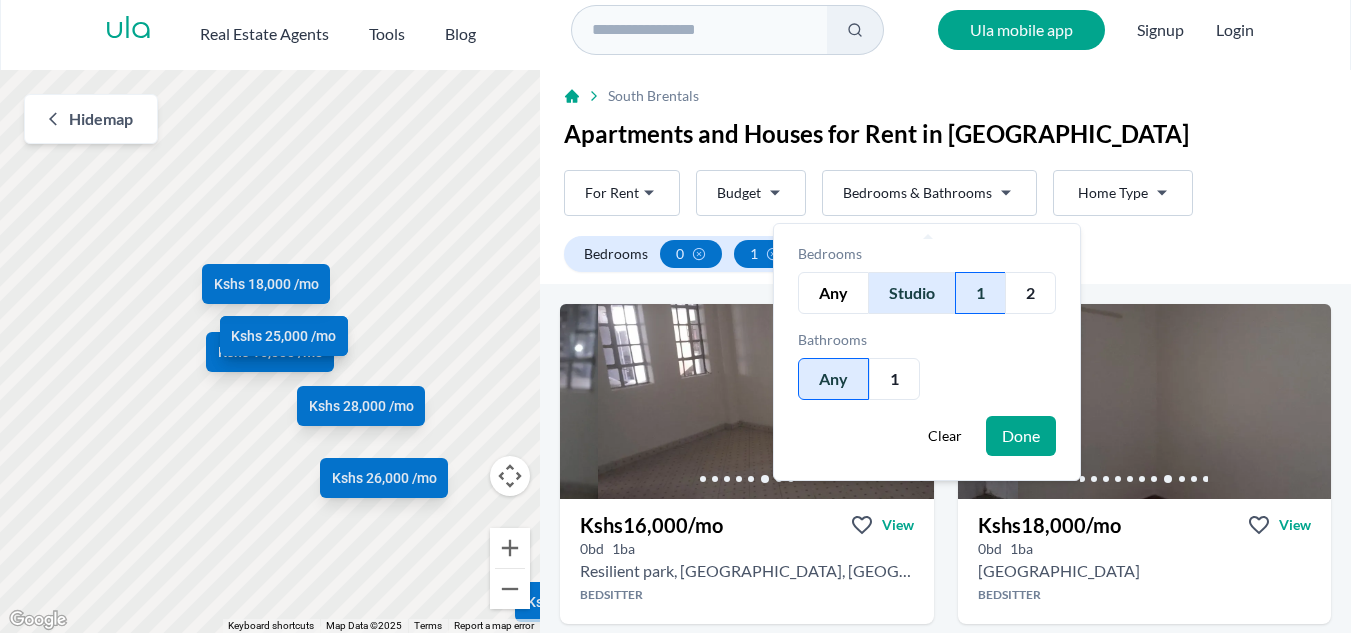 click on "Done" at bounding box center (1021, 436) 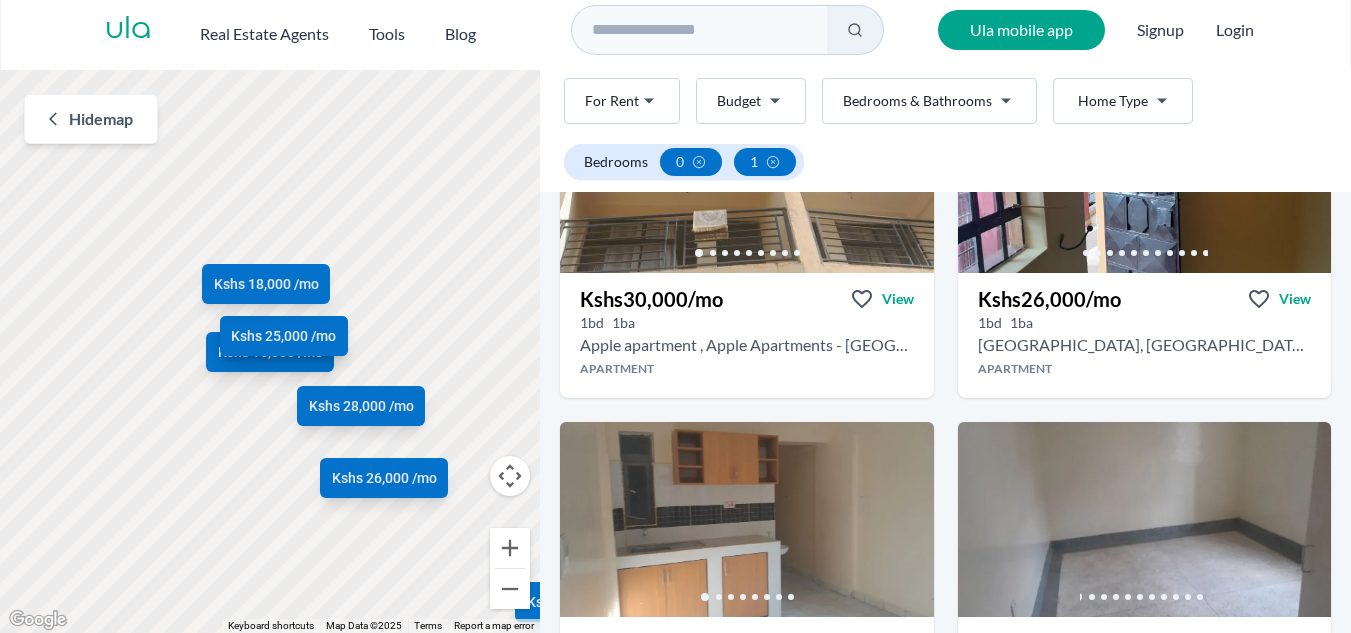 scroll, scrollTop: 0, scrollLeft: 0, axis: both 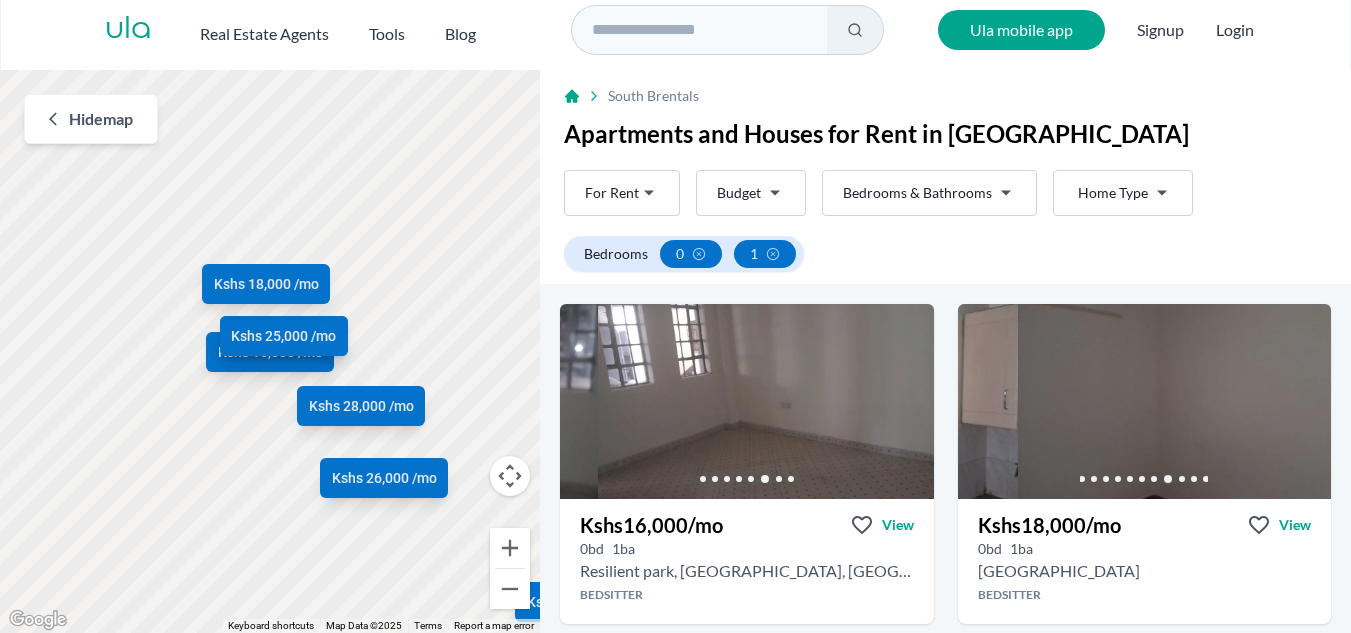 click at bounding box center (699, 30) 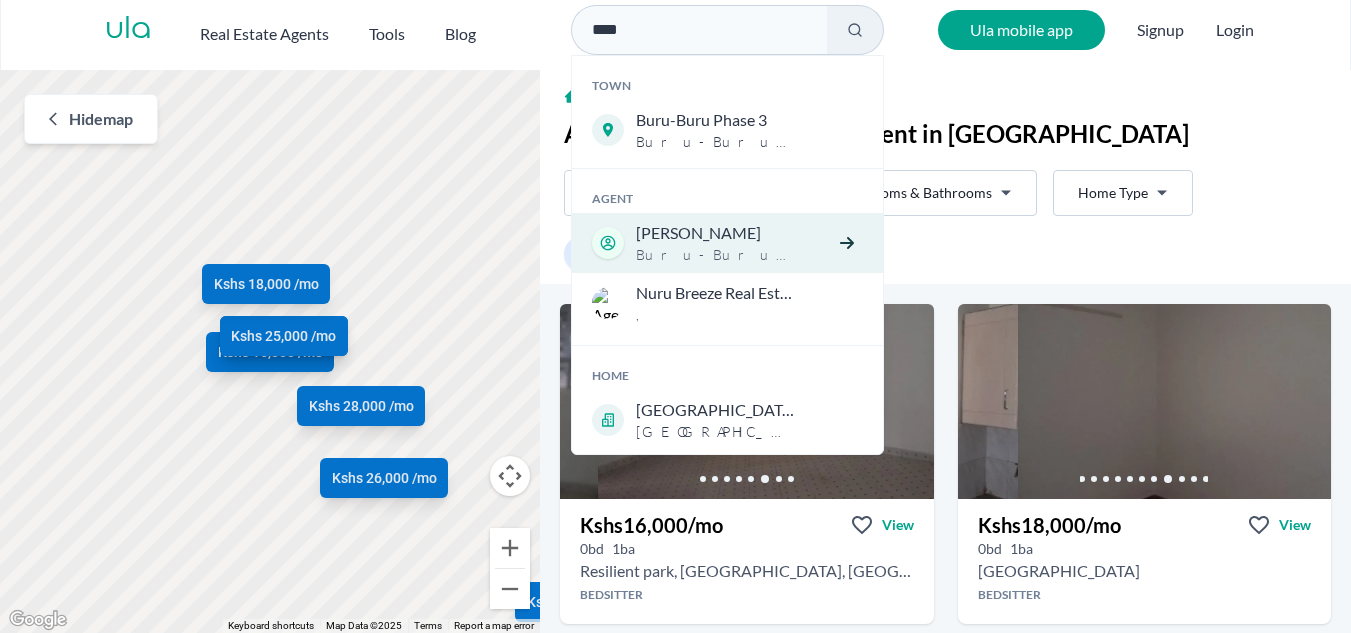 type on "****" 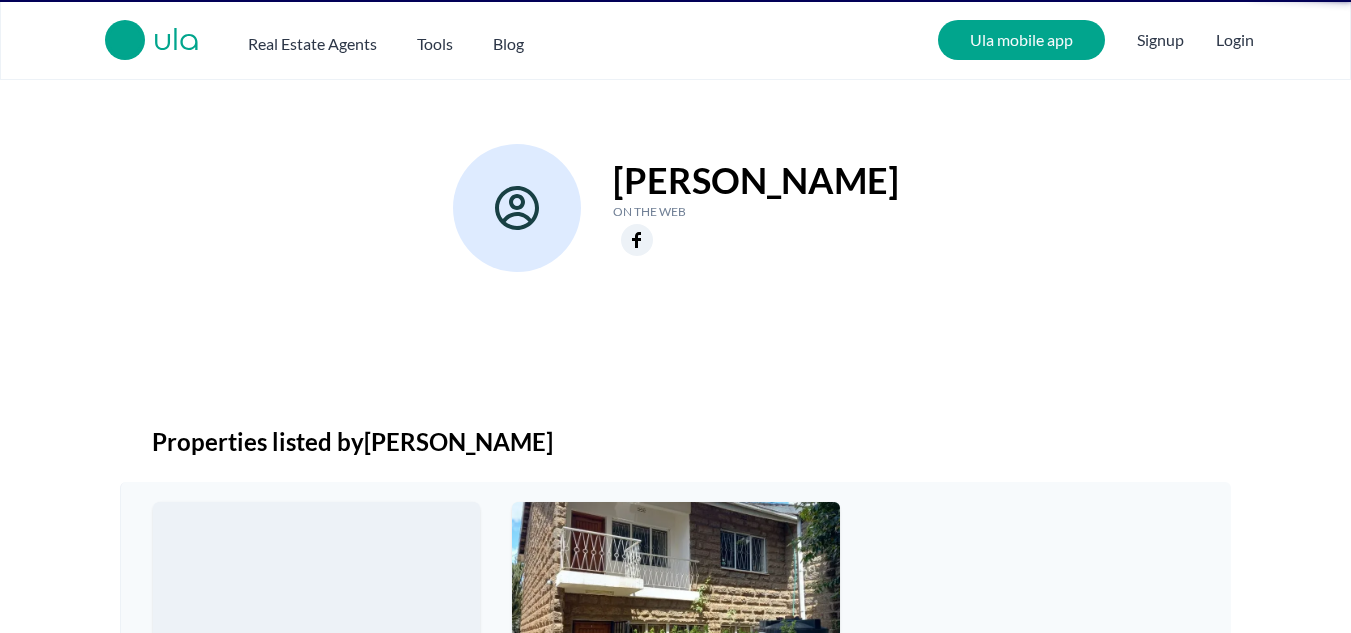 scroll, scrollTop: 0, scrollLeft: 0, axis: both 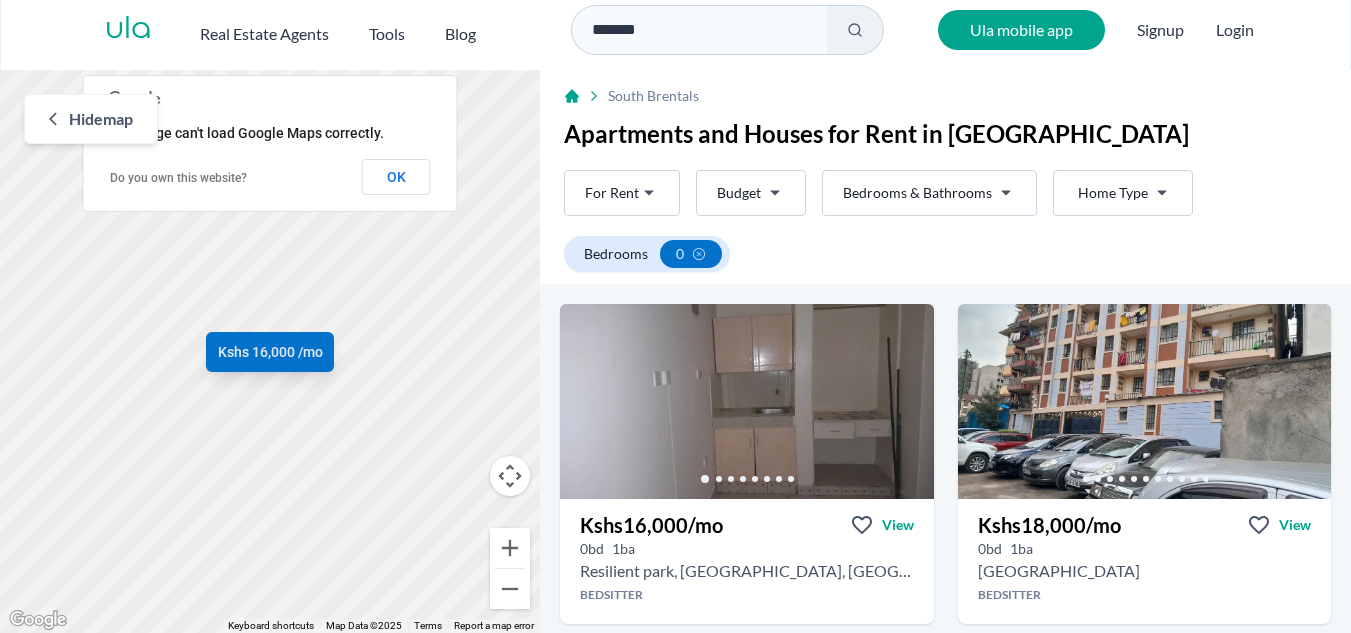 click on "*******" at bounding box center [699, 30] 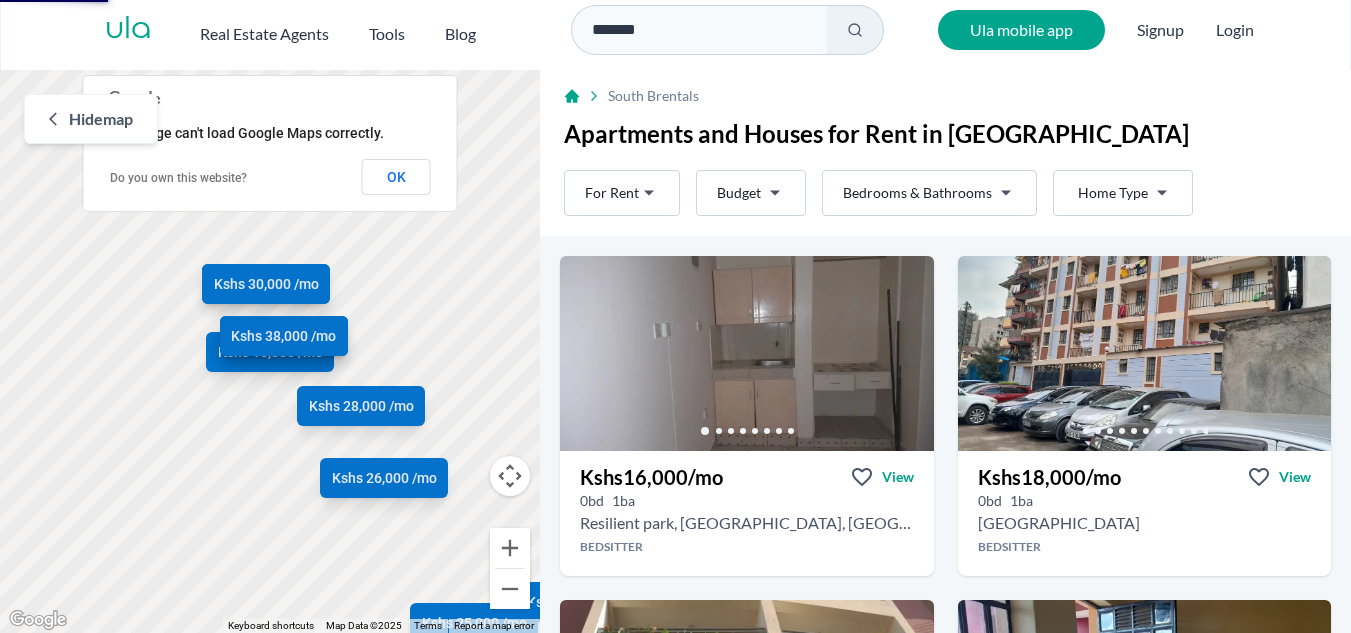 scroll, scrollTop: 0, scrollLeft: 0, axis: both 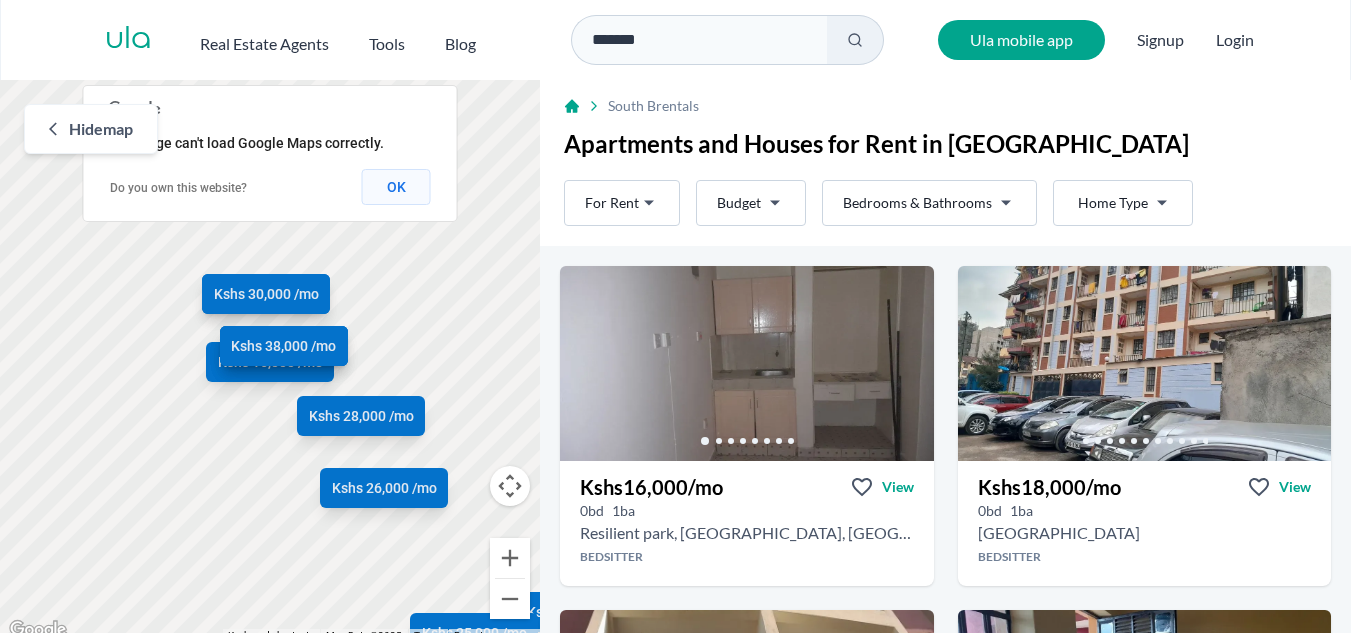 click on "OK" at bounding box center (396, 187) 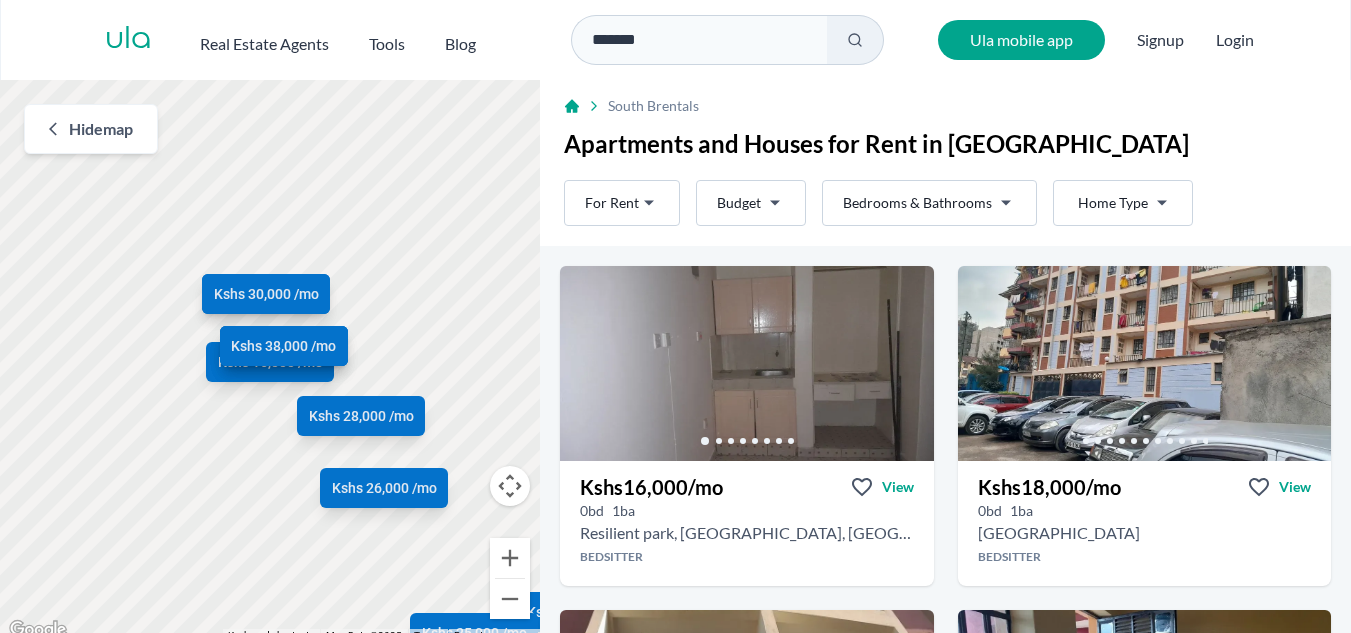 click on "Are you a real estate agent?   Reach more buyers and renters. Sign up Ula Homes App: Easy home search Explore more homes in the app Install ula Real Estate Agents Tools Blog ******* Ula mobile app Signup Login Map Rent For Rent Budget Bedrooms & Bathrooms   Type   Home Type Rent For Rent Budget   Type   Home Type Filter Hide  map   ← Move left → Move right ↑ Move up ↓ Move down + Zoom in - Zoom out Home Jump left by 75% End Jump right by 75% Page Up Jump up by 75% Page Down Jump down by 75% Kshs   16,000 /mo Kshs   18,000 /mo Kshs   30,000 /mo Kshs   26,000 /mo Kshs   25,000 /mo Kshs   28,000 /mo Kshs   20,000 /mo Kshs   18,000 /mo Kshs   30,000 /mo Kshs   25,000 /mo Kshs   38,000 /mo Keyboard shortcuts Map Data Map Data ©2025 Map data ©2025 100 m  Click to toggle between metric and imperial units Terms Report a map error South B  rentals Apartments and Houses for Rent in South B Rent For Rent Budget Bedrooms & Bathrooms   Type   Home Type Rent For Rent Budget   Type   Home Type Filter   Whatsapp 0" at bounding box center (675, 321) 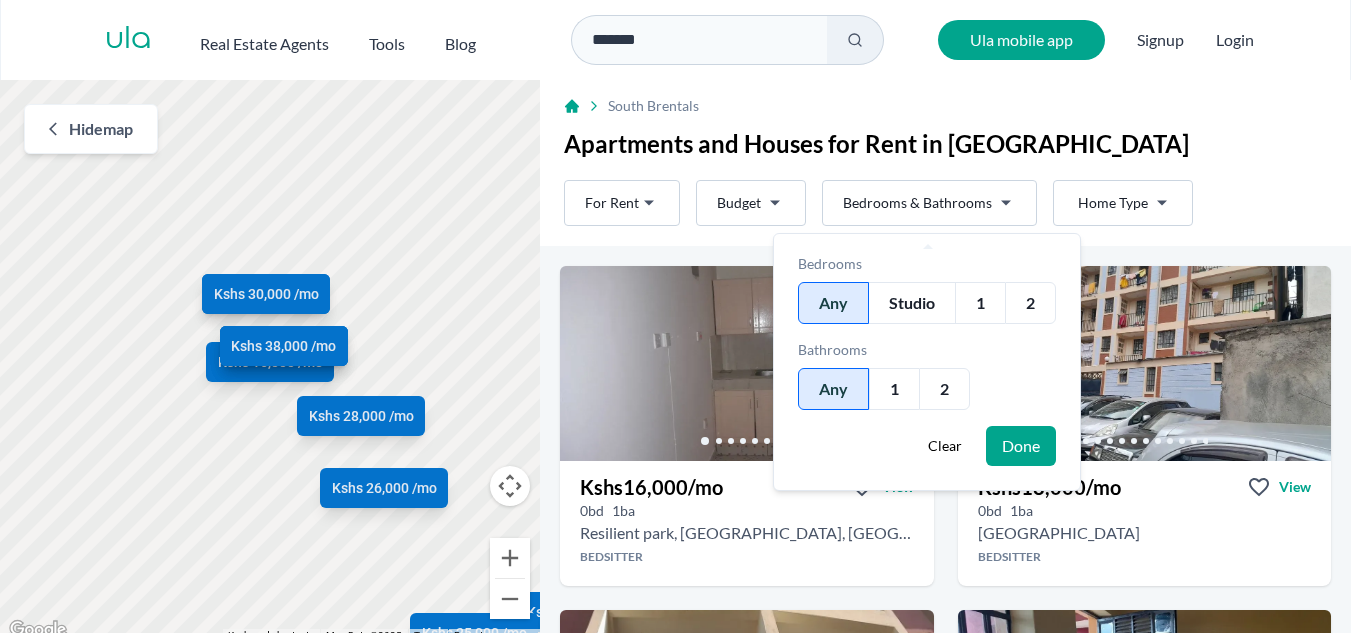 click on "1" at bounding box center [980, 303] 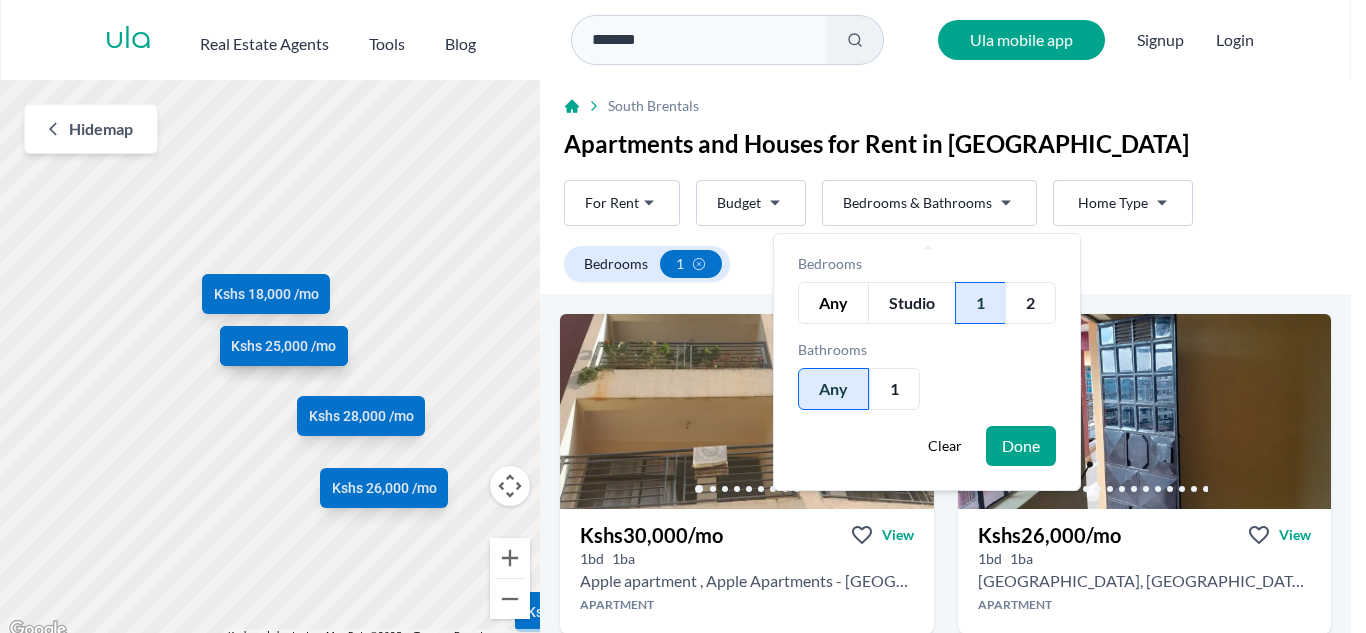 click on "Done" at bounding box center [1021, 446] 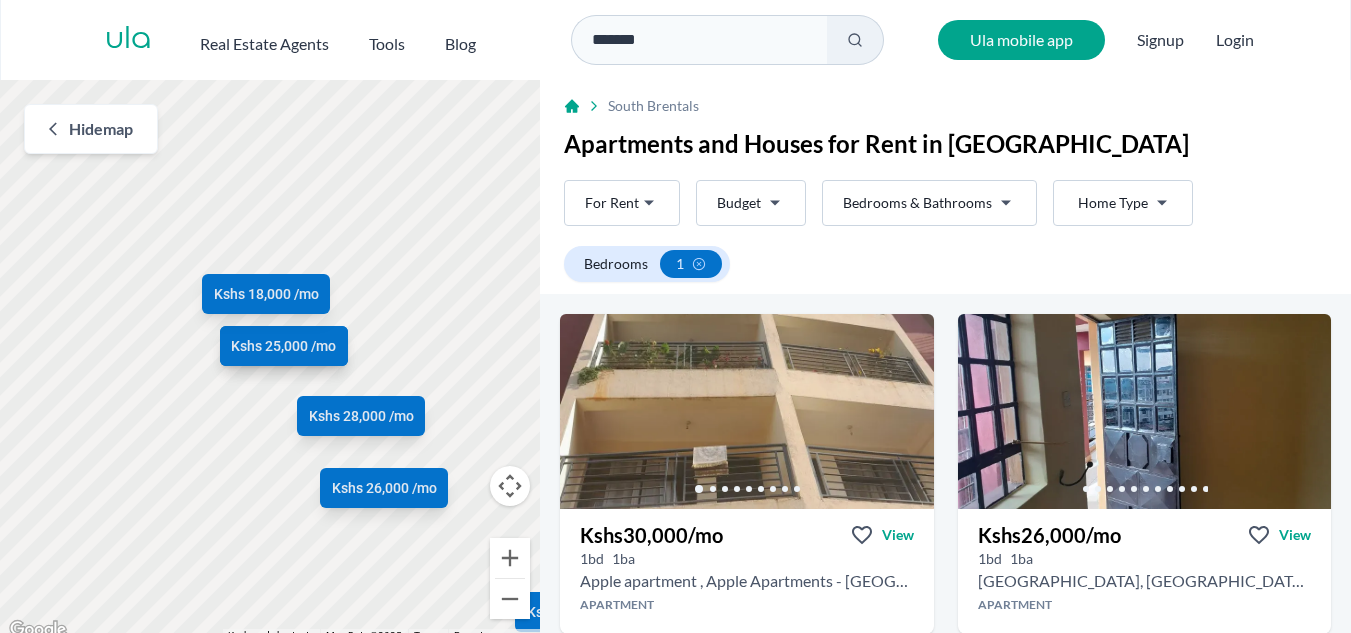click on "*******" at bounding box center [699, 40] 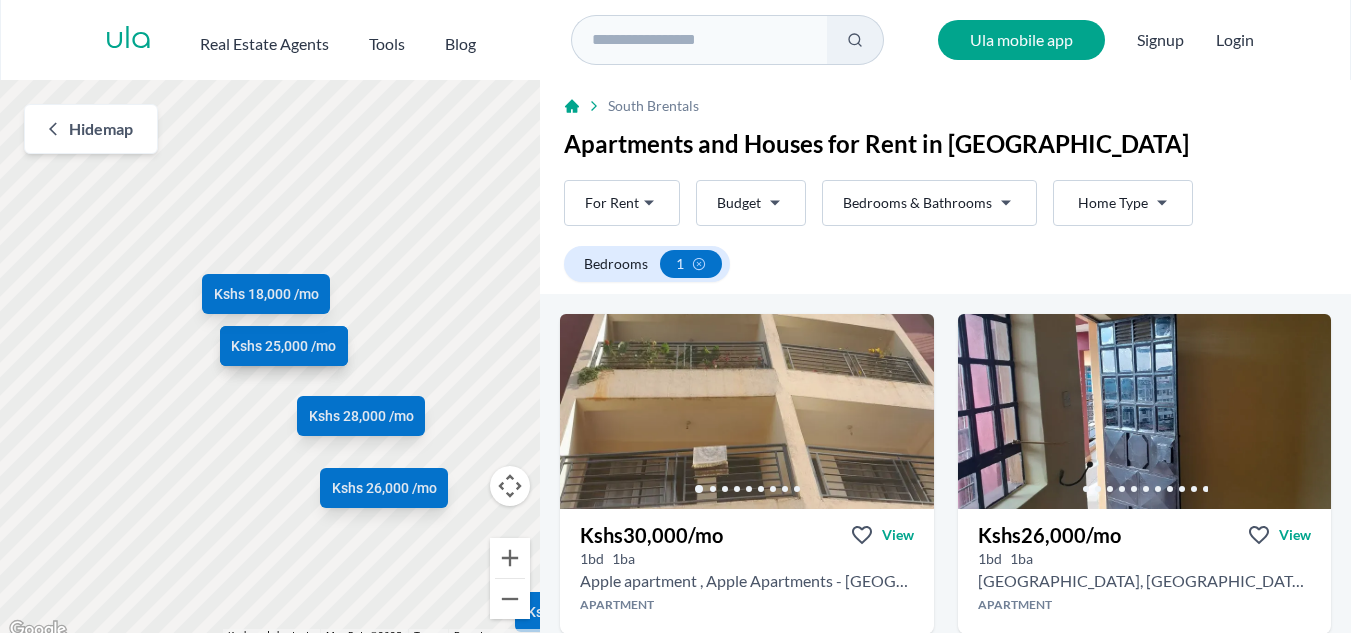click at bounding box center (699, 40) 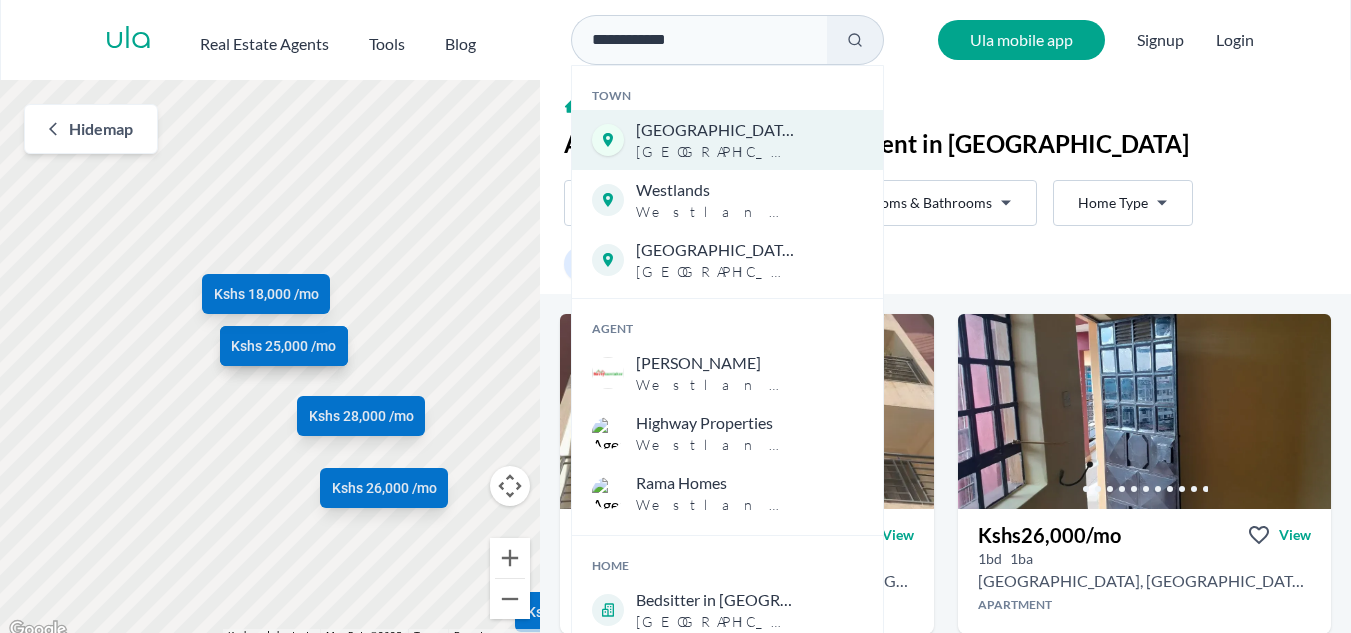 type on "**********" 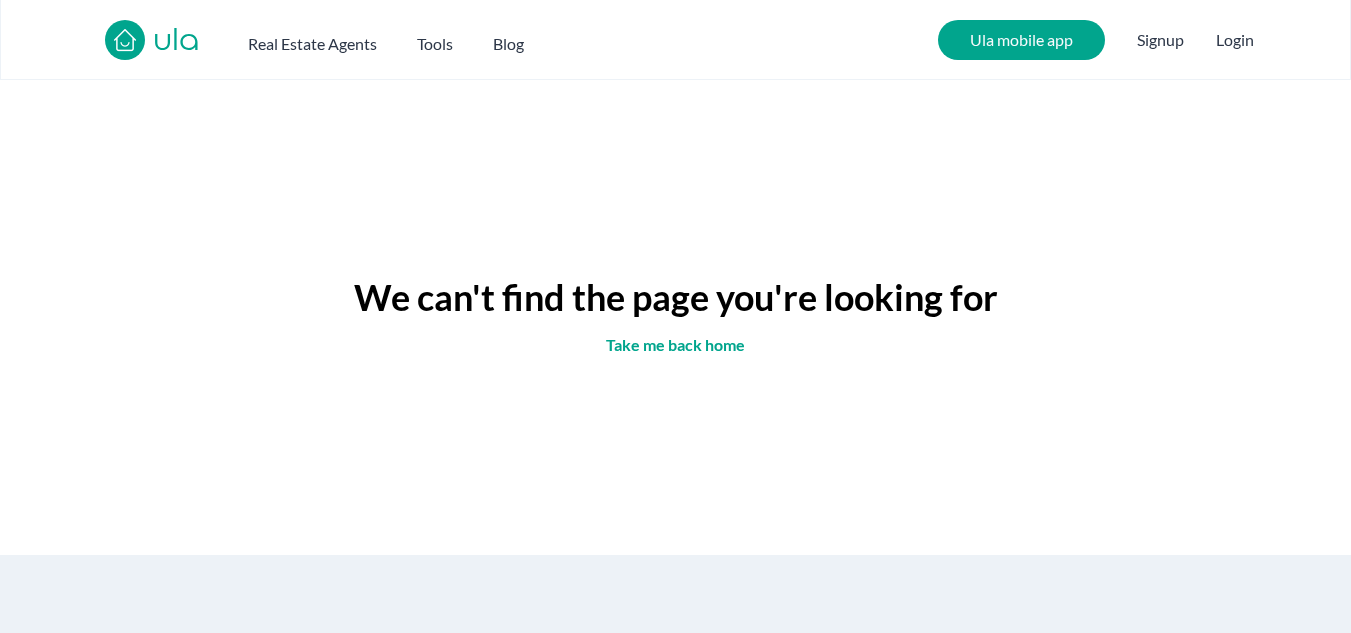 scroll, scrollTop: 0, scrollLeft: 0, axis: both 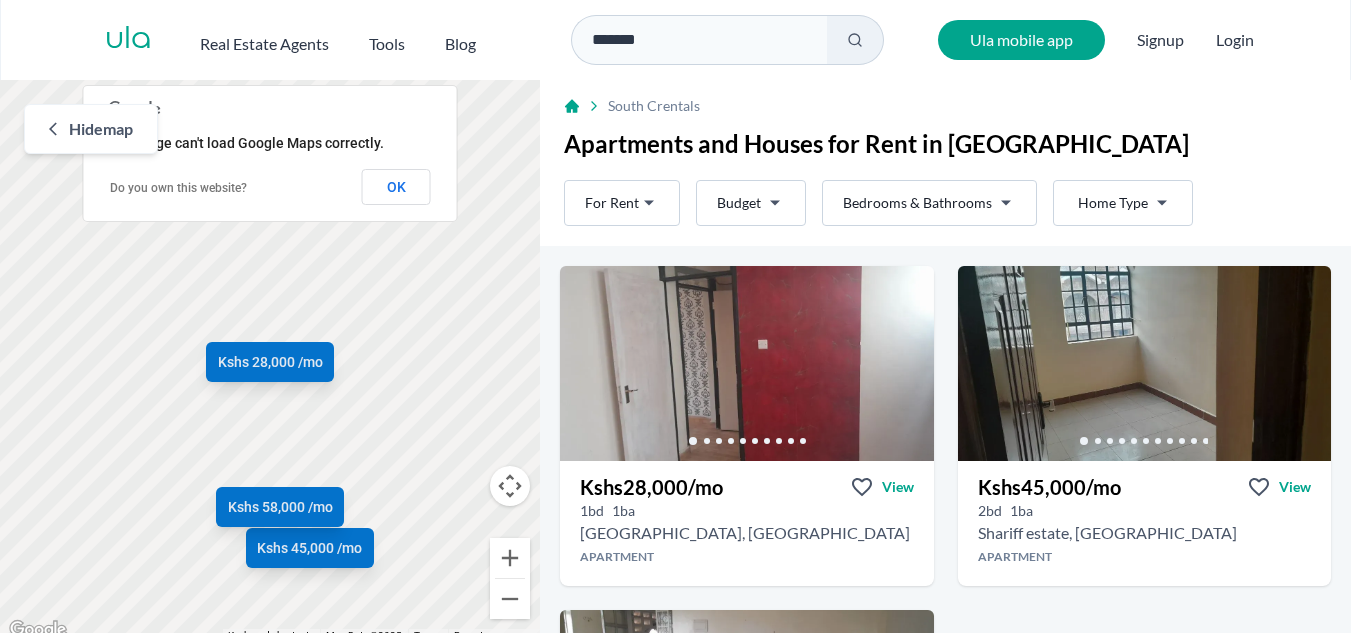 click on "*******" at bounding box center (699, 40) 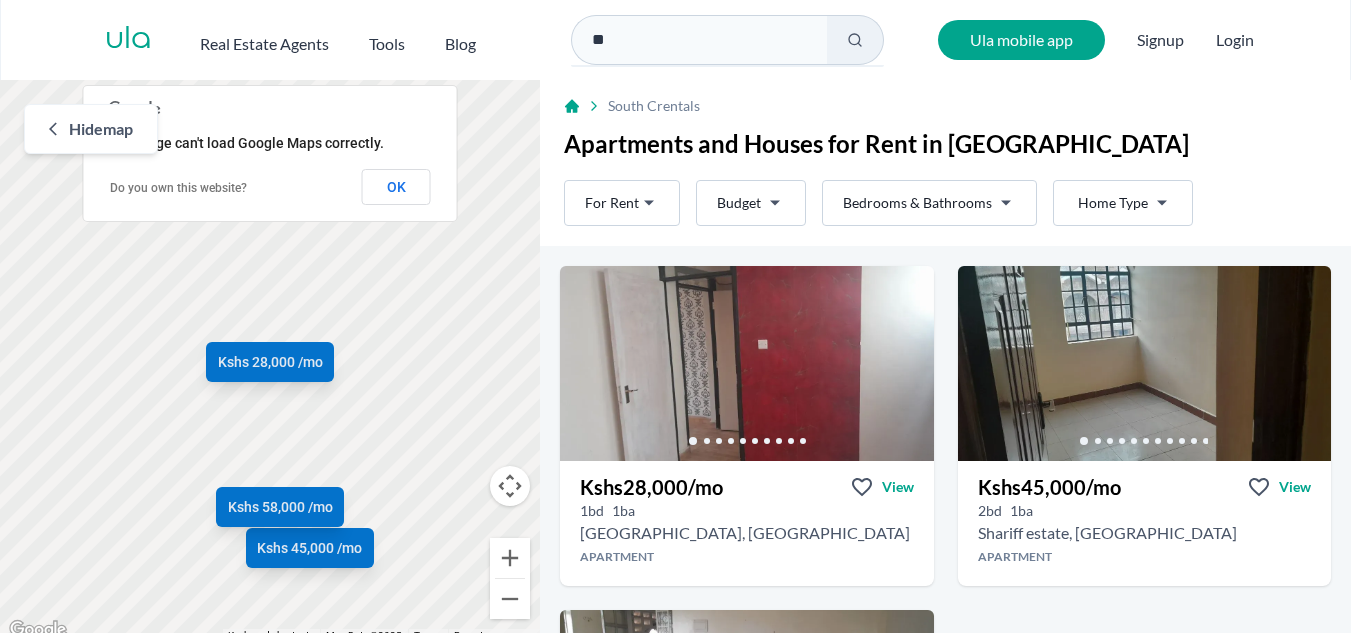 type on "*" 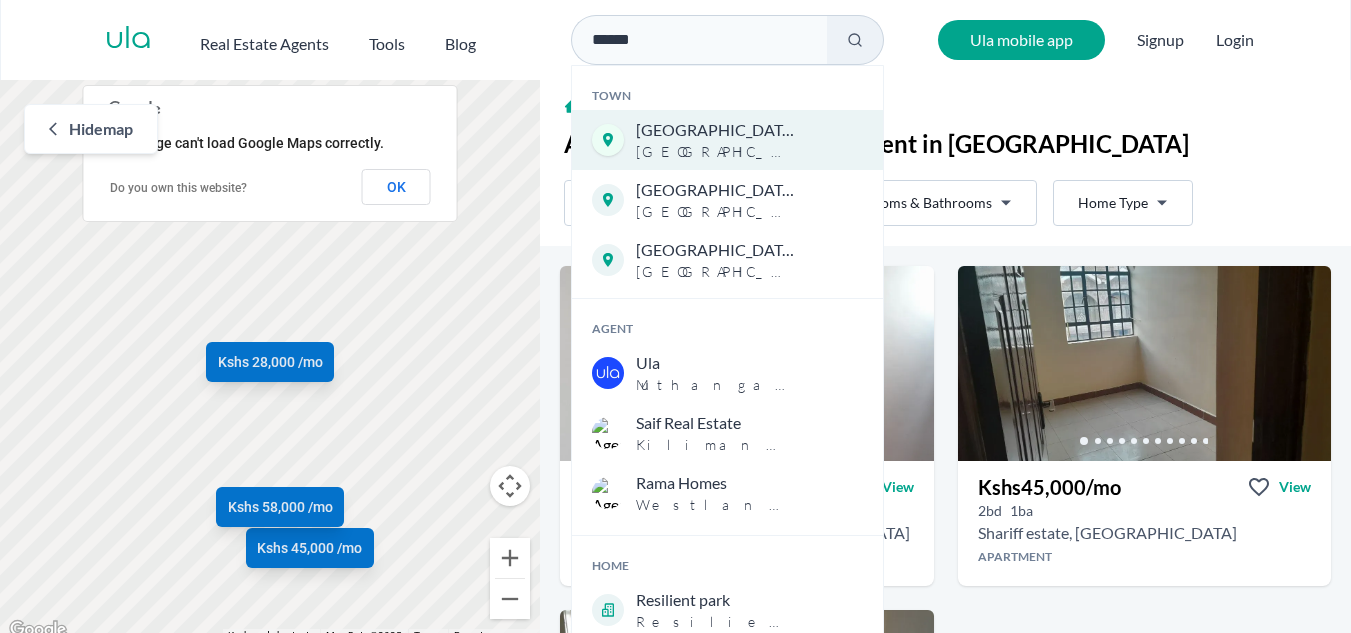 type on "******" 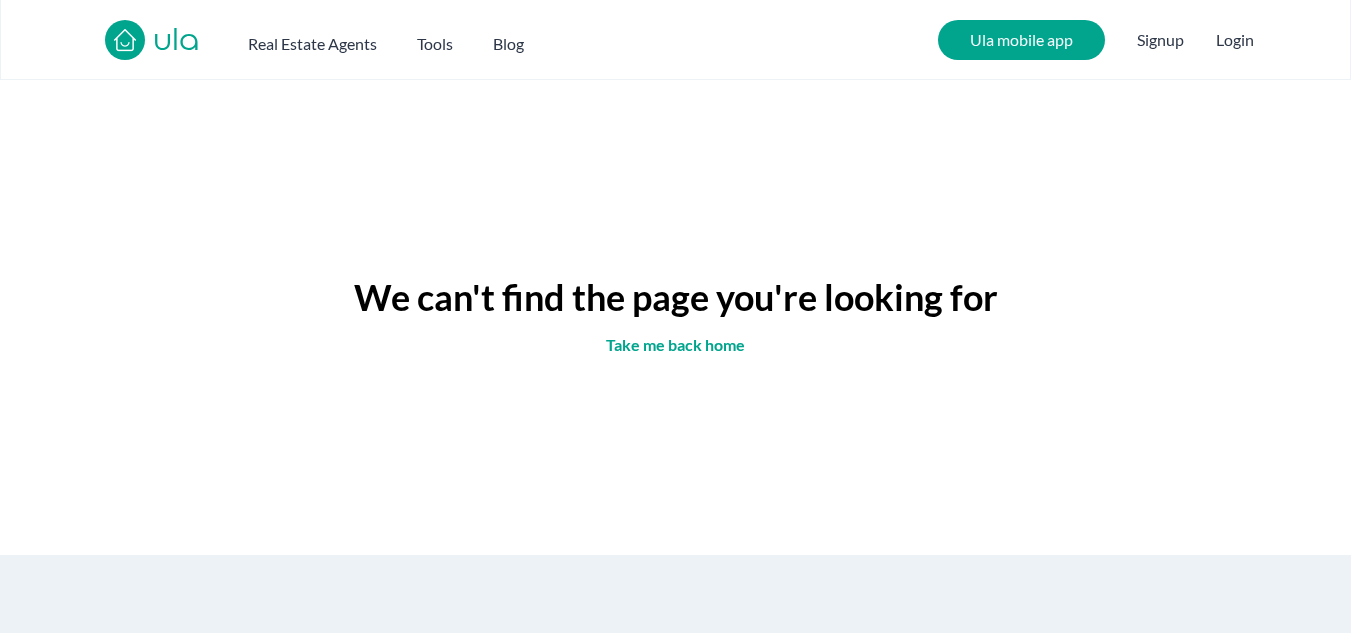 scroll, scrollTop: 0, scrollLeft: 0, axis: both 